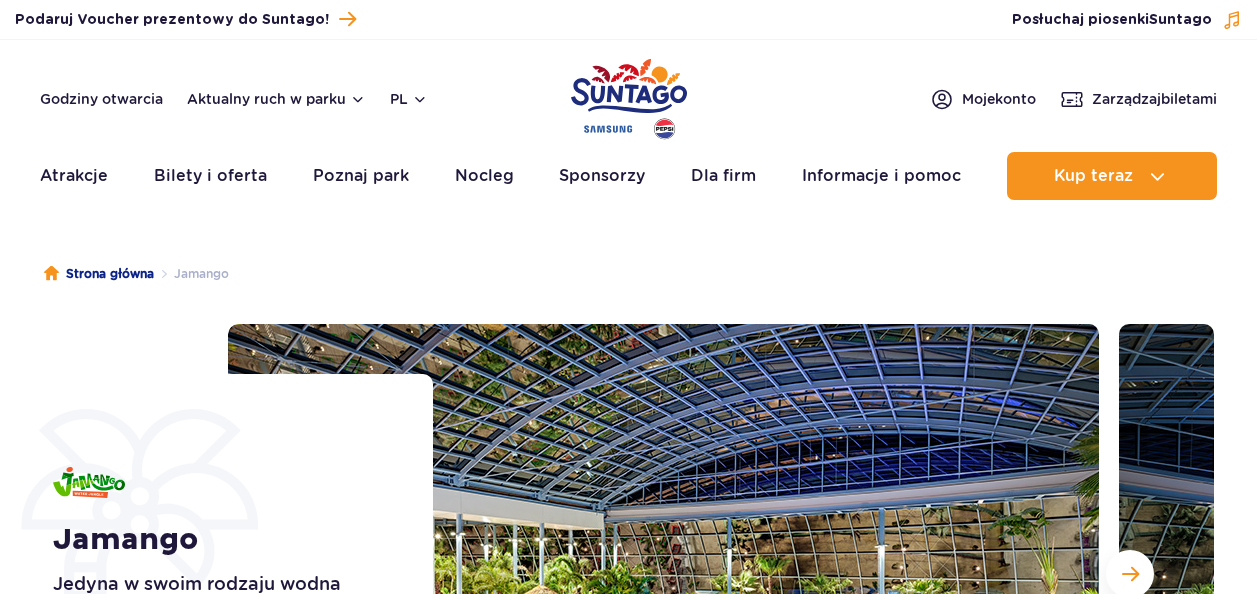 scroll, scrollTop: 0, scrollLeft: 0, axis: both 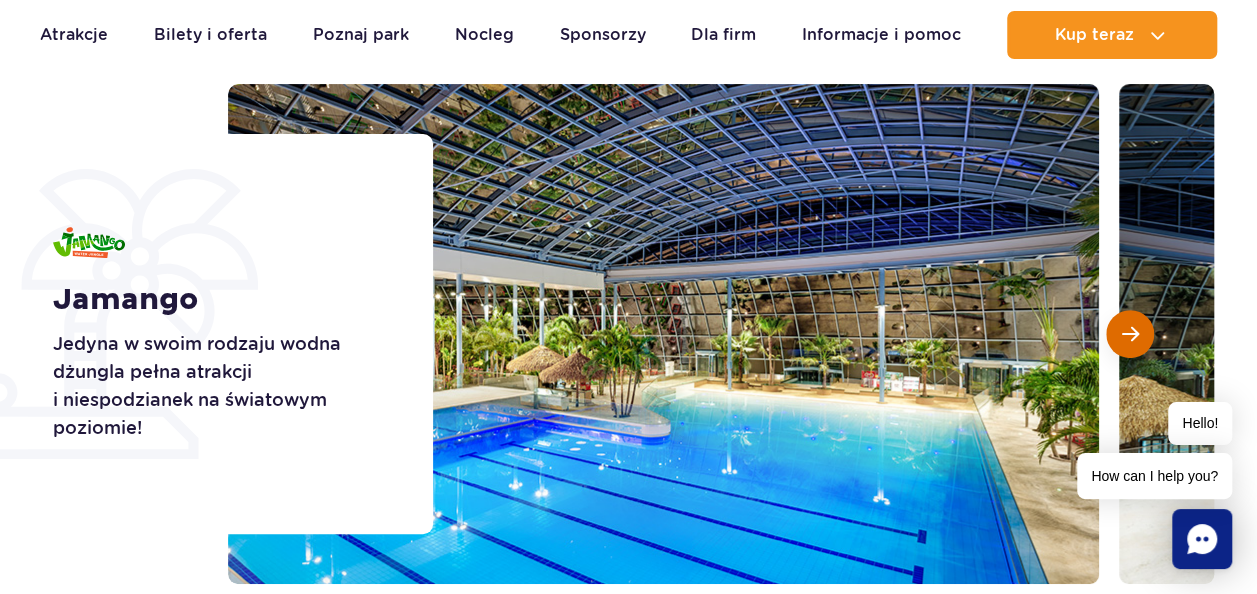 click at bounding box center [1130, 334] 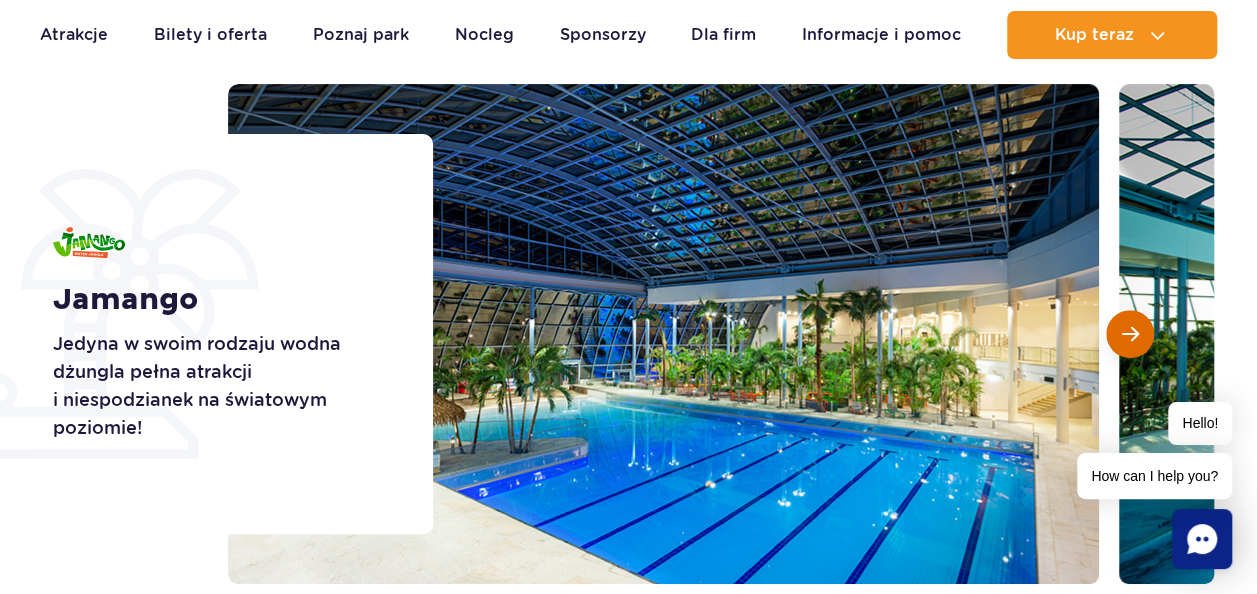 click at bounding box center [1130, 334] 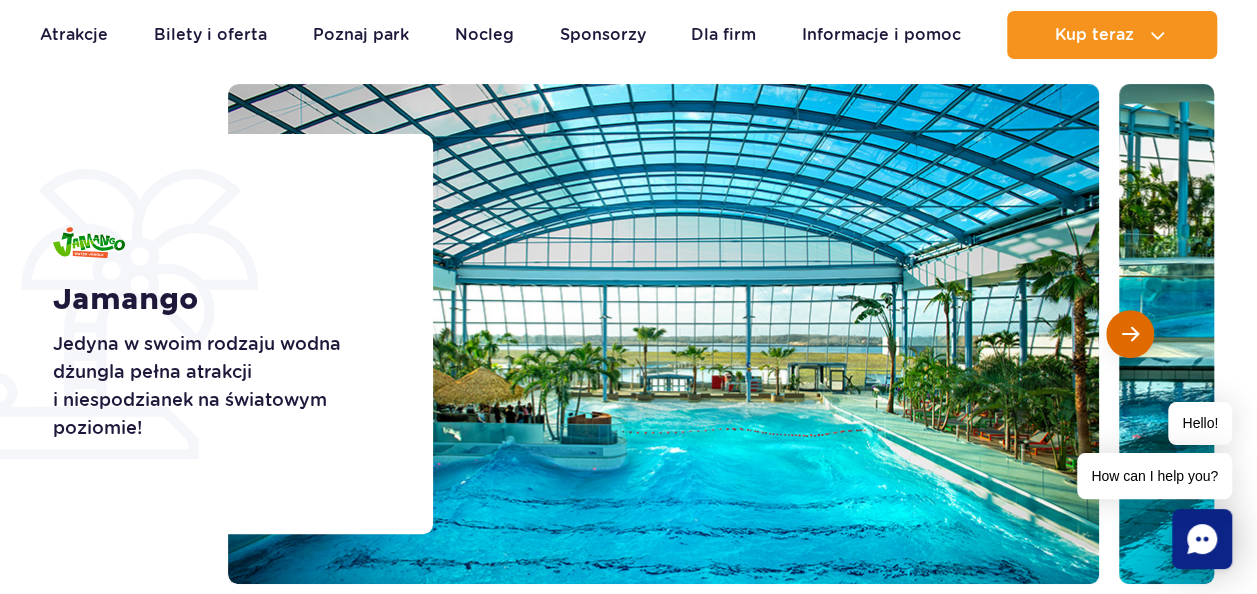 click at bounding box center [1130, 334] 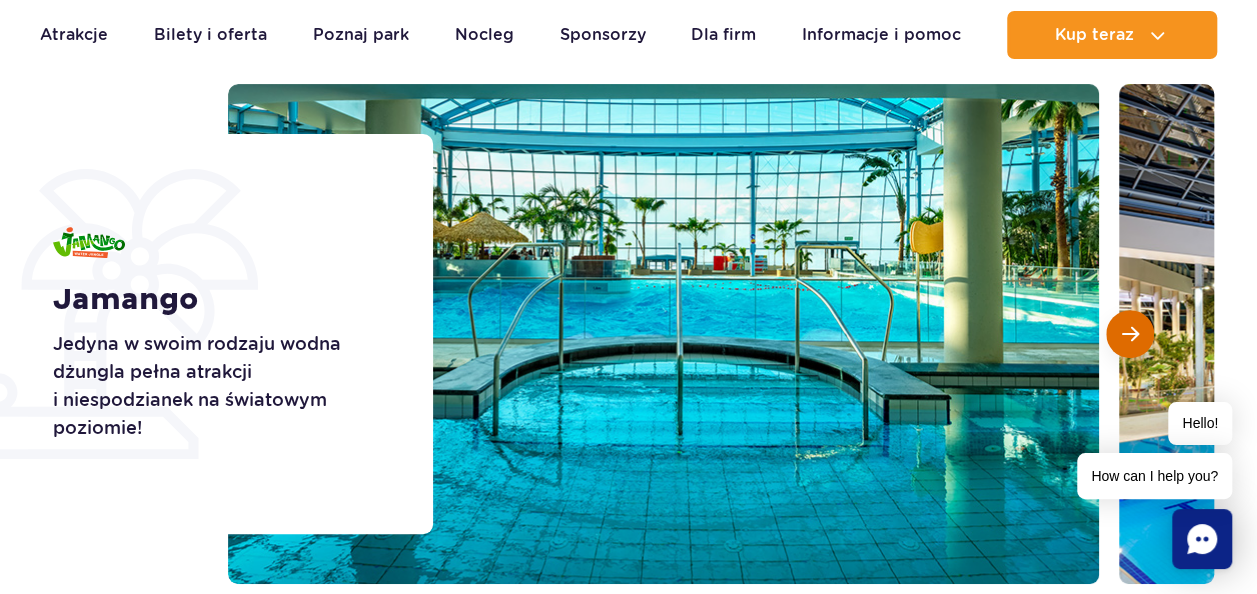 click at bounding box center [1130, 334] 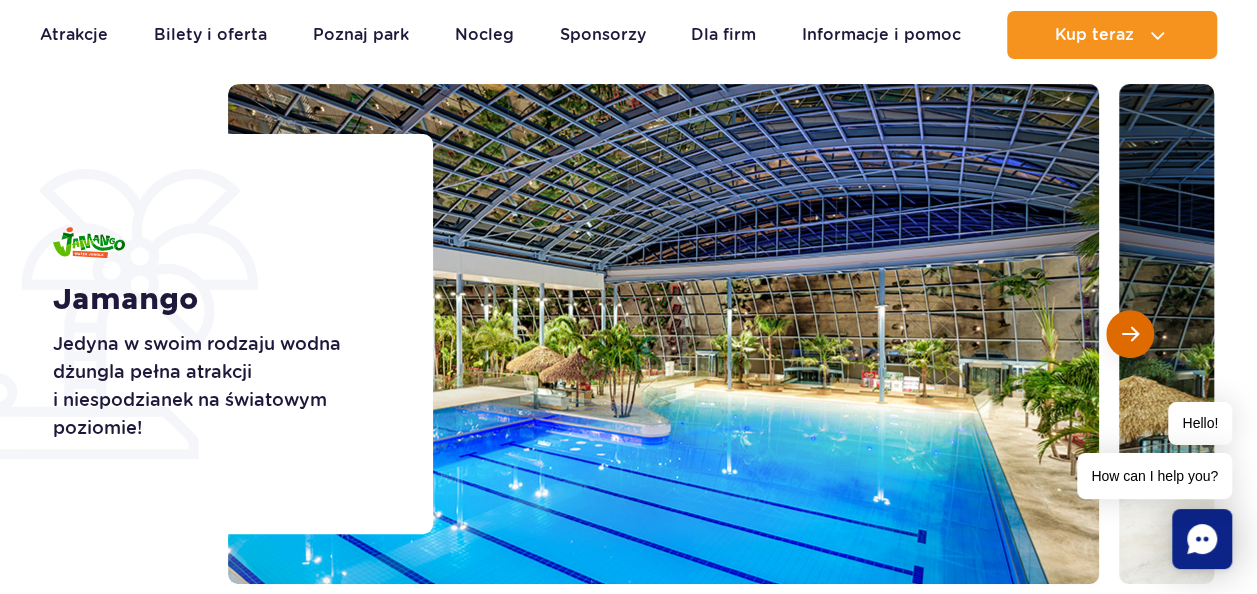 click at bounding box center (1130, 334) 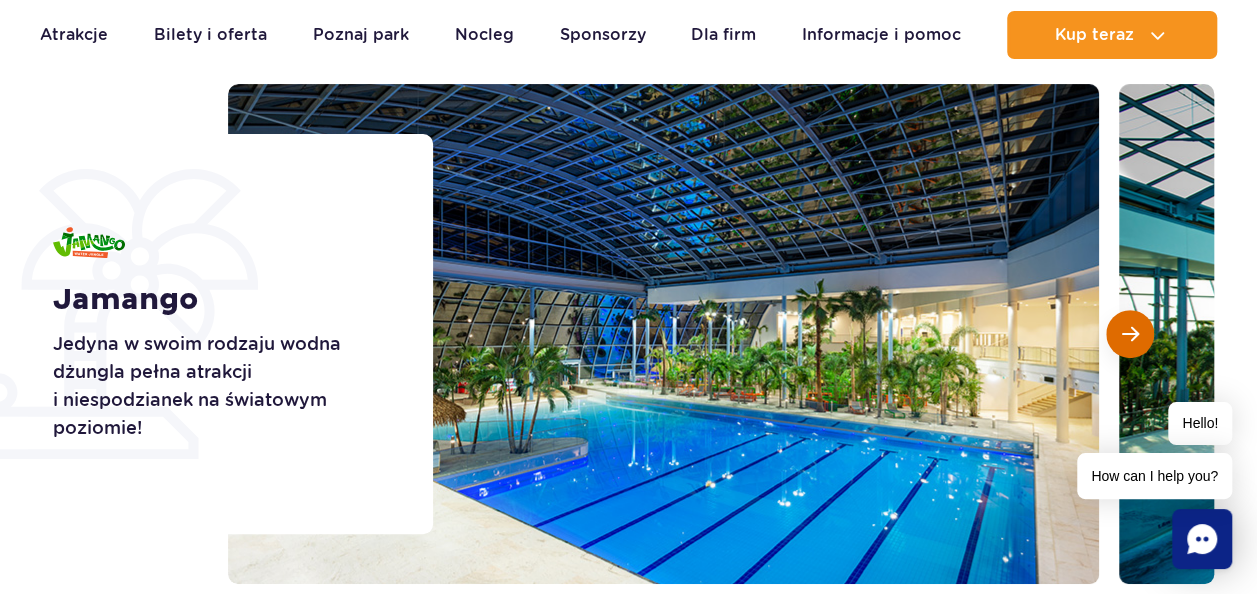 click at bounding box center [1130, 334] 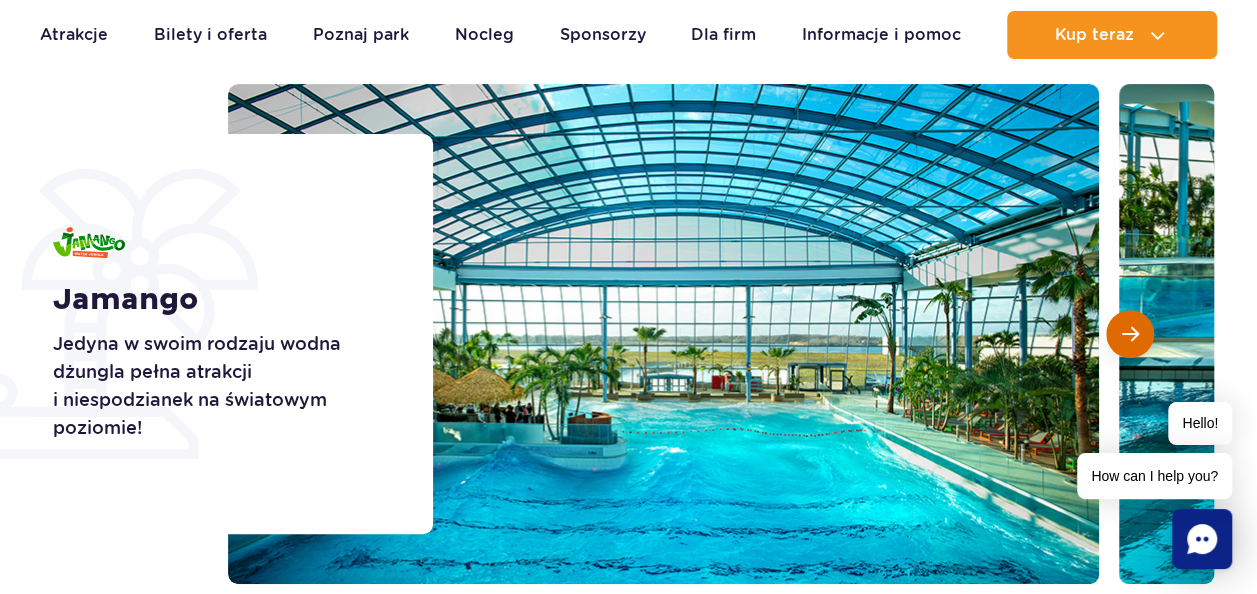 click at bounding box center [1130, 334] 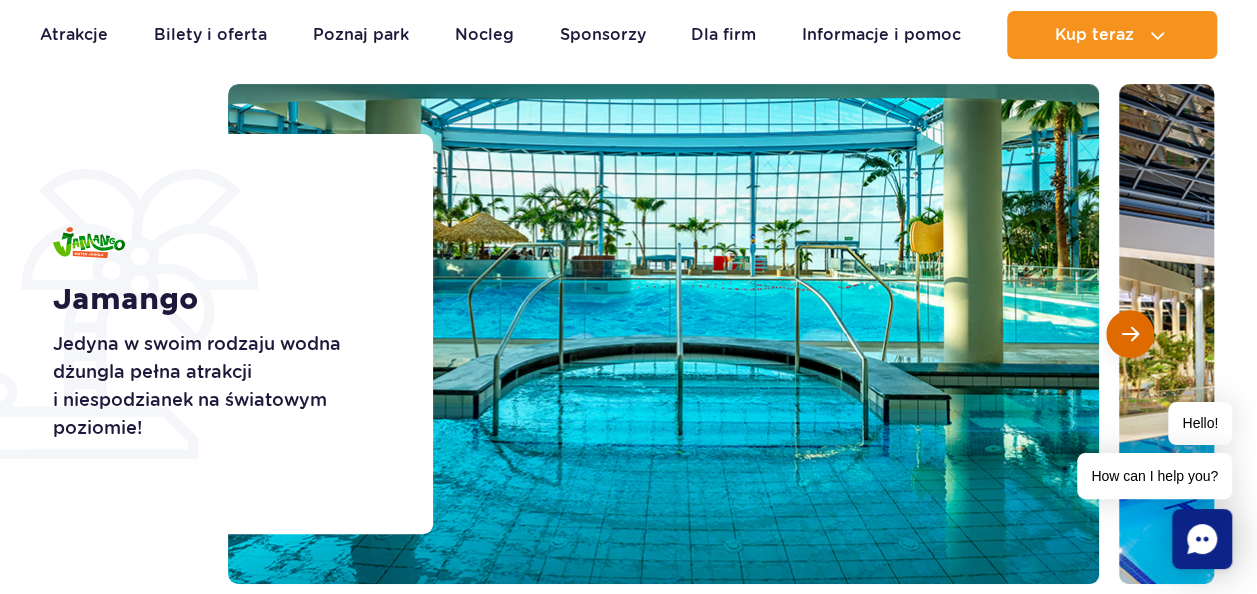 click at bounding box center (1130, 334) 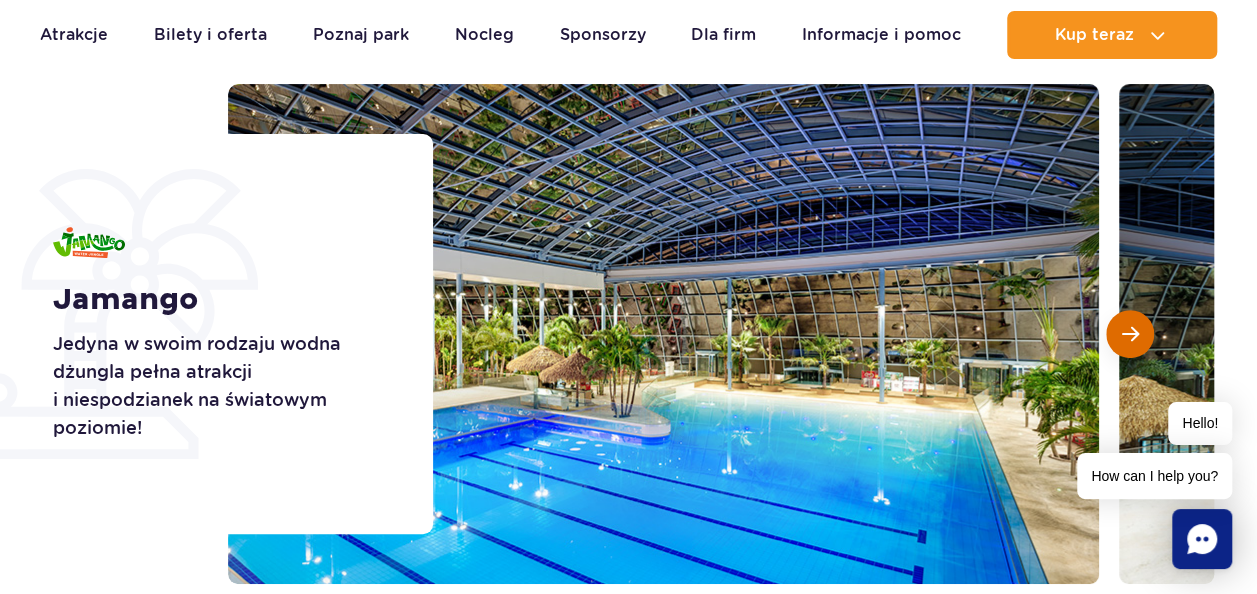 click at bounding box center (1130, 334) 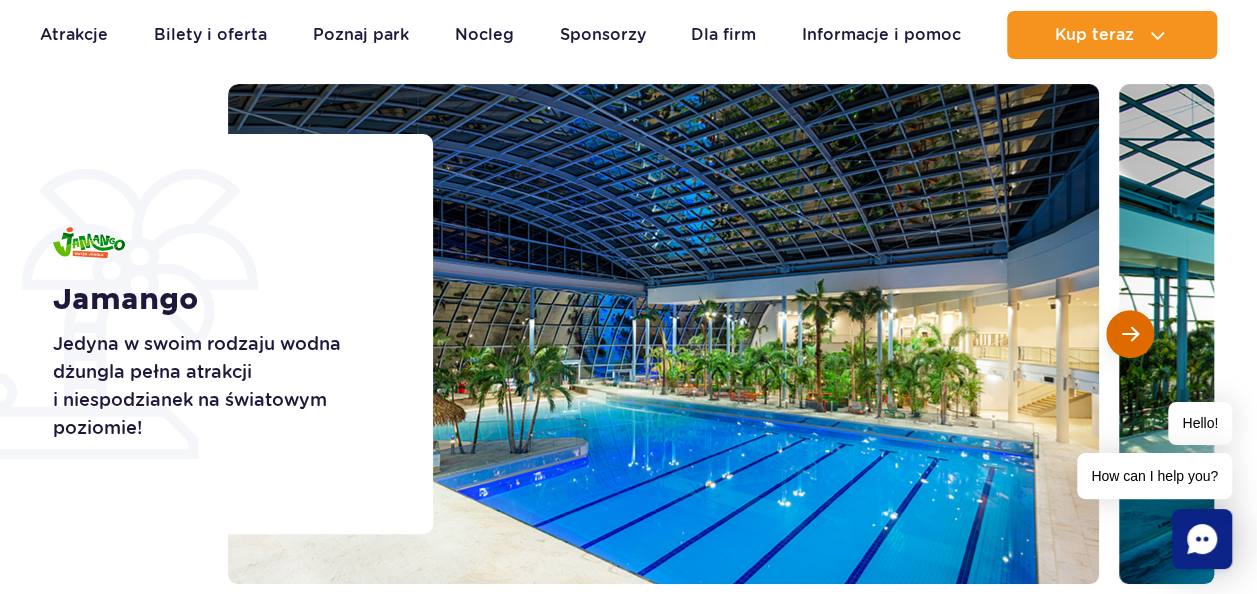 click at bounding box center [1130, 334] 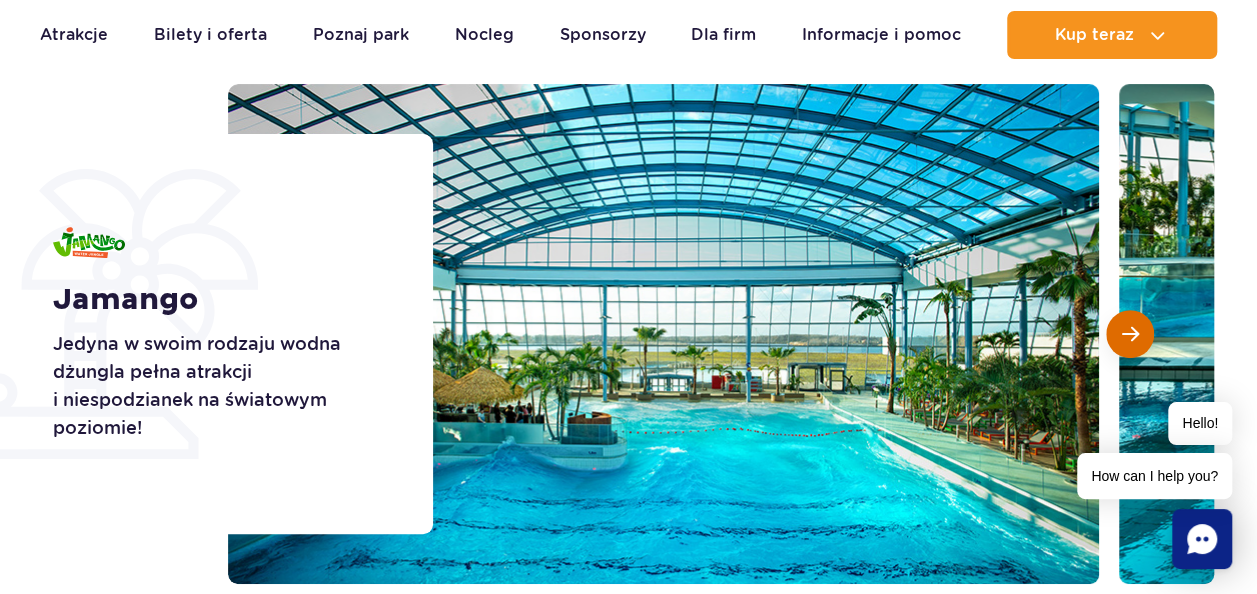 click at bounding box center (1130, 334) 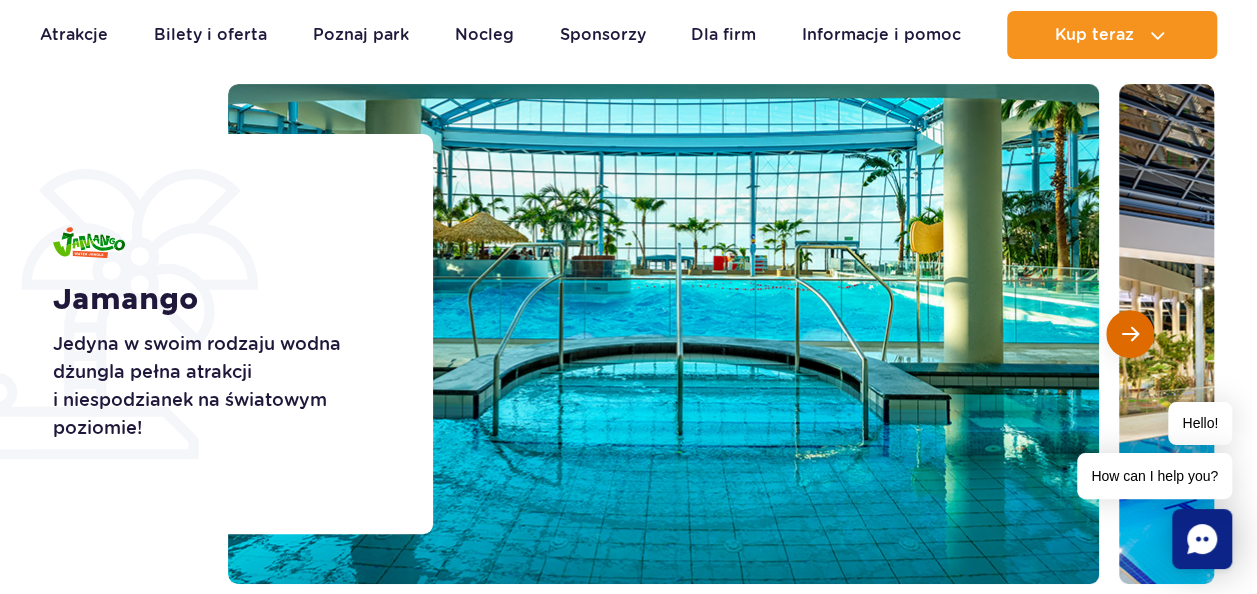 type 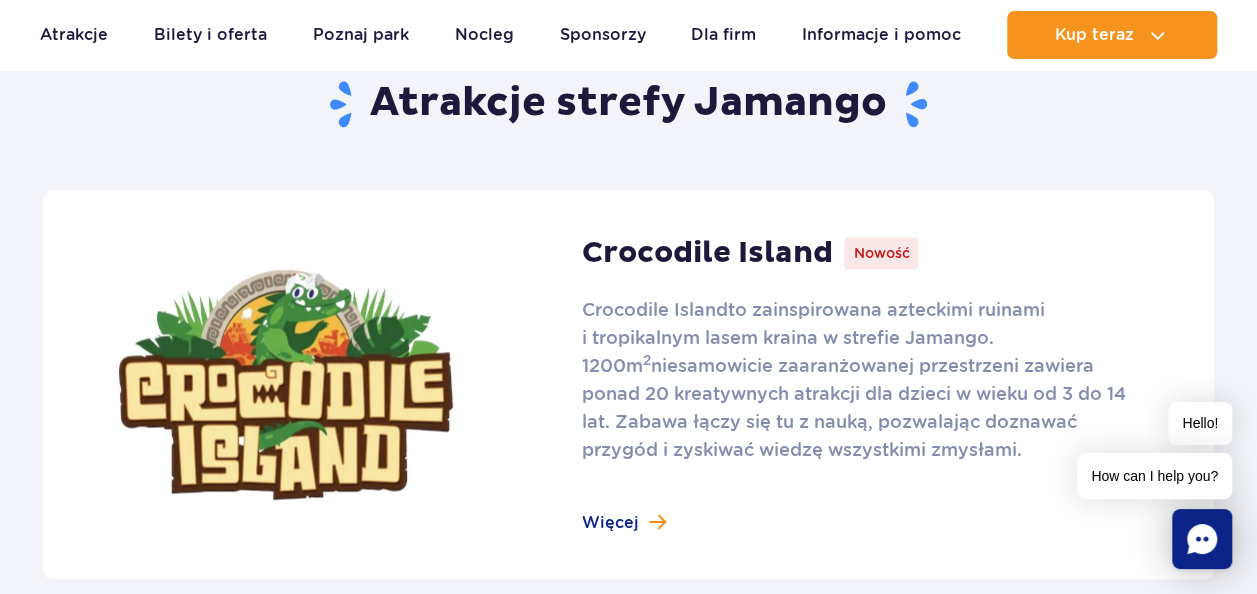 scroll, scrollTop: 1280, scrollLeft: 0, axis: vertical 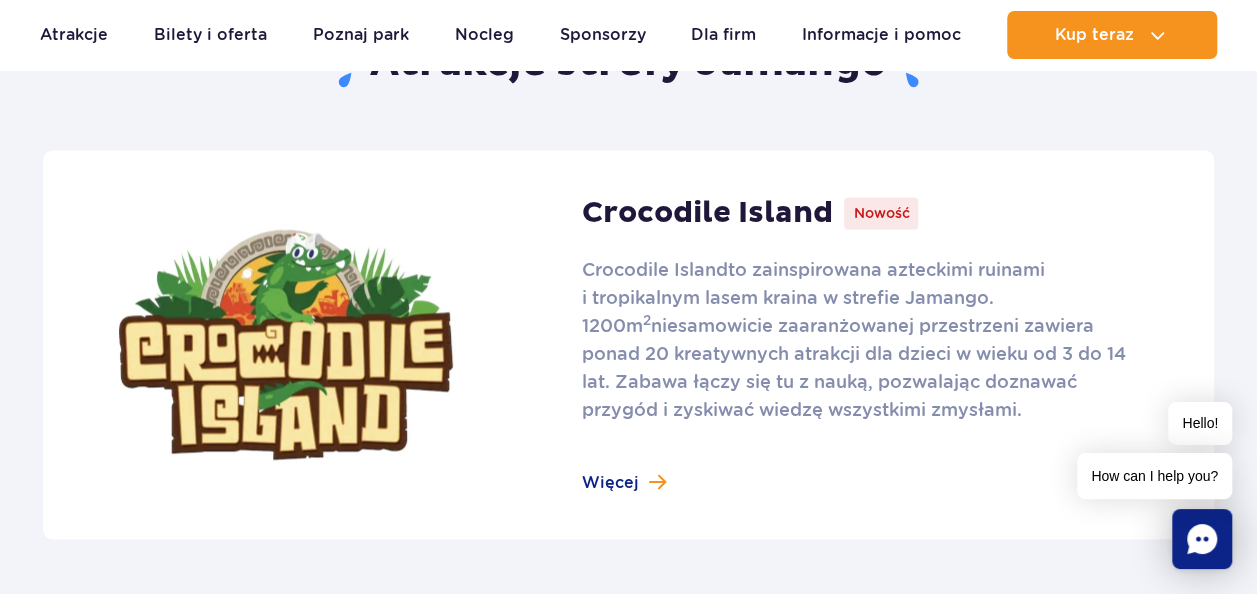 click at bounding box center (628, 344) 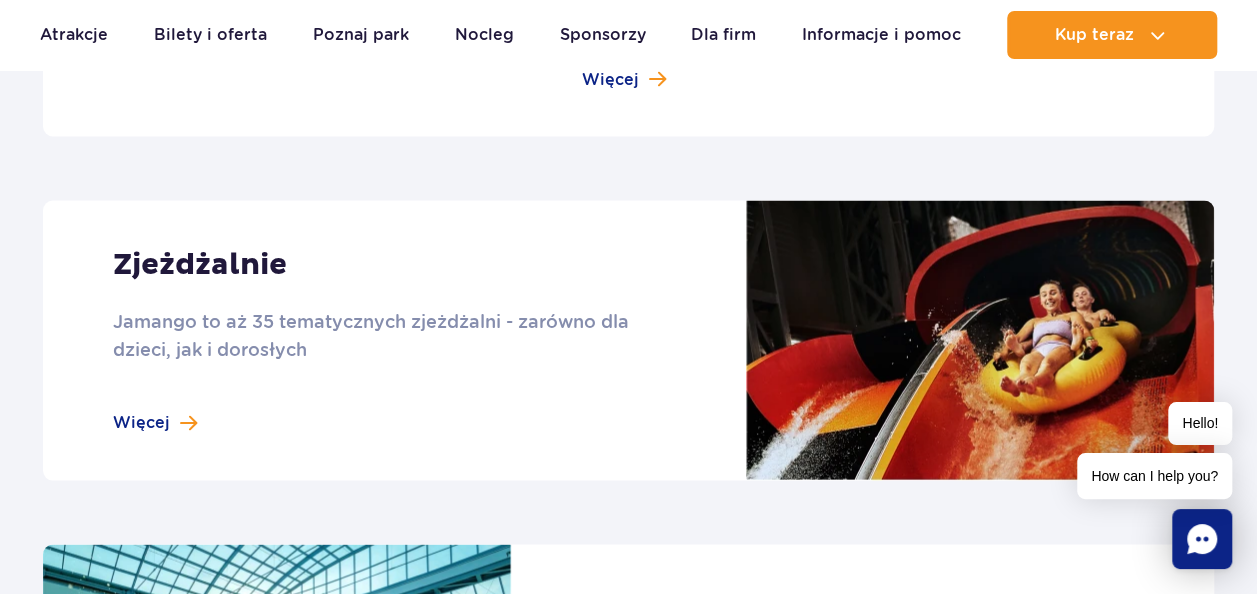 scroll, scrollTop: 1720, scrollLeft: 0, axis: vertical 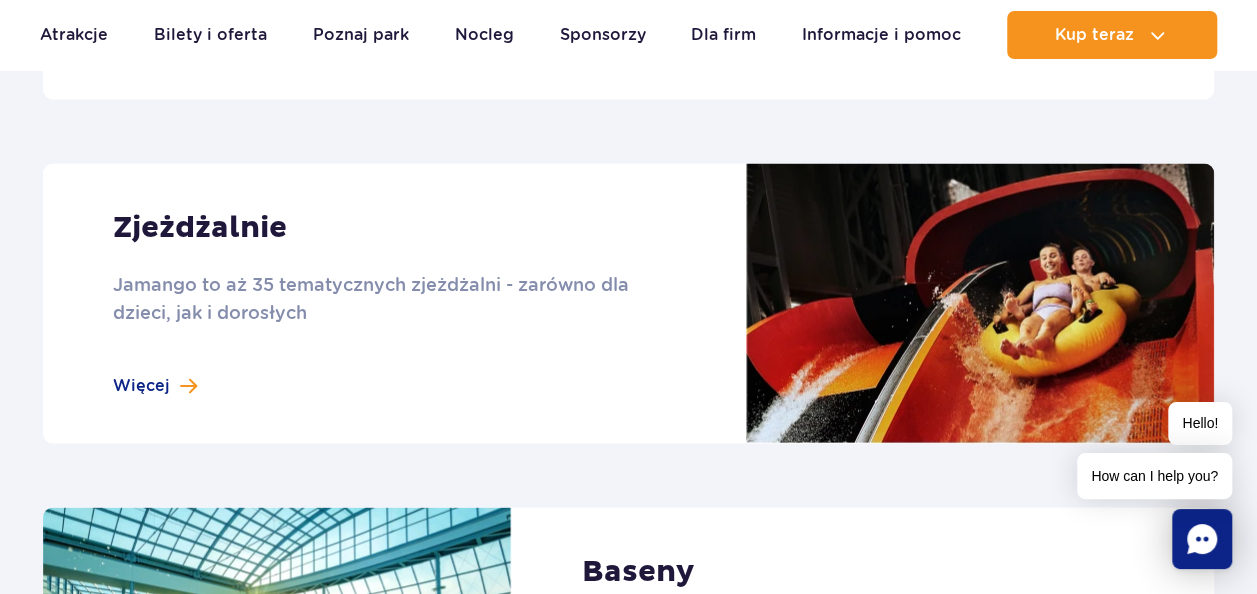 click at bounding box center [628, 303] 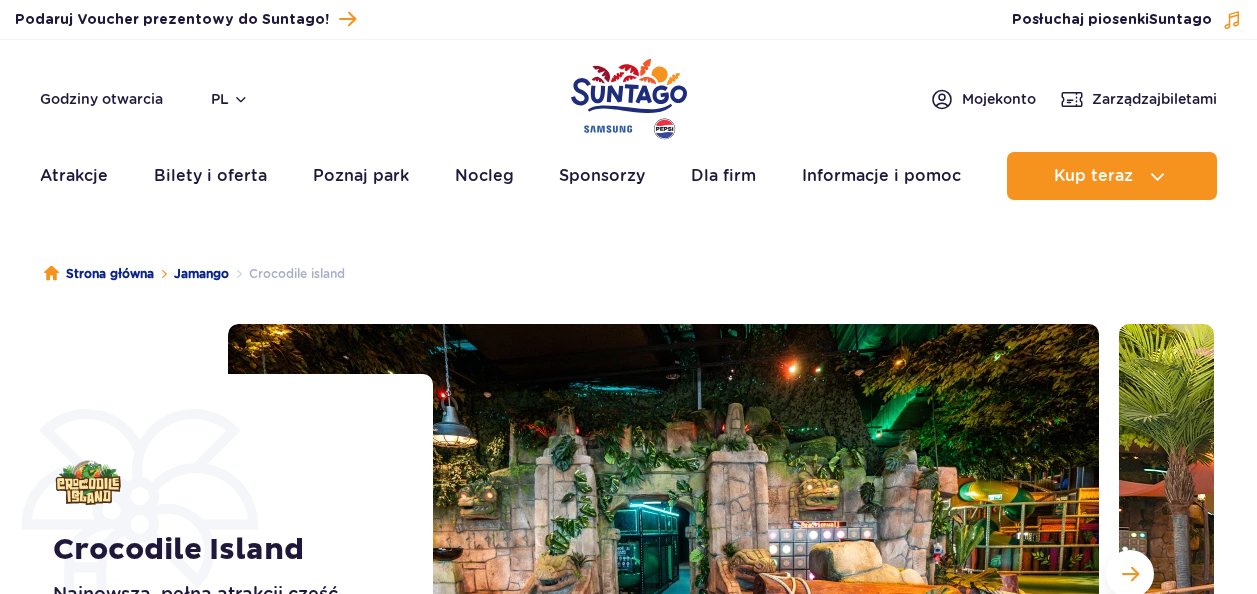 scroll, scrollTop: 0, scrollLeft: 0, axis: both 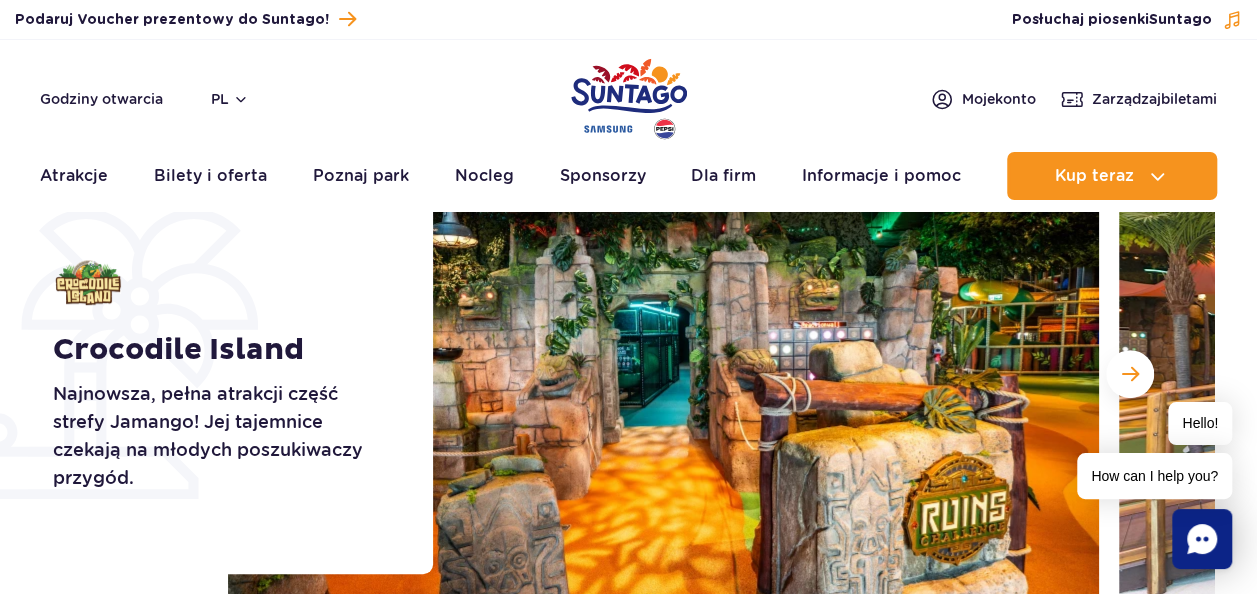 drag, startPoint x: 566, startPoint y: 384, endPoint x: 576, endPoint y: 359, distance: 26.925823 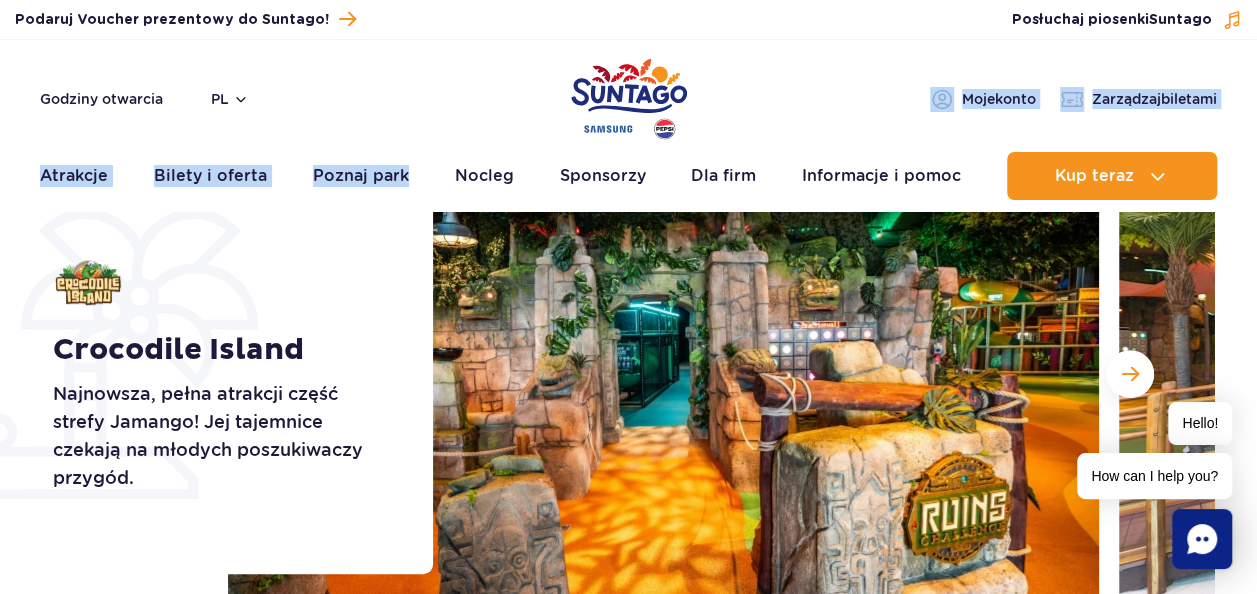 drag, startPoint x: 416, startPoint y: 161, endPoint x: 485, endPoint y: 116, distance: 82.37718 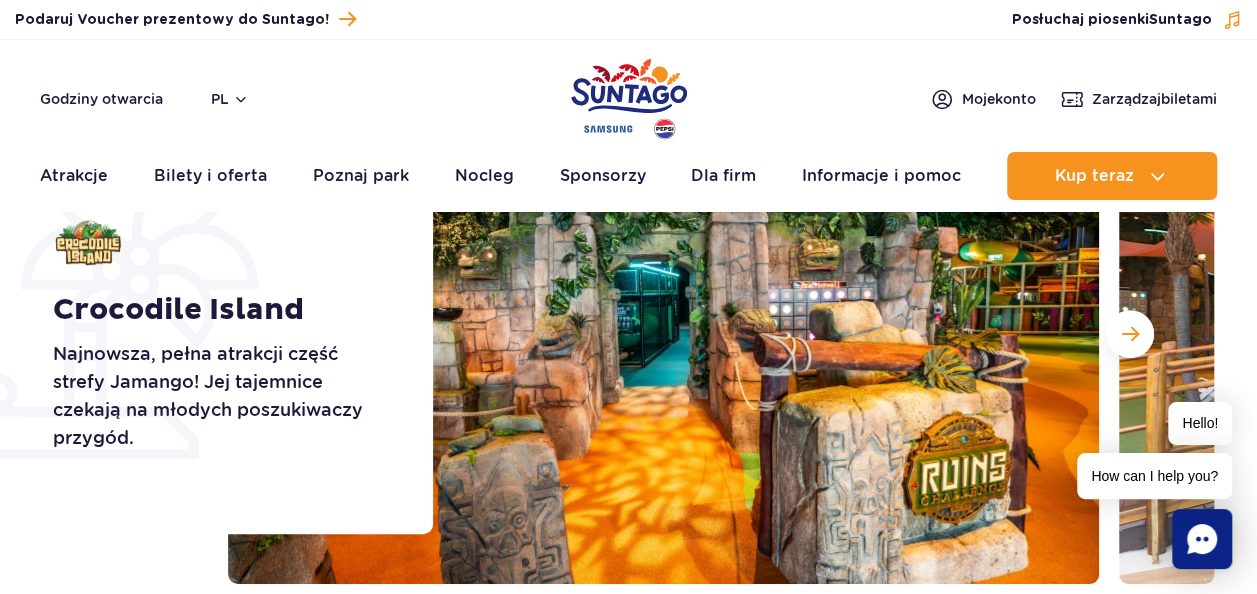 scroll, scrollTop: 280, scrollLeft: 0, axis: vertical 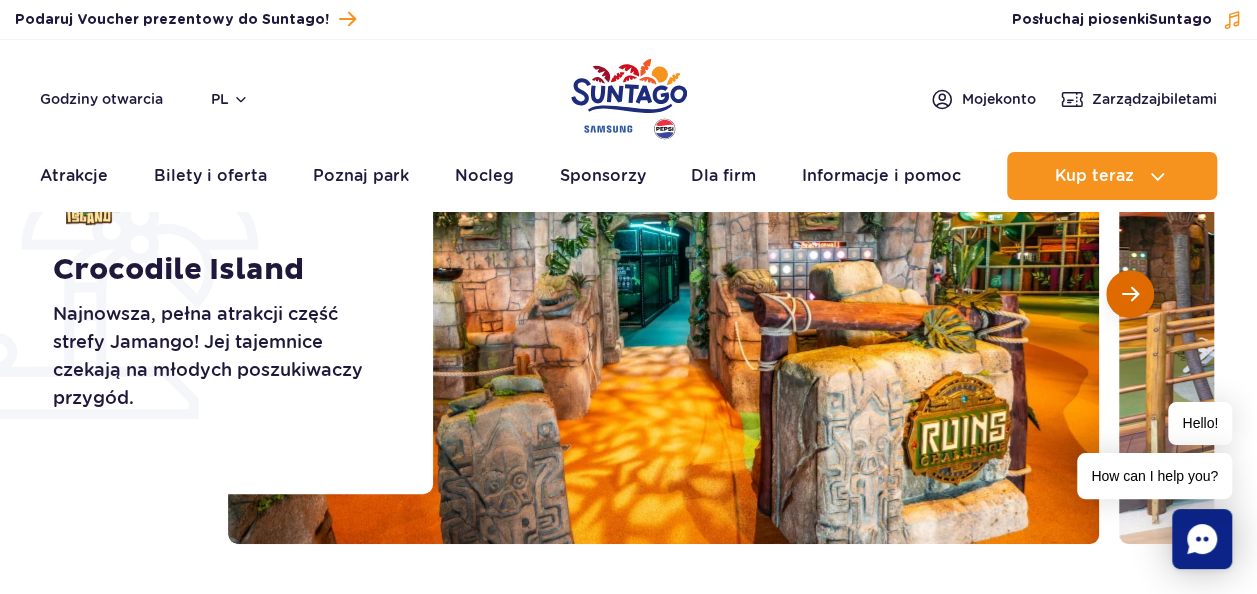 click at bounding box center (1130, 294) 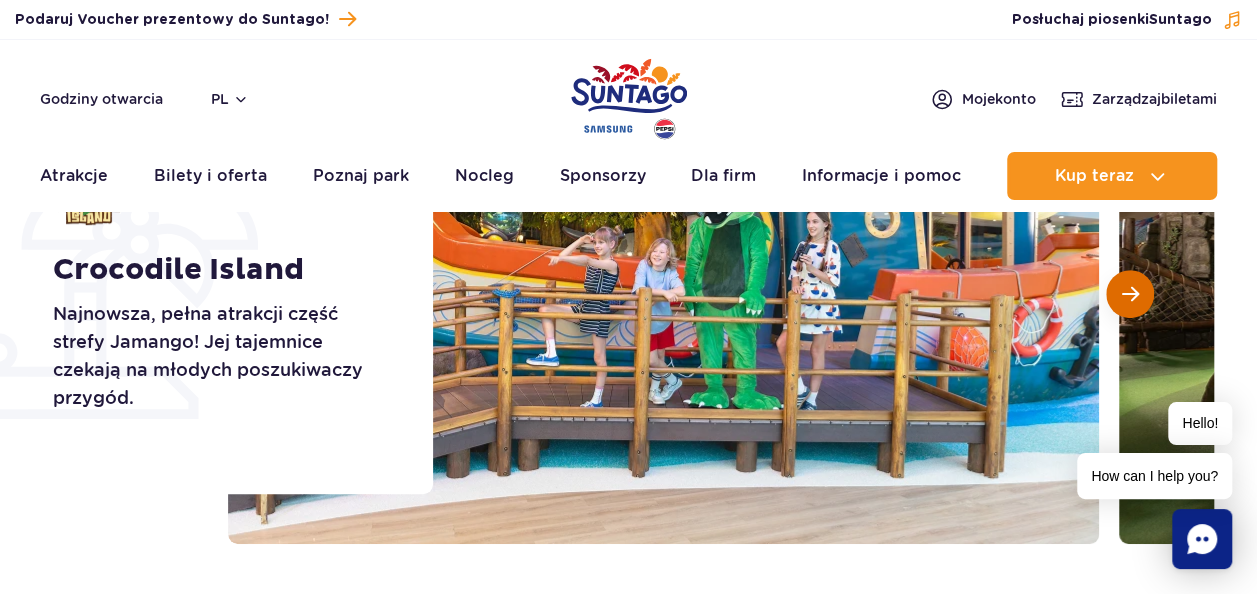 click at bounding box center (1130, 294) 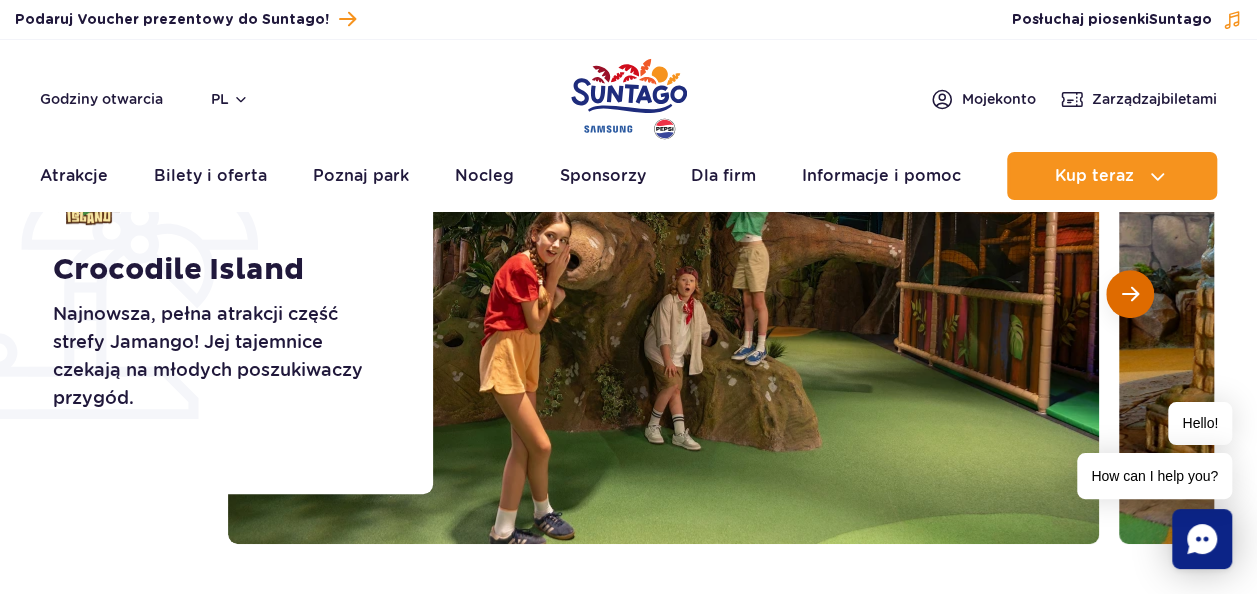 type 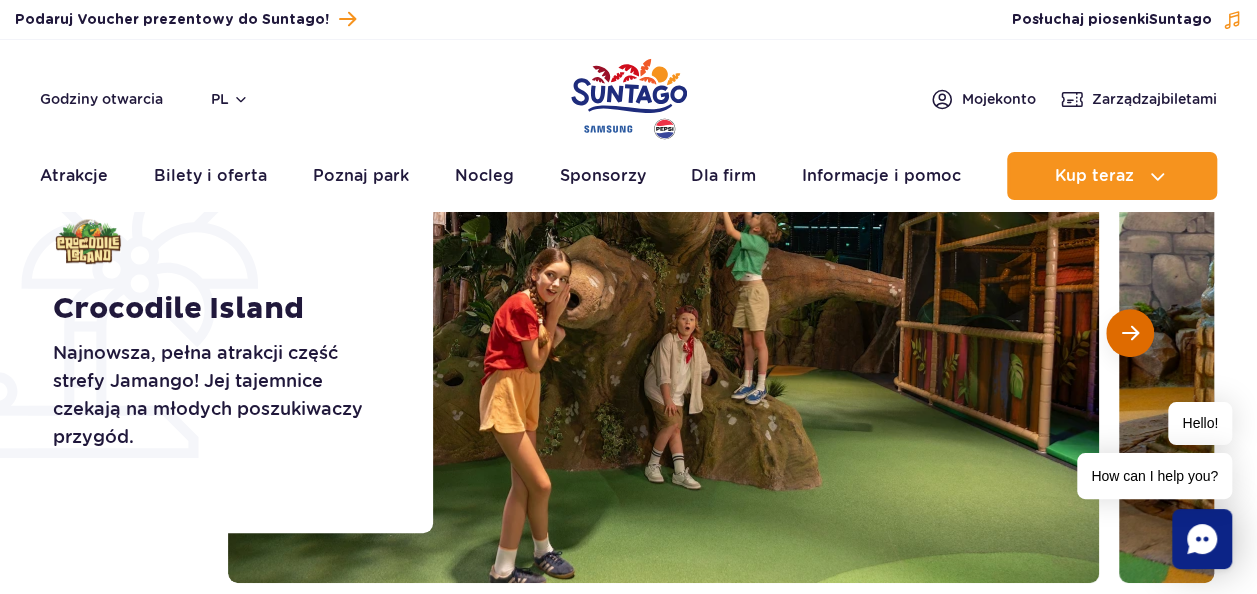 scroll, scrollTop: 240, scrollLeft: 0, axis: vertical 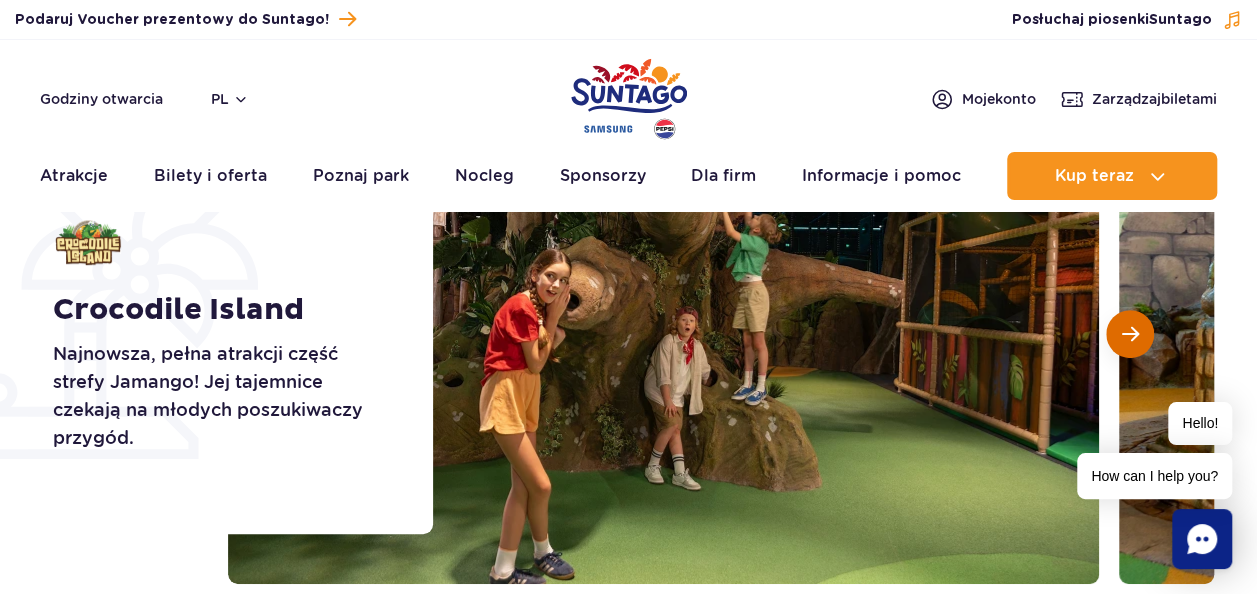 click at bounding box center [1130, 334] 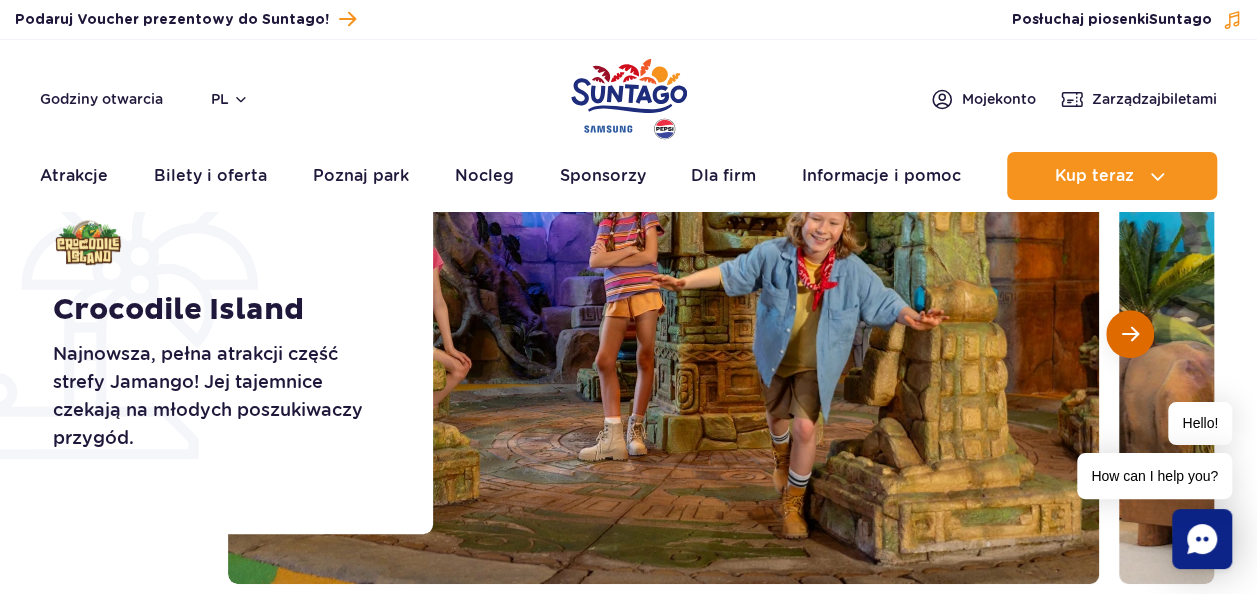 click at bounding box center (1130, 334) 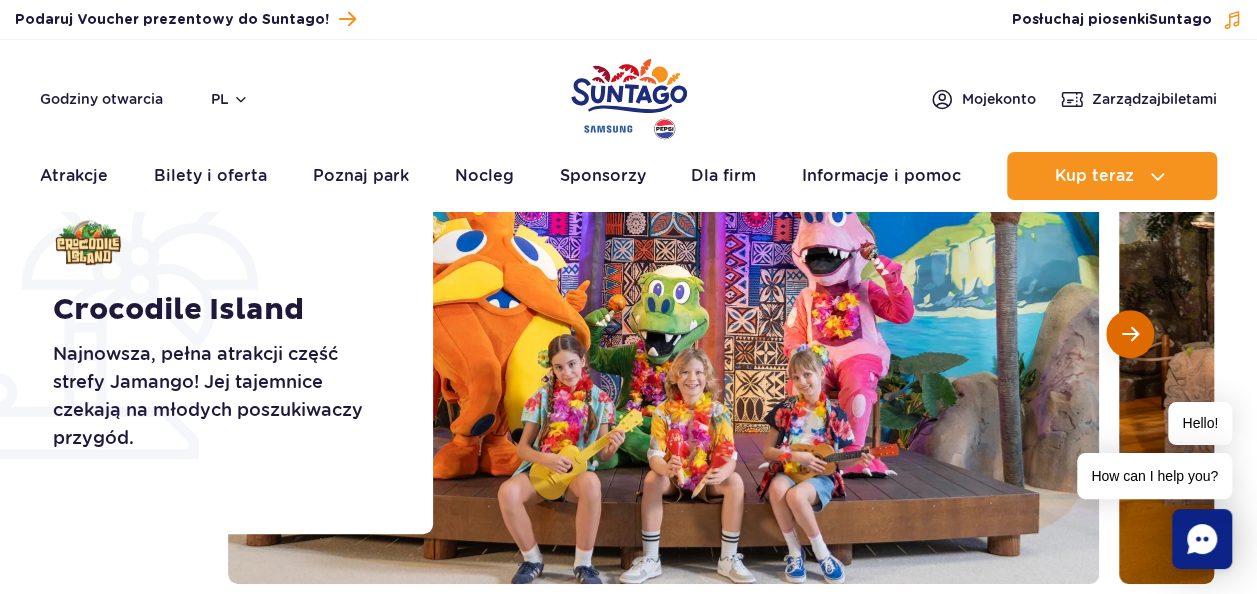 click at bounding box center (1130, 334) 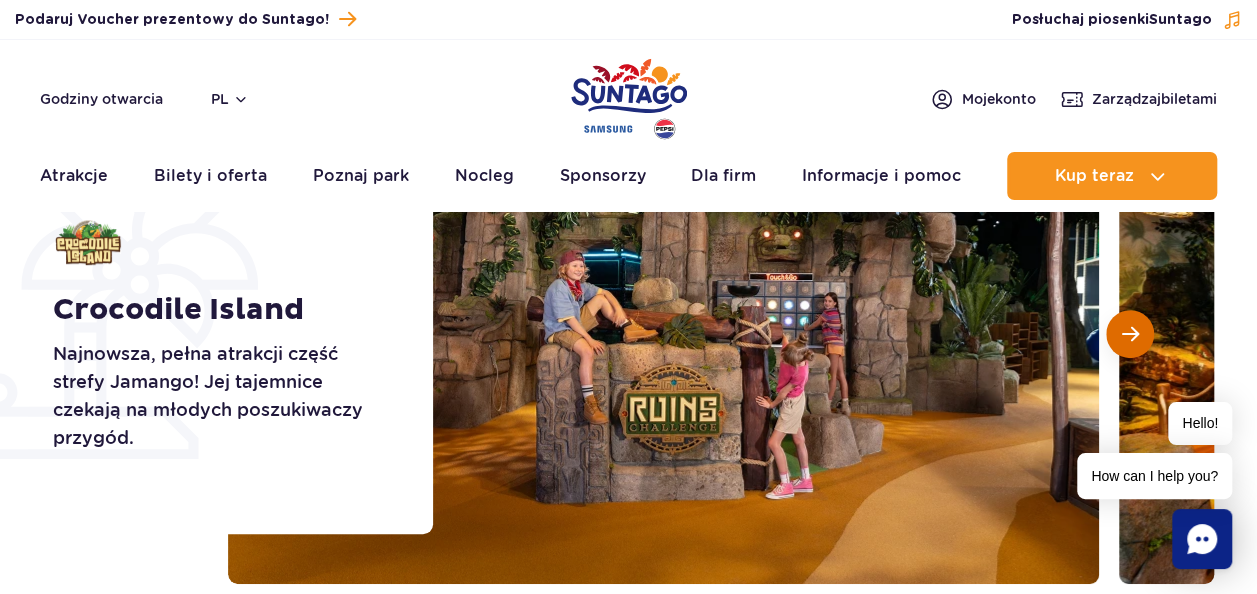 click at bounding box center [1130, 334] 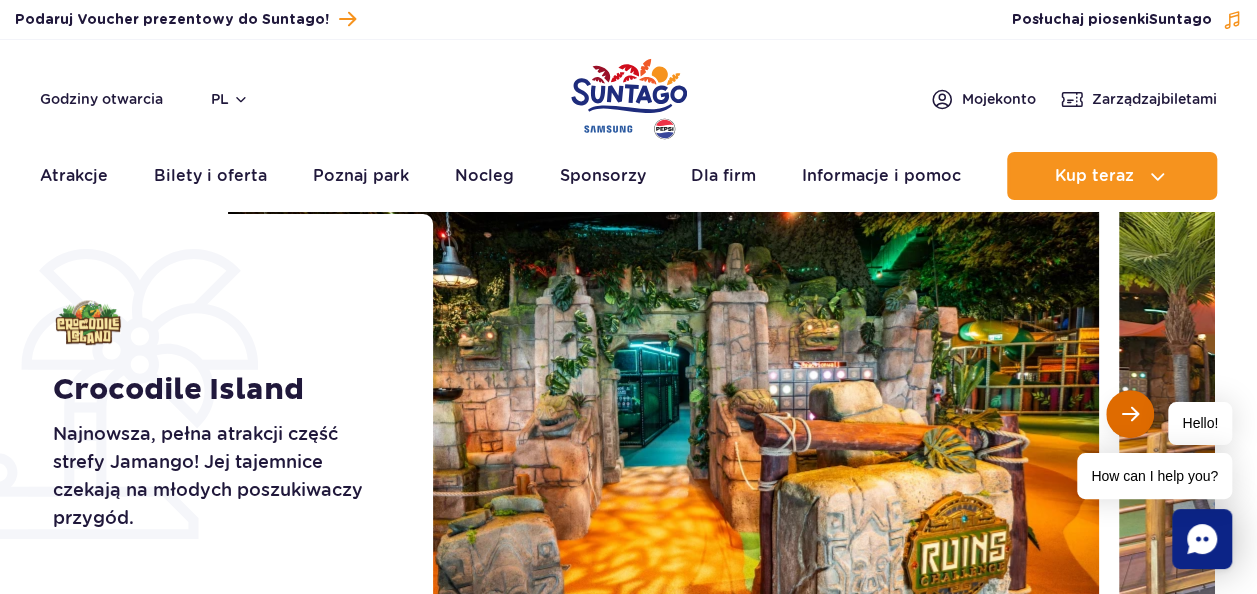 scroll, scrollTop: 0, scrollLeft: 0, axis: both 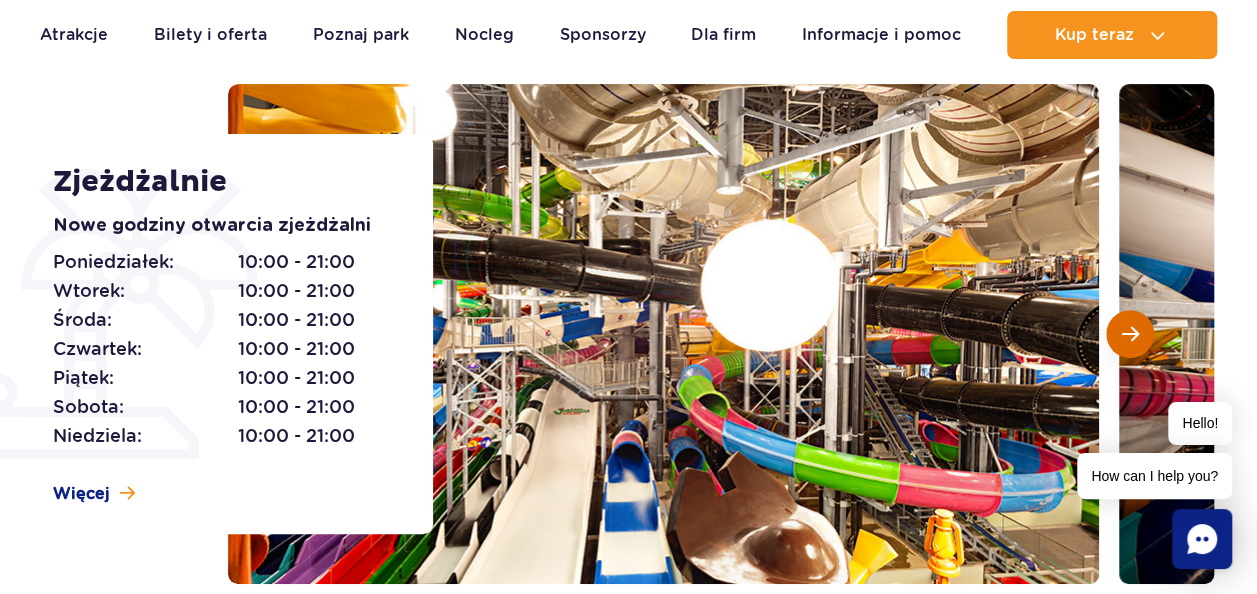 click at bounding box center [1130, 334] 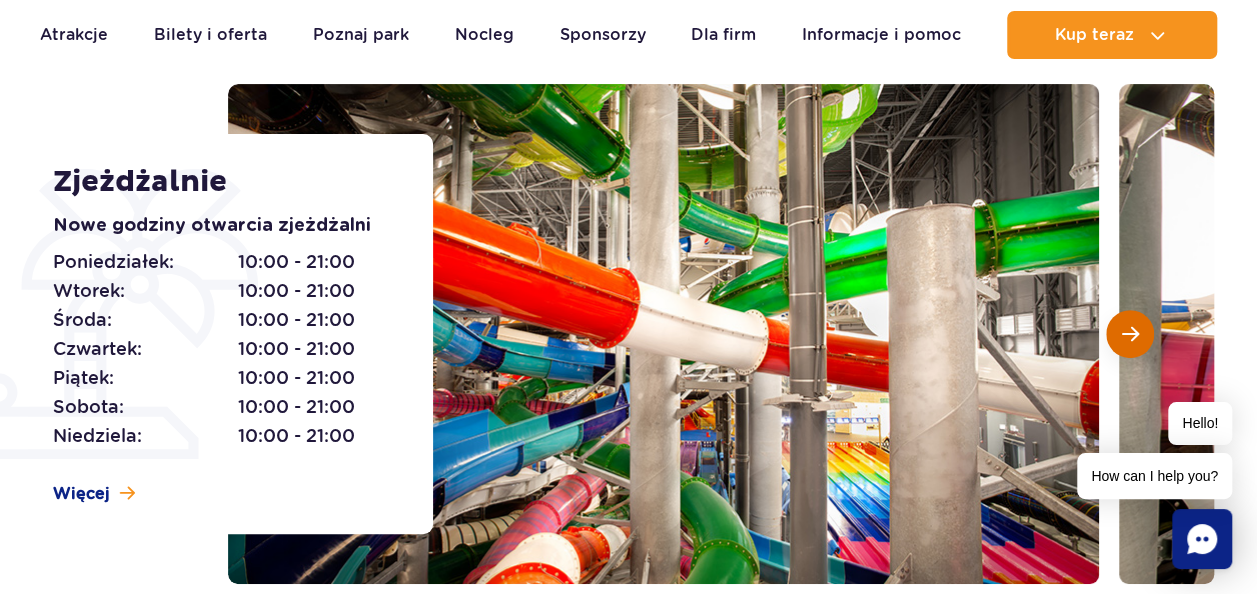 click at bounding box center [1130, 334] 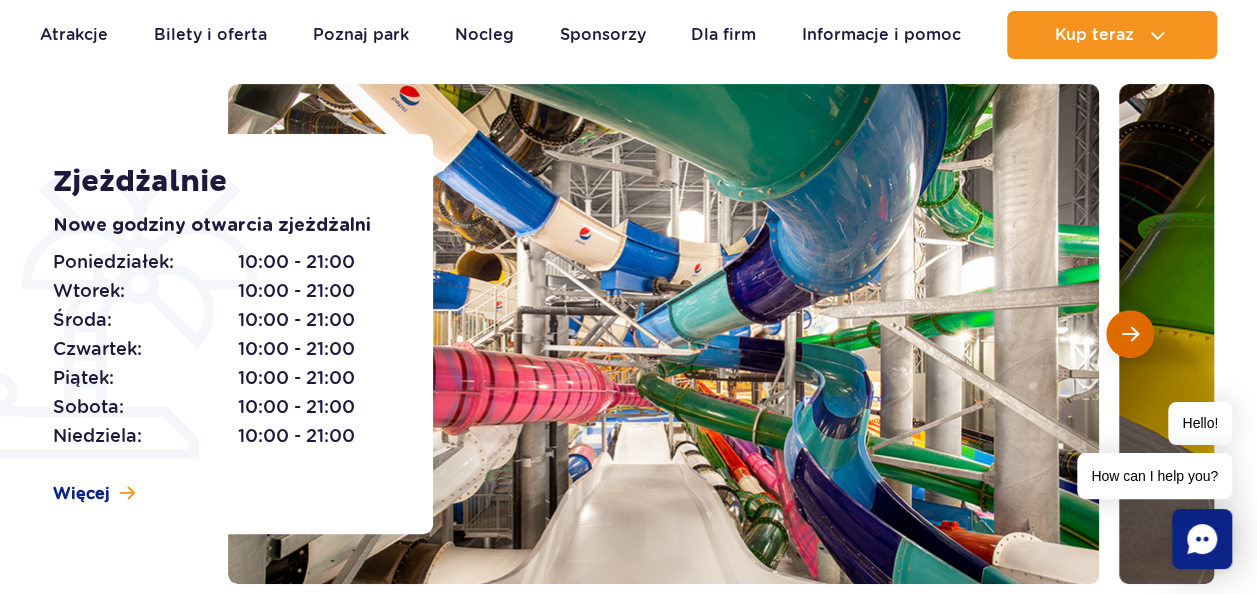 click at bounding box center [1130, 334] 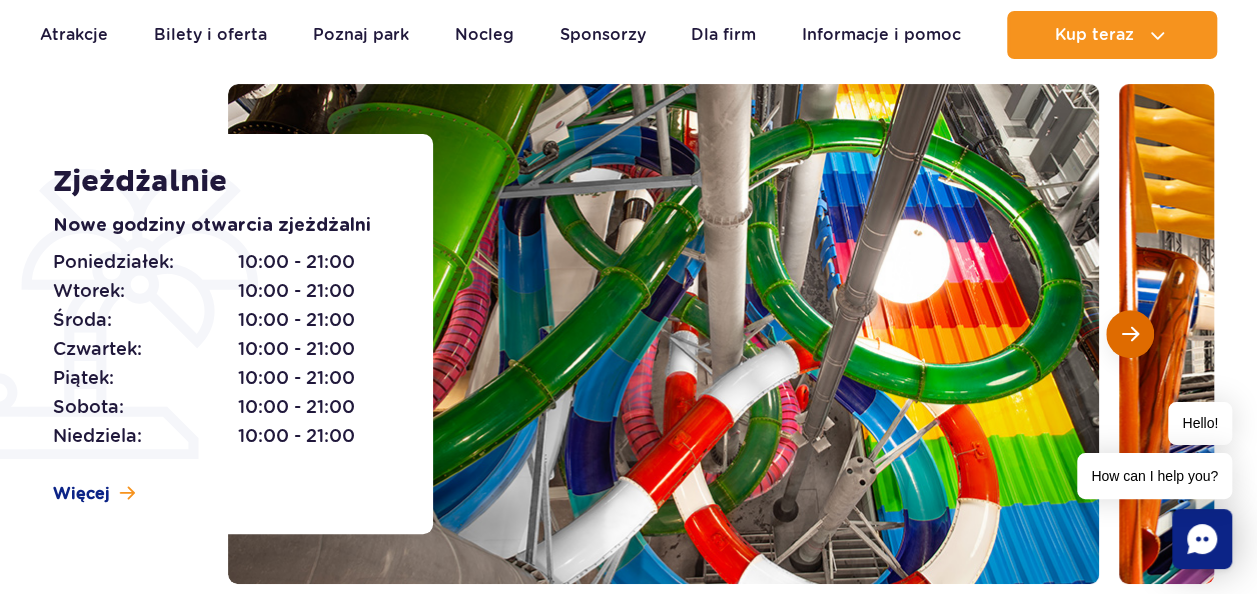 click at bounding box center [1130, 334] 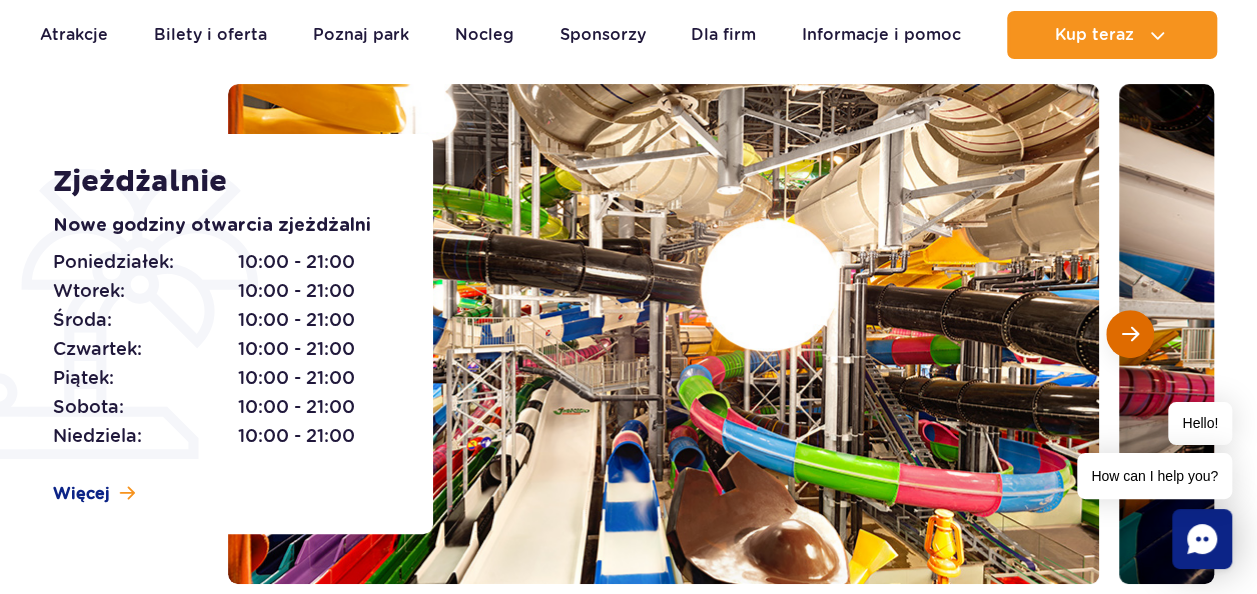 click at bounding box center [1130, 334] 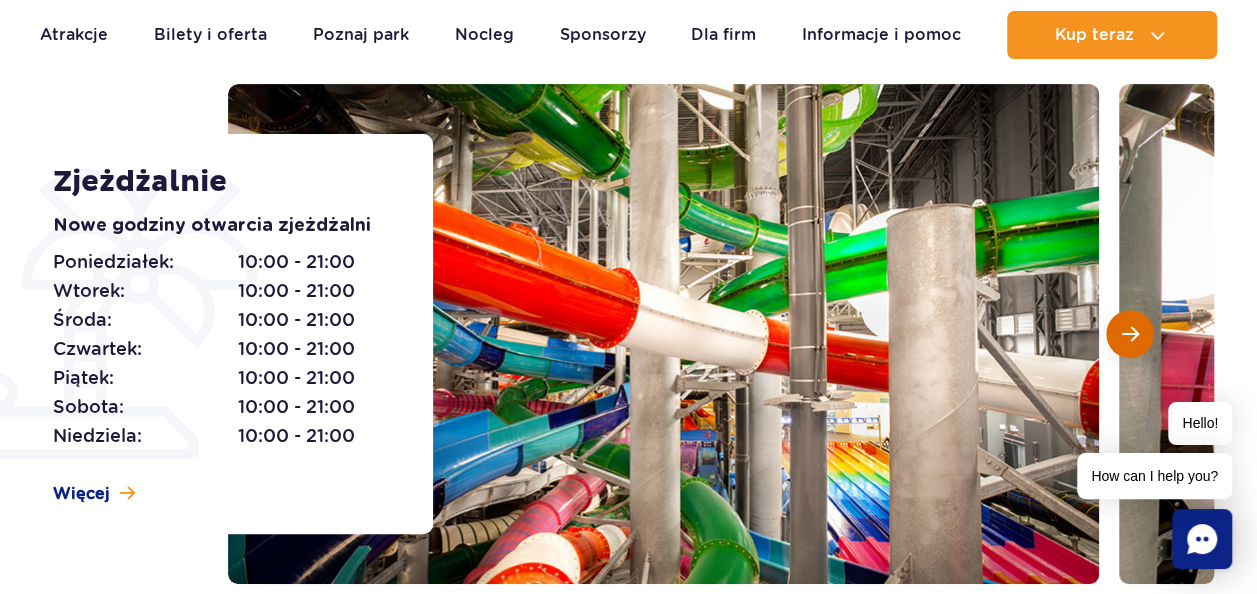 click at bounding box center (1130, 334) 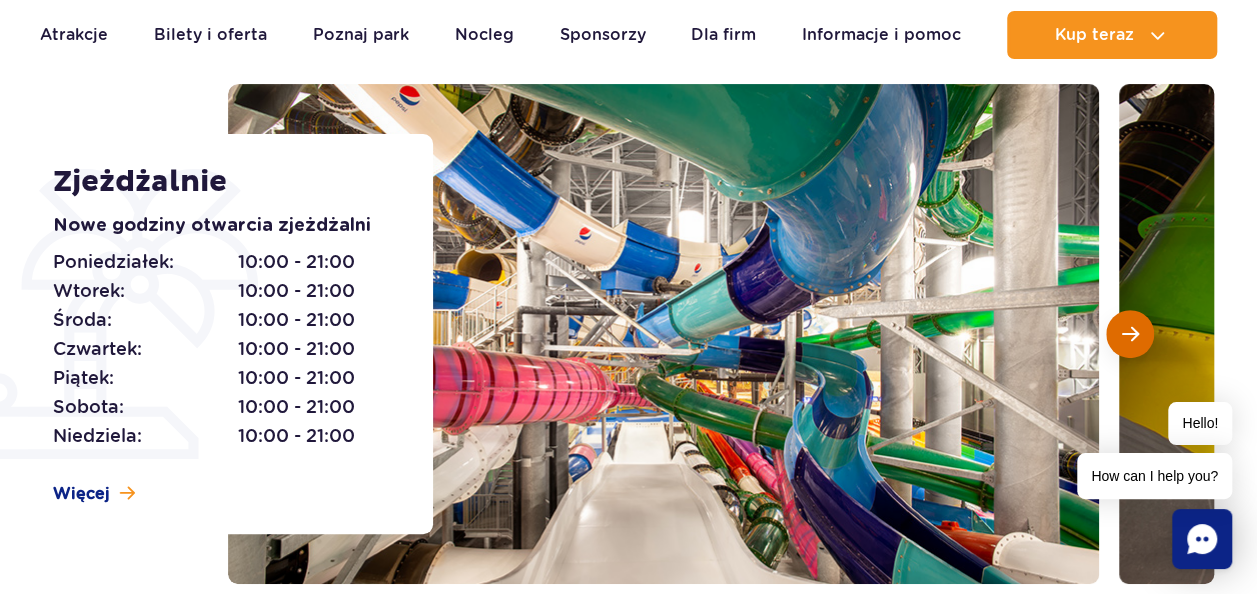 click at bounding box center [1130, 334] 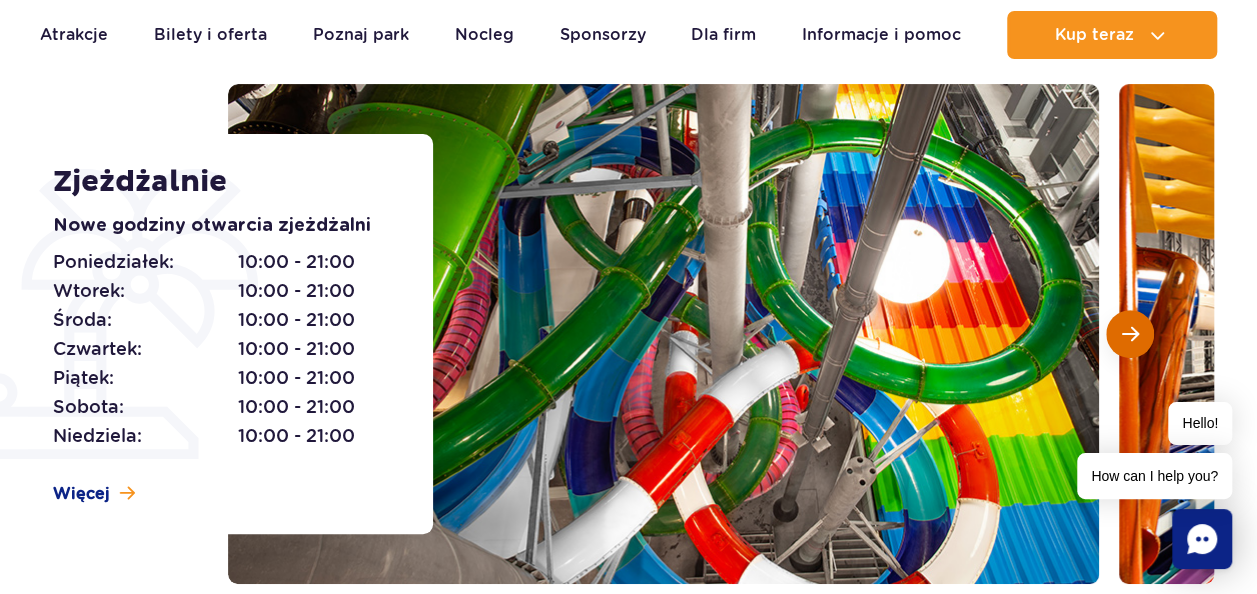 click at bounding box center [1130, 334] 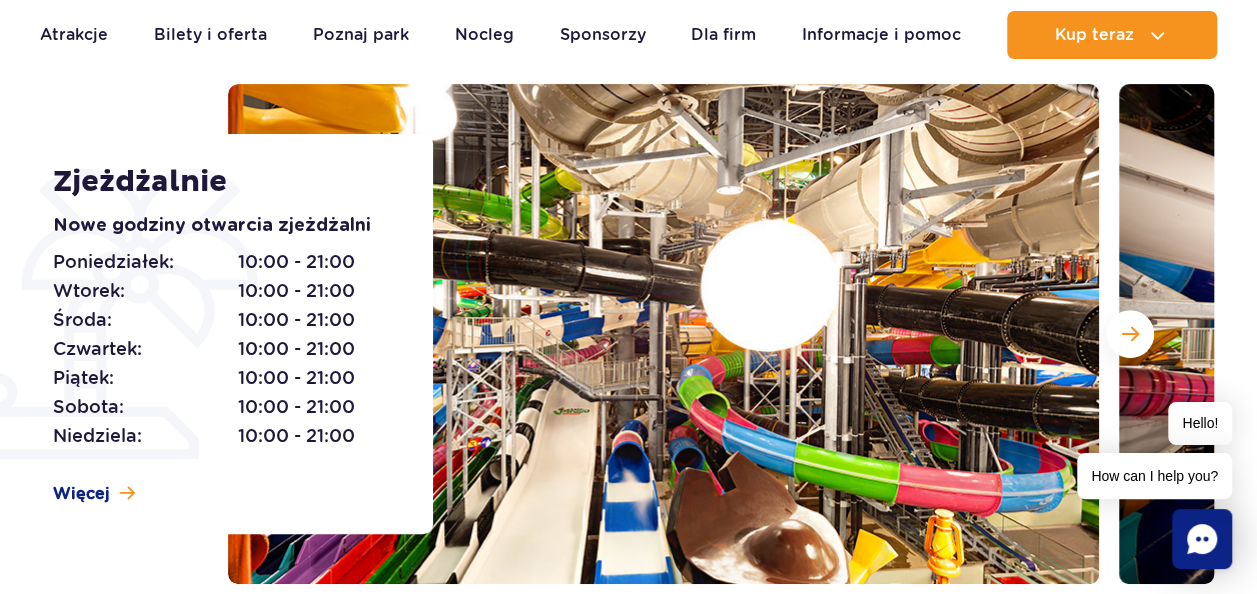 drag, startPoint x: 1128, startPoint y: 324, endPoint x: 1129, endPoint y: 358, distance: 34.0147 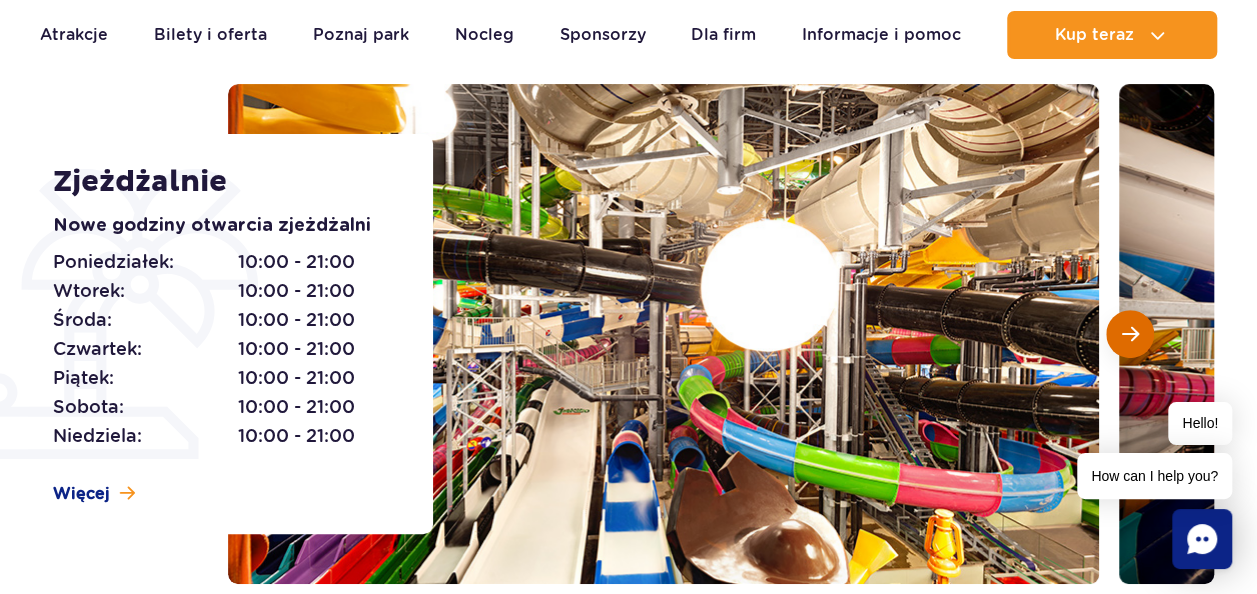 click at bounding box center [1130, 334] 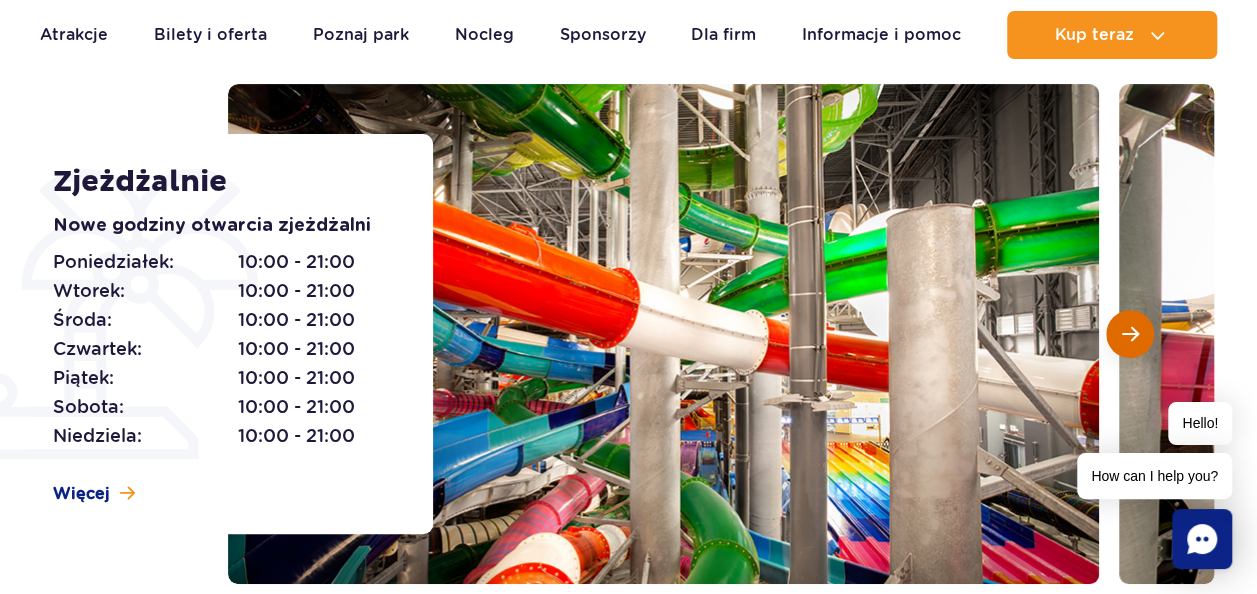 click at bounding box center (1130, 334) 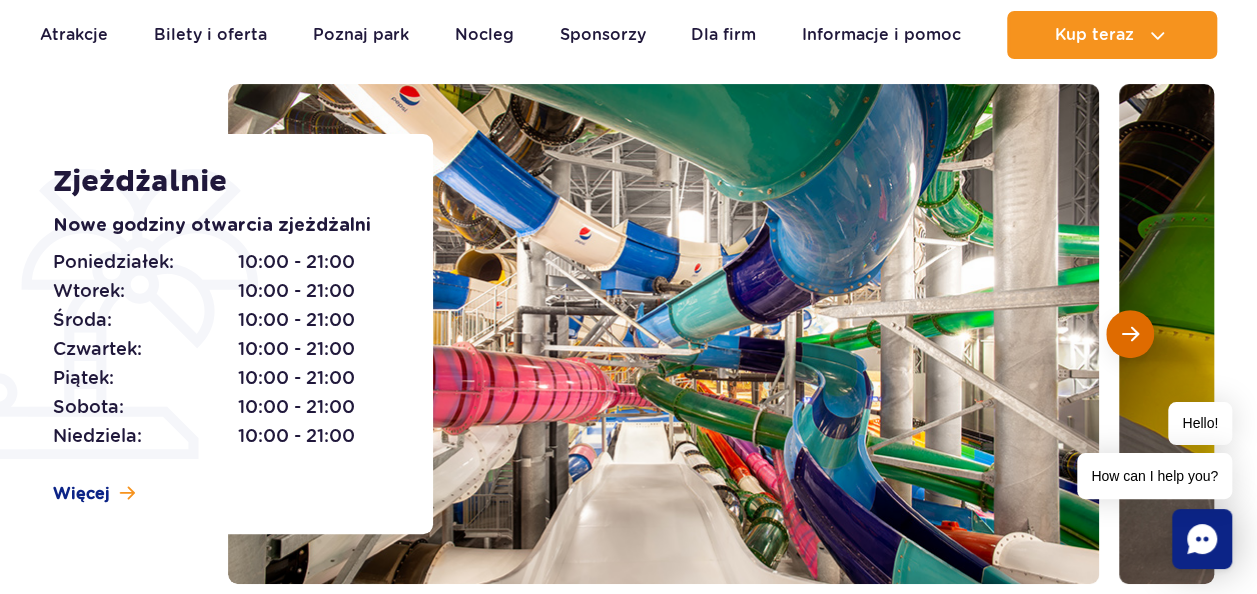 click at bounding box center (1130, 334) 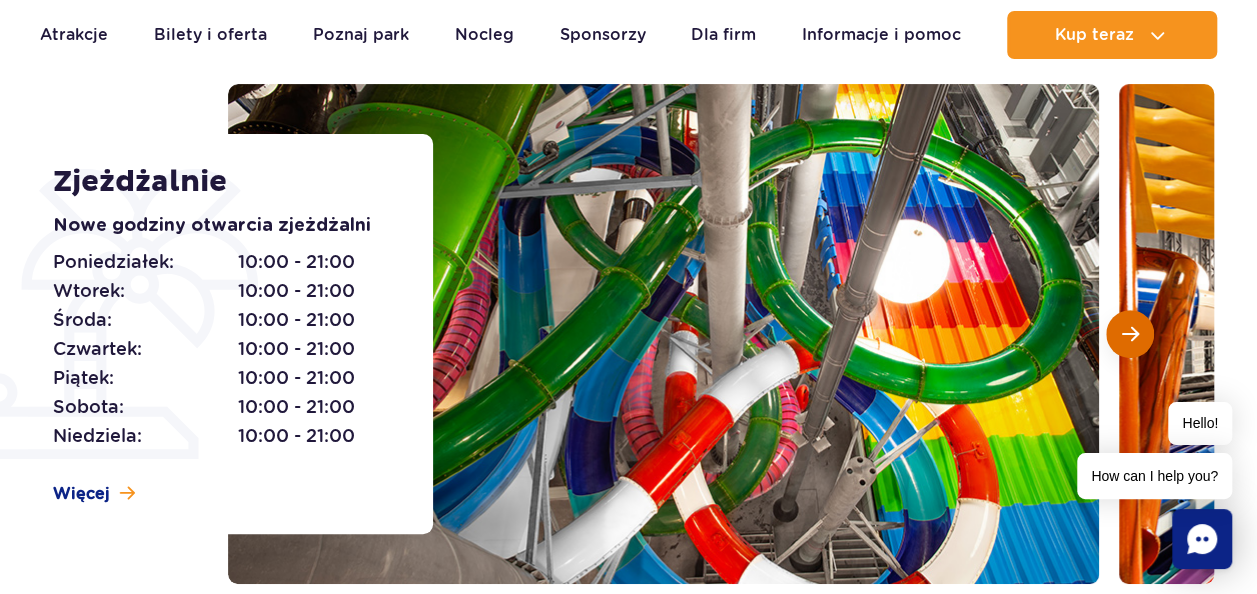 click at bounding box center (1130, 334) 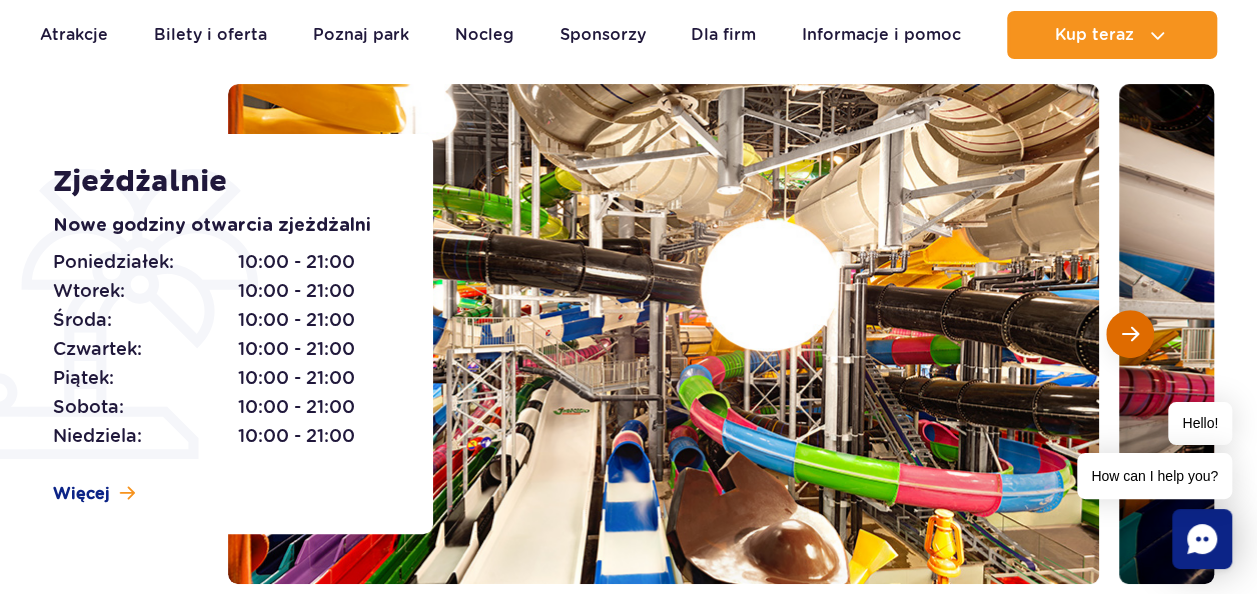 click at bounding box center [1130, 334] 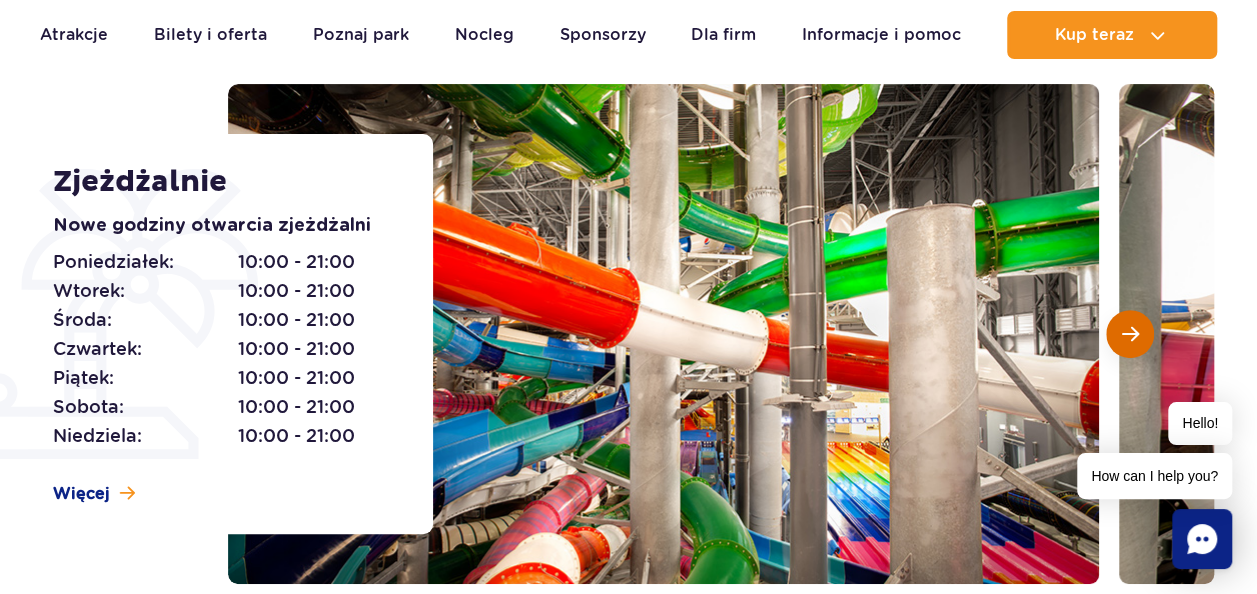 click at bounding box center [1130, 334] 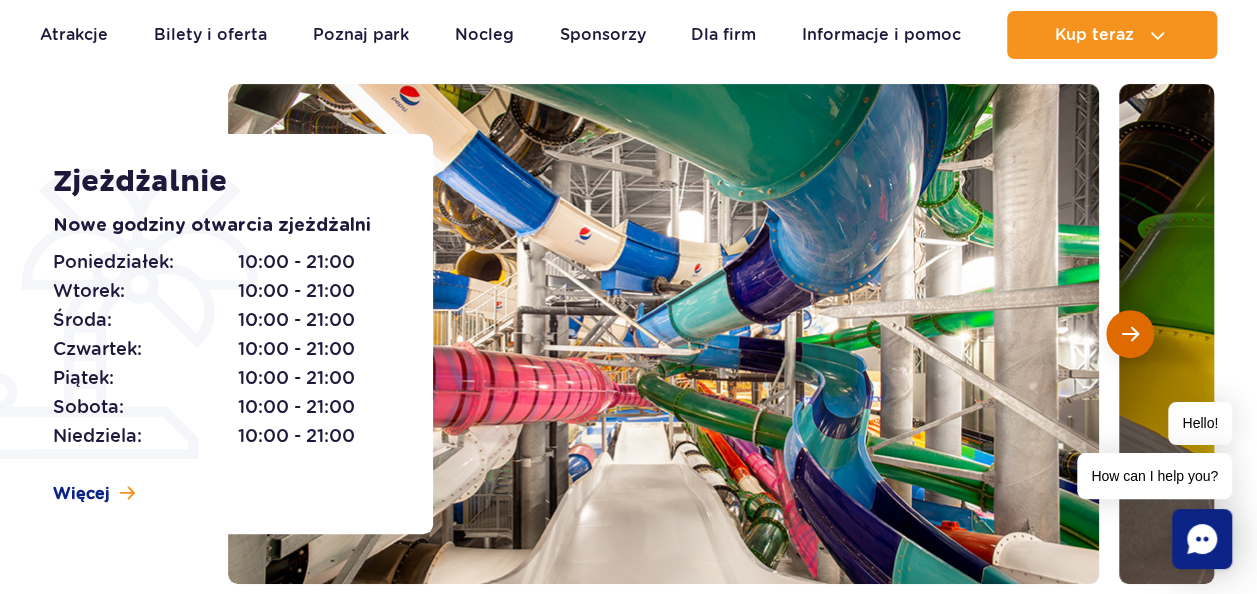 click at bounding box center (1130, 334) 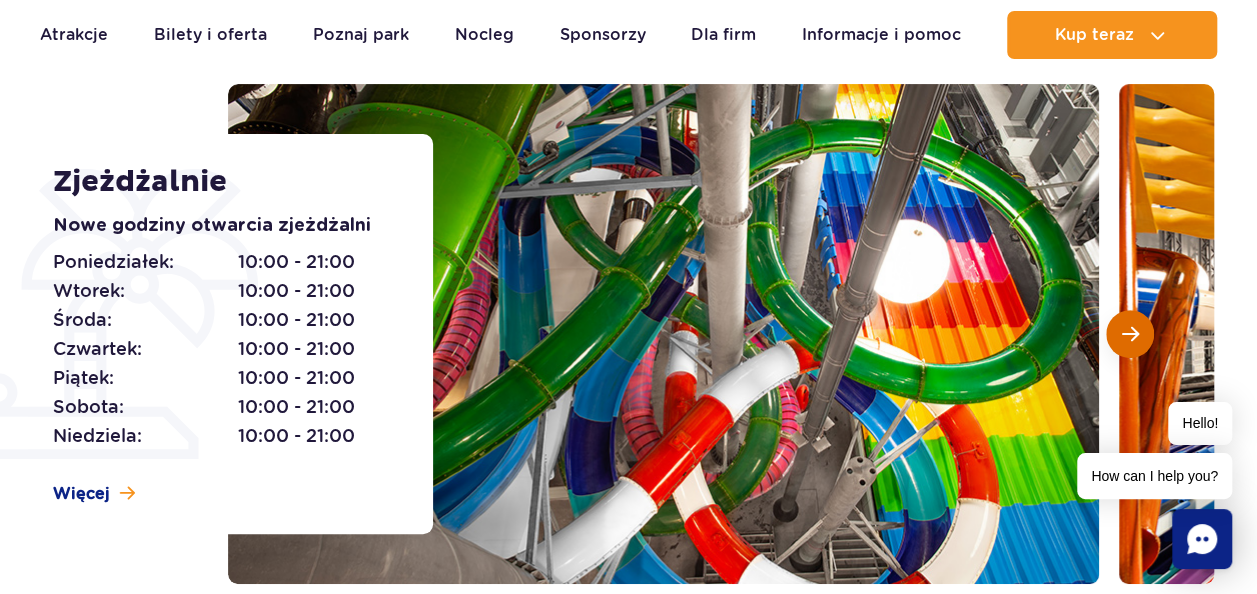 click at bounding box center (1130, 334) 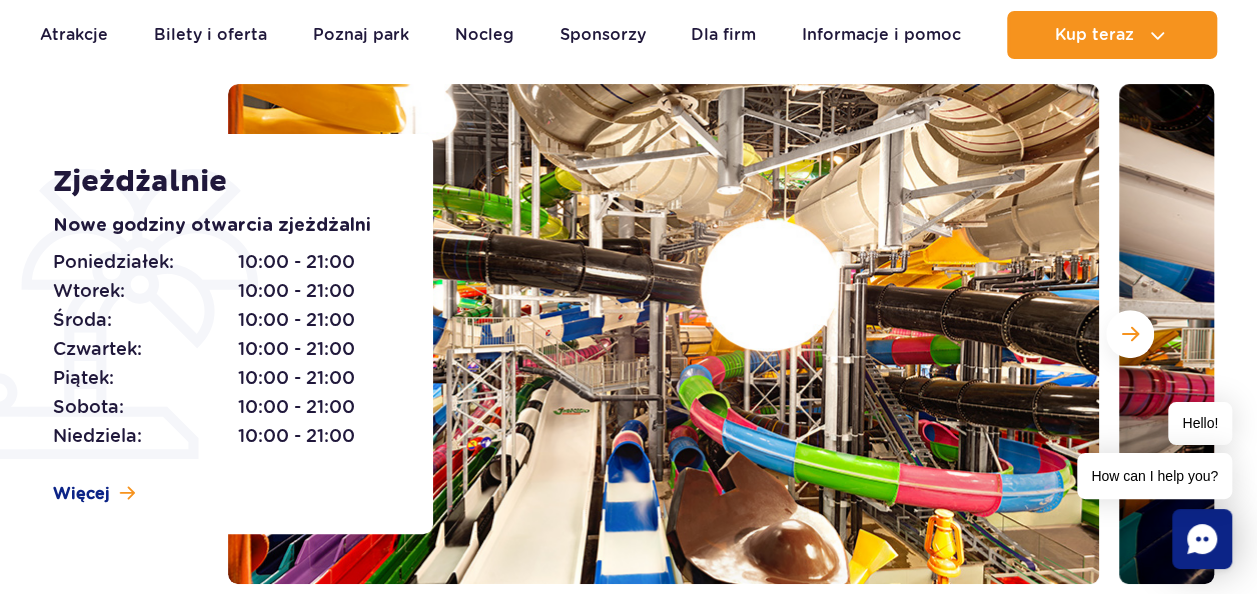 click at bounding box center (1554, 334) 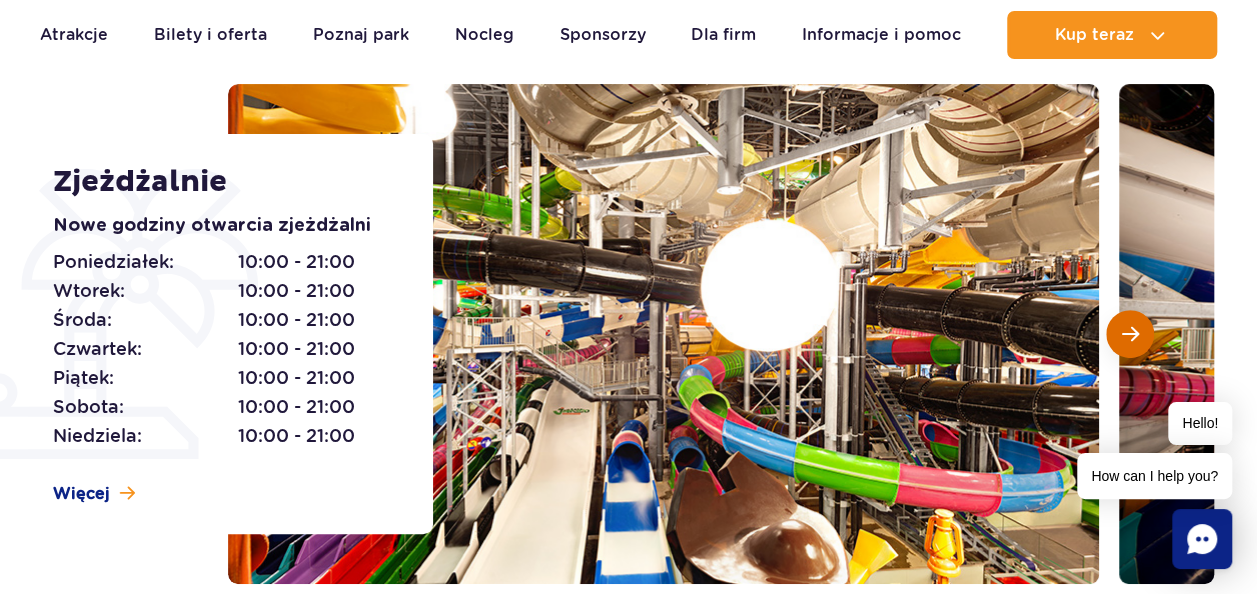 click at bounding box center (1130, 334) 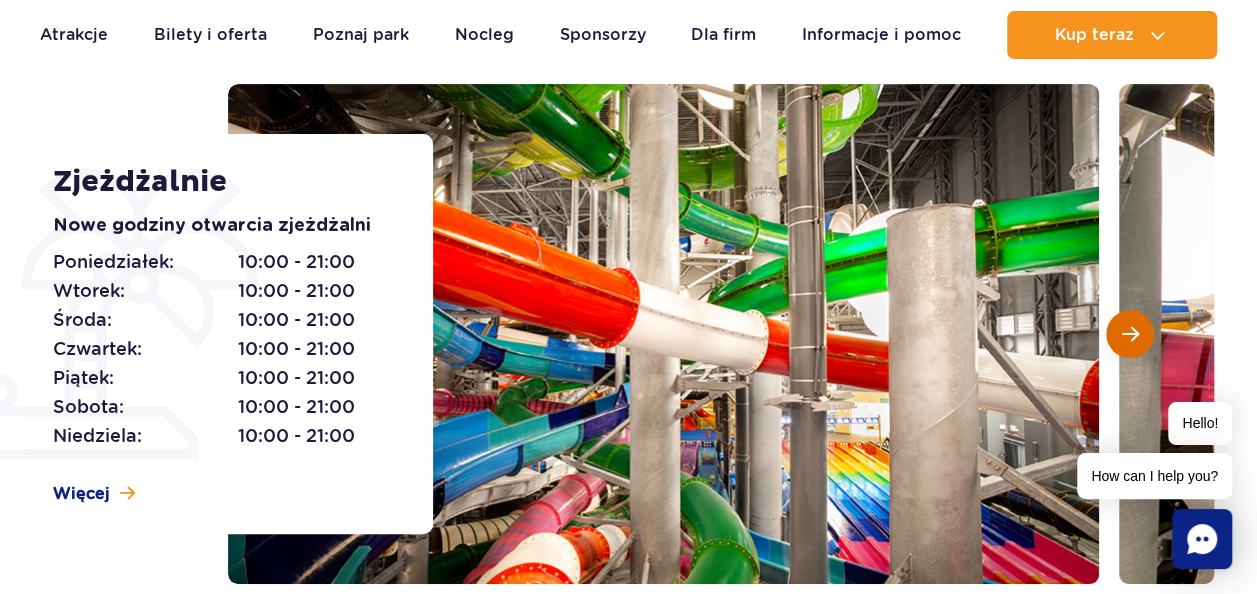 click at bounding box center (1130, 334) 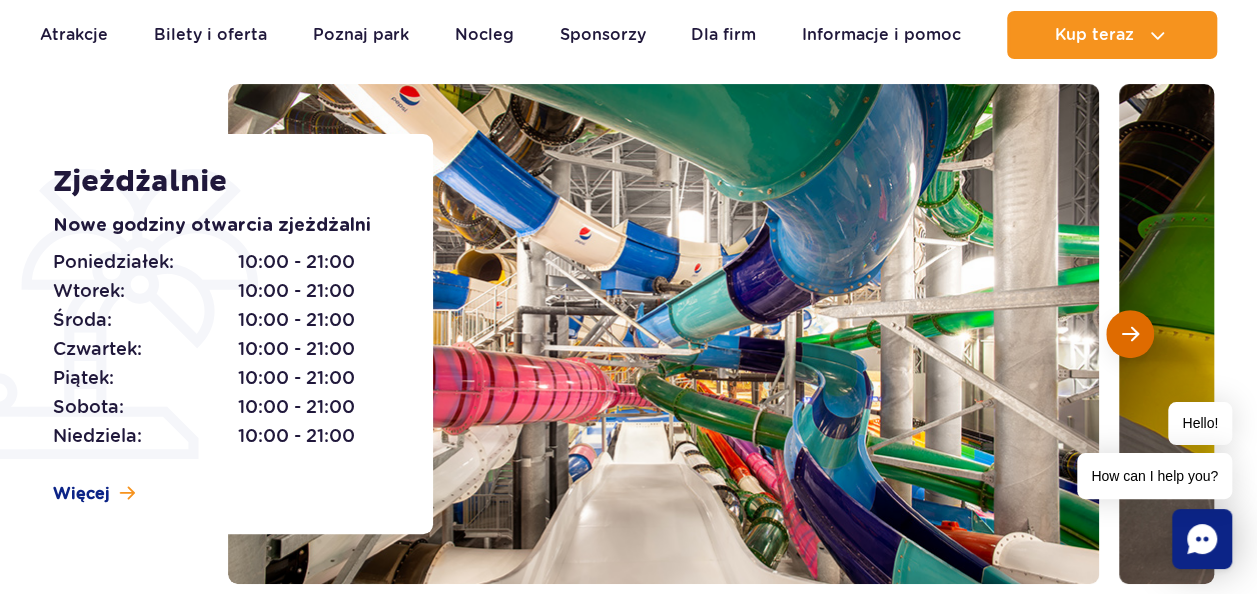 click at bounding box center [1130, 334] 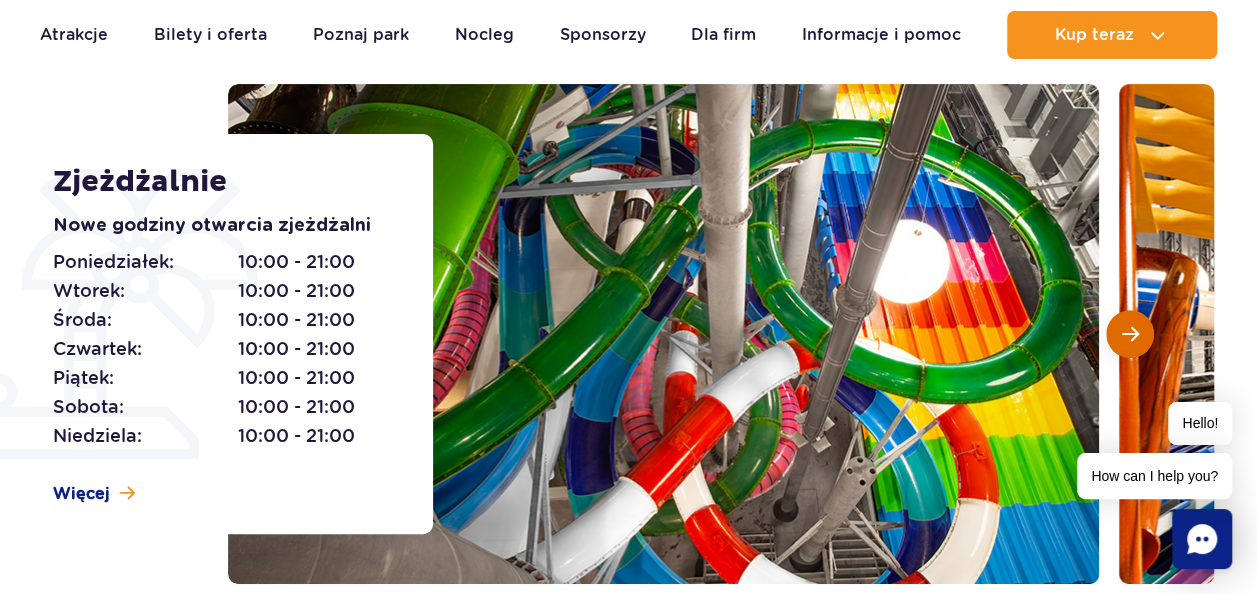 click at bounding box center [1130, 334] 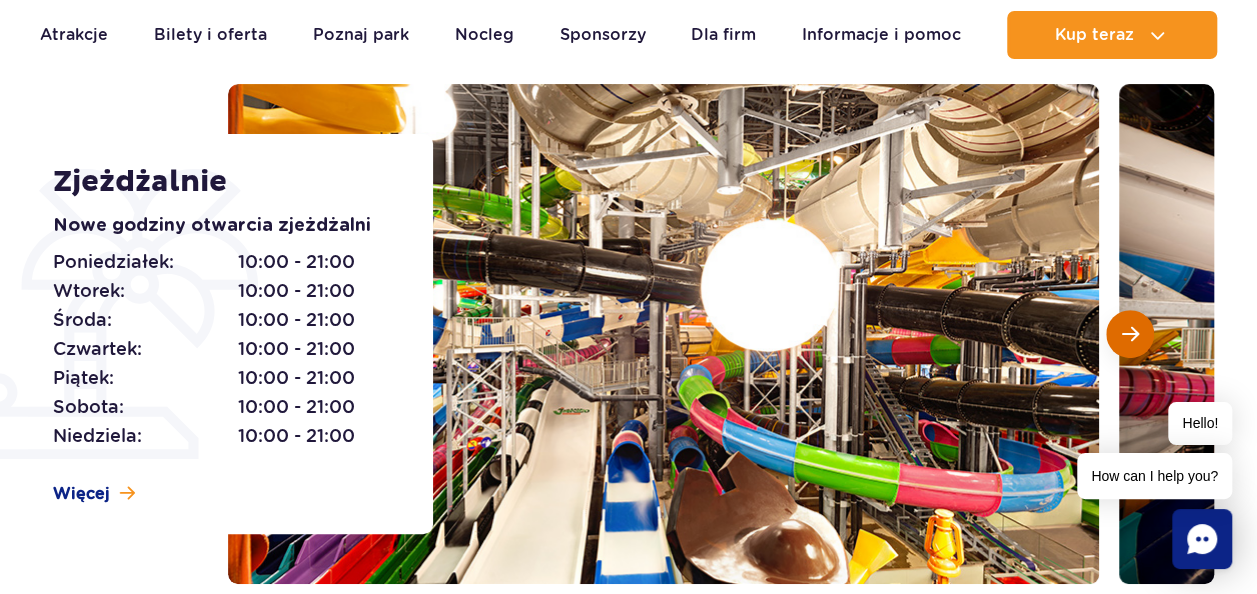 click at bounding box center (1130, 334) 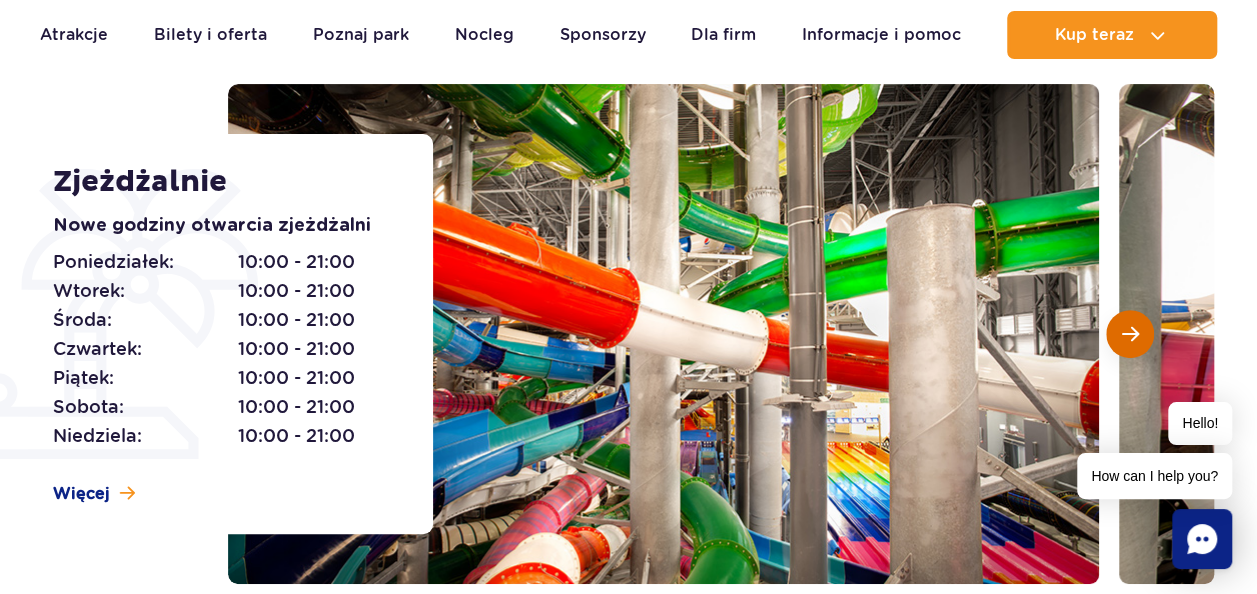 click at bounding box center (1130, 334) 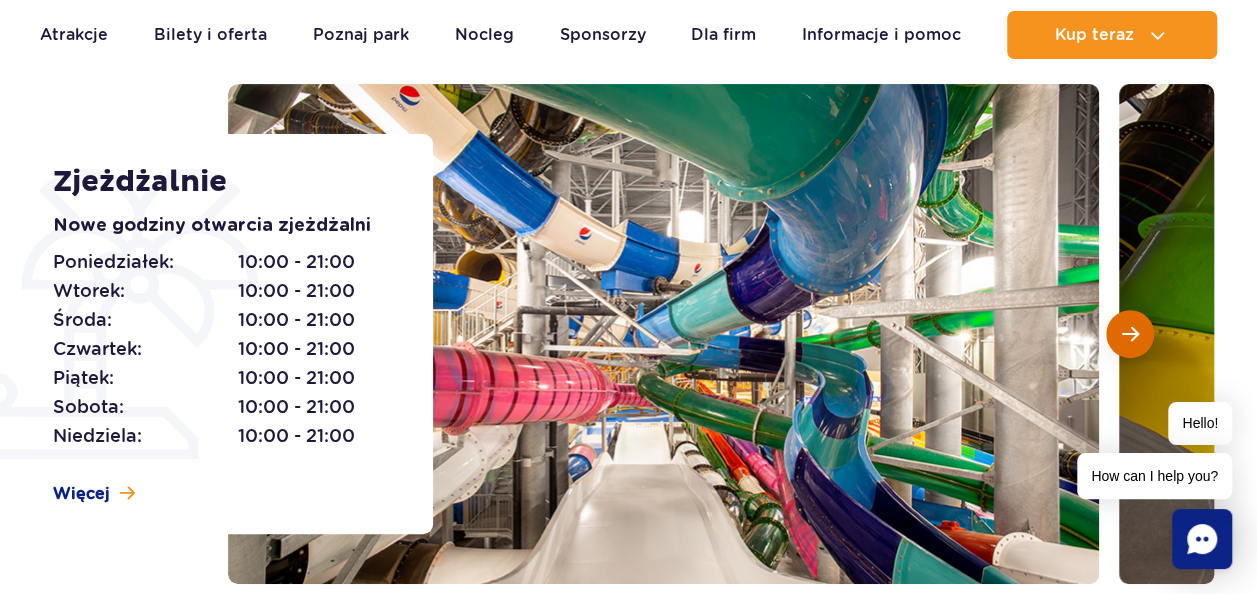 click at bounding box center [1130, 334] 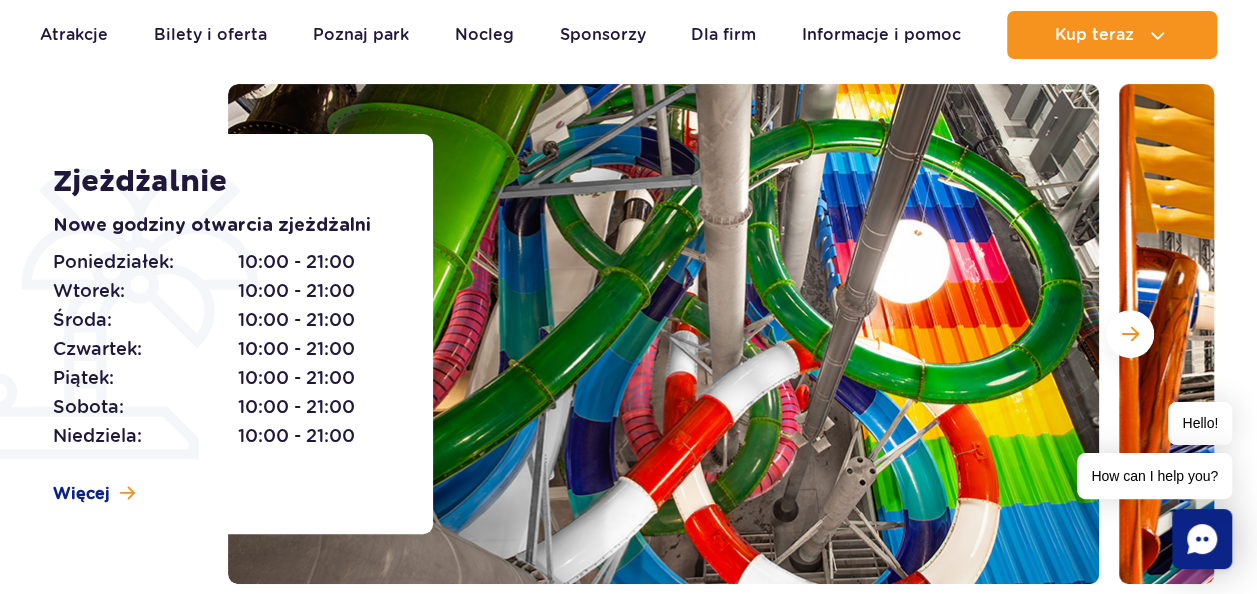 drag, startPoint x: 1139, startPoint y: 337, endPoint x: 1052, endPoint y: 254, distance: 120.241425 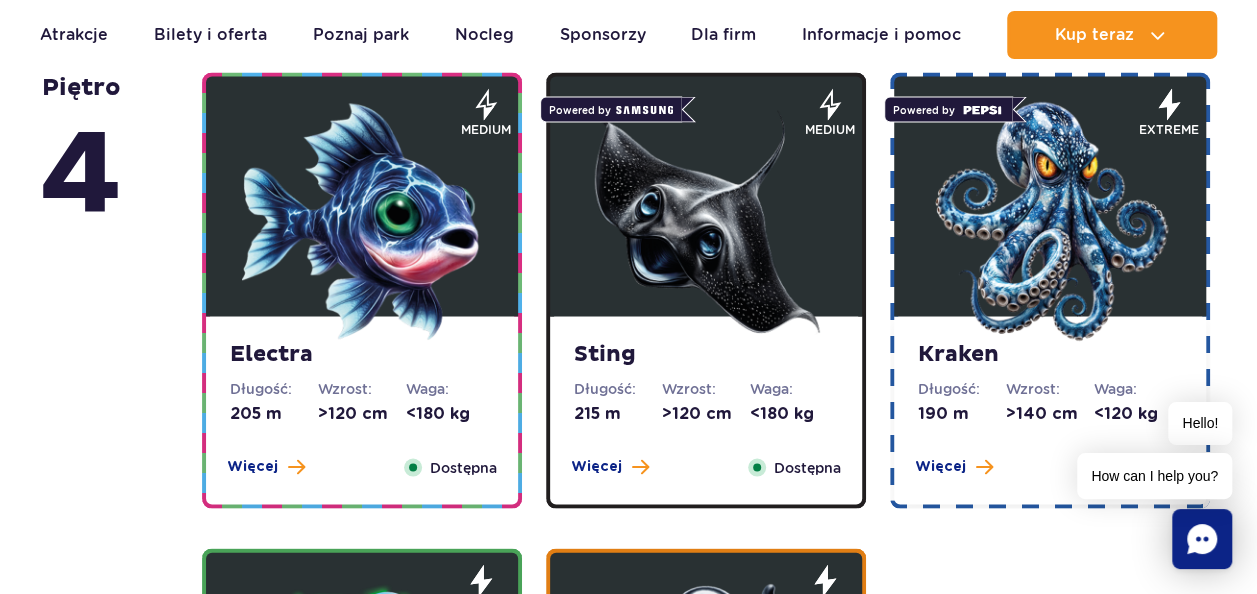 scroll, scrollTop: 1800, scrollLeft: 0, axis: vertical 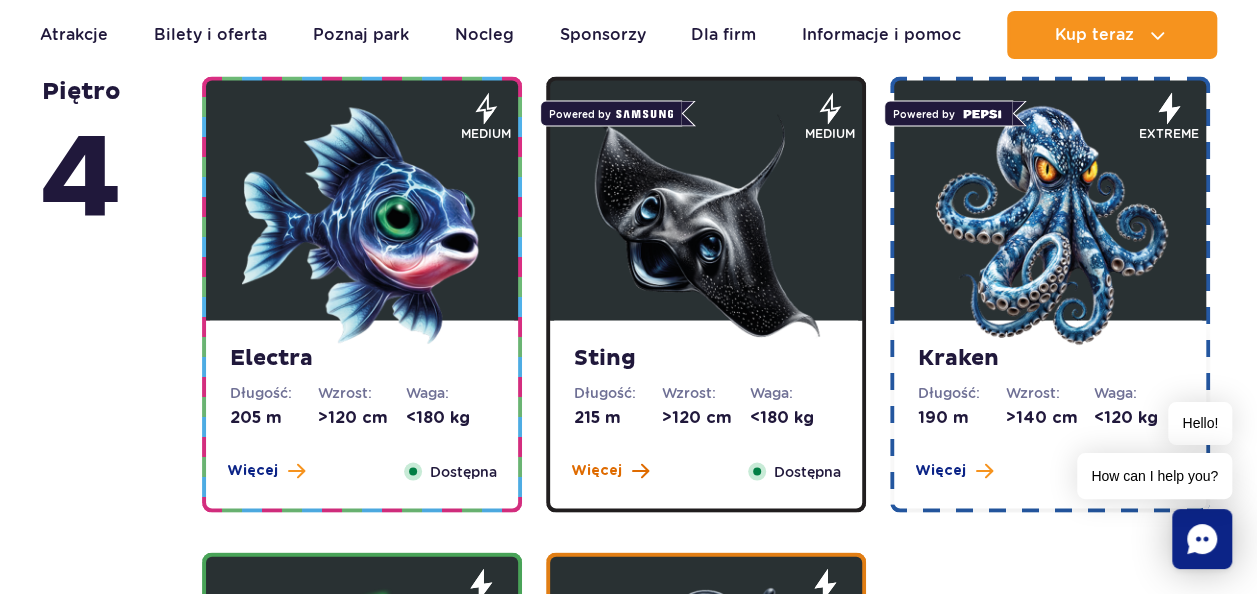 click on "Więcej" at bounding box center [596, 470] 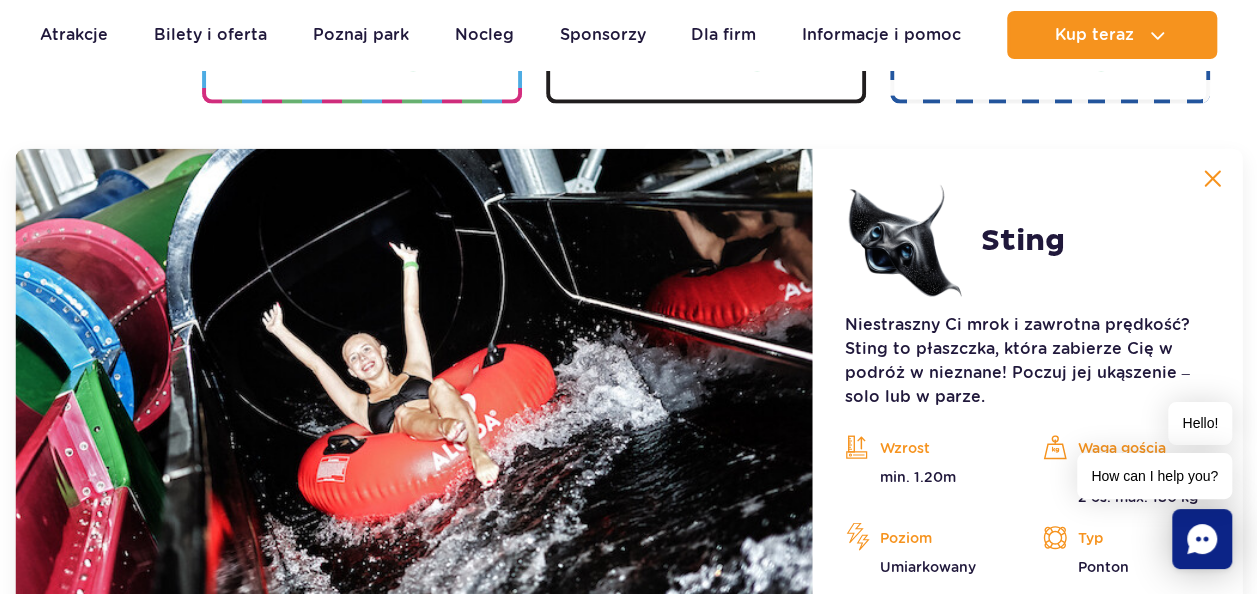 scroll, scrollTop: 2236, scrollLeft: 0, axis: vertical 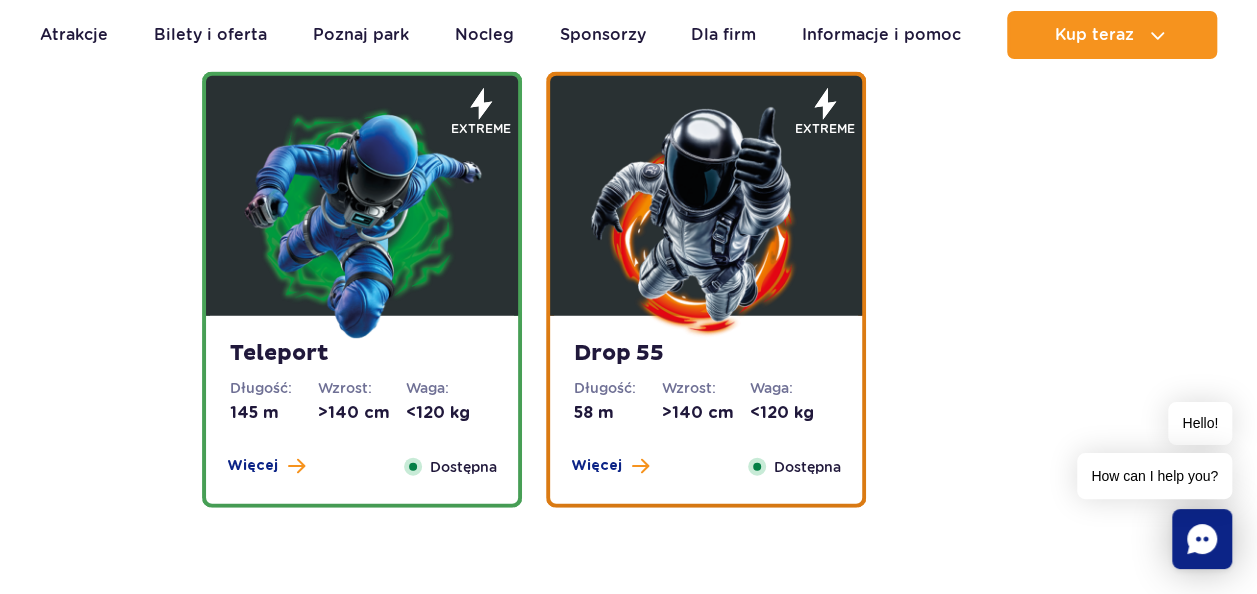 click on "Drop 55
Długość:
58 m
Wzrost:
>140 cm
Waga:
<120 kg
Więcej
Zamknij
Dostępna" at bounding box center (706, 410) 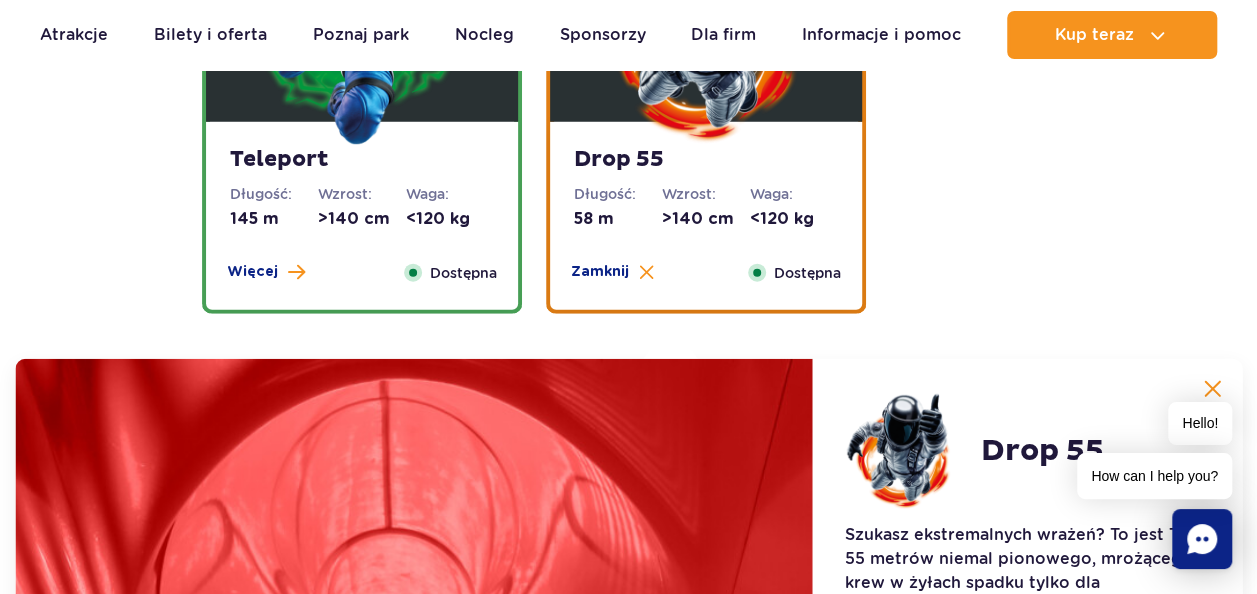 scroll, scrollTop: 2712, scrollLeft: 0, axis: vertical 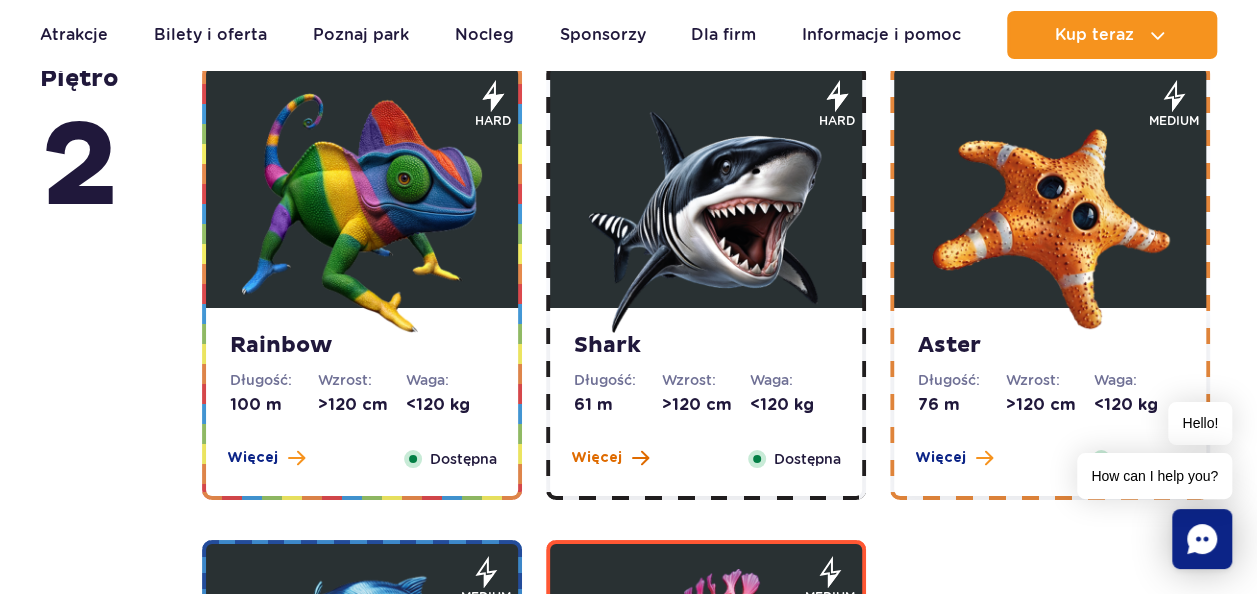 click on "Więcej" at bounding box center [596, 458] 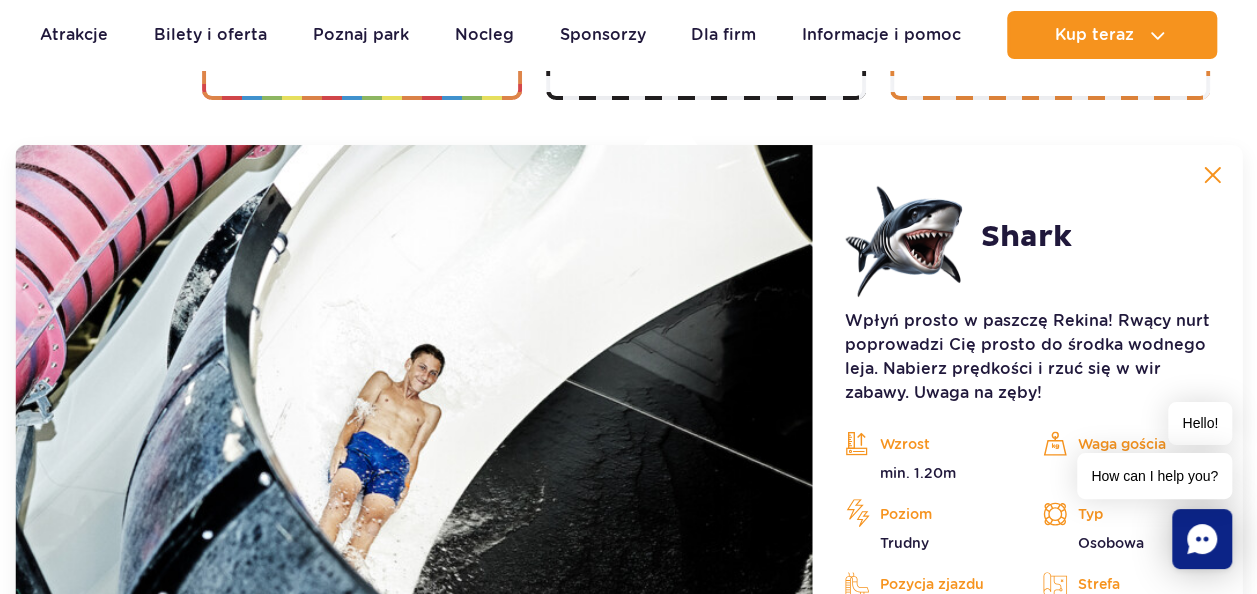 scroll, scrollTop: 3824, scrollLeft: 0, axis: vertical 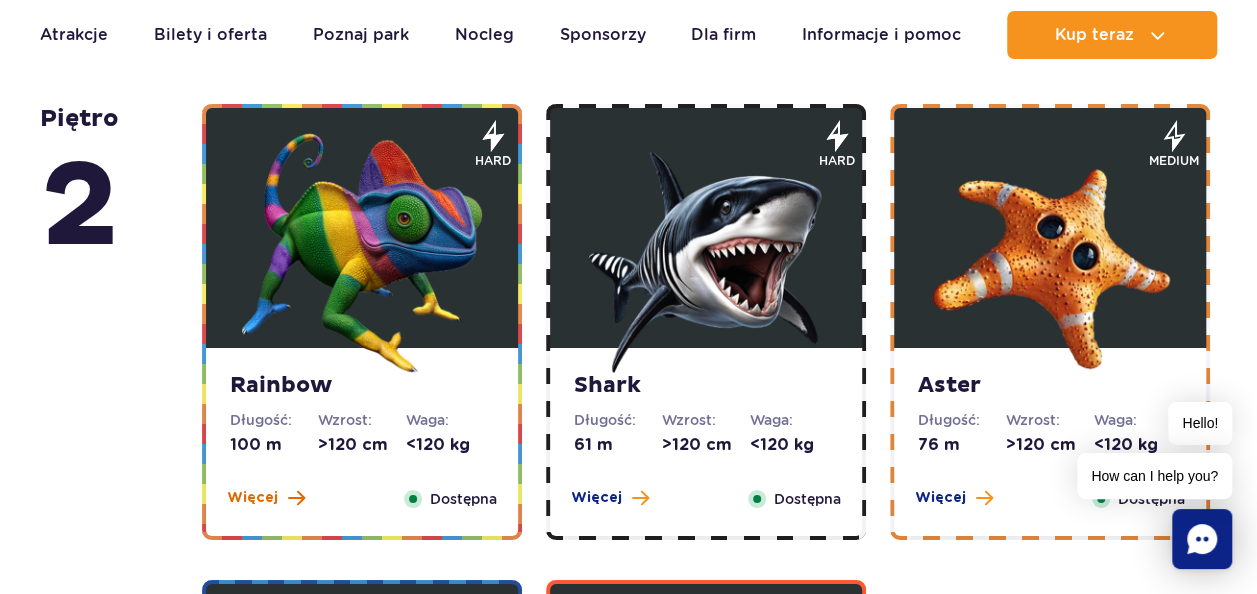 click on "Więcej" at bounding box center [252, 498] 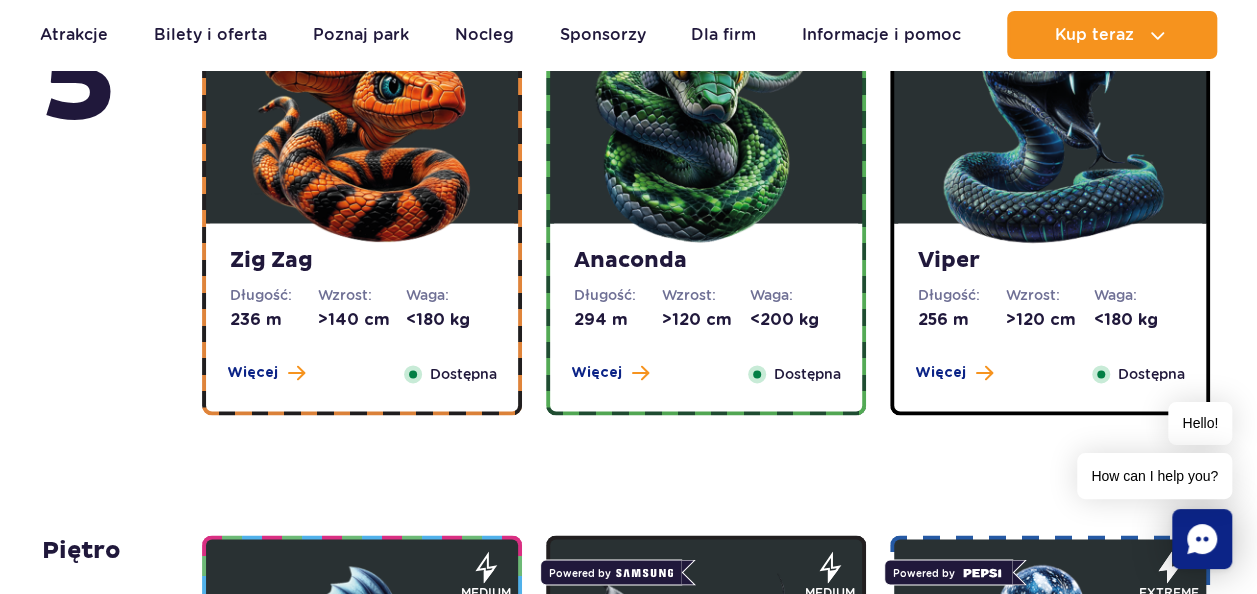 scroll, scrollTop: 1344, scrollLeft: 0, axis: vertical 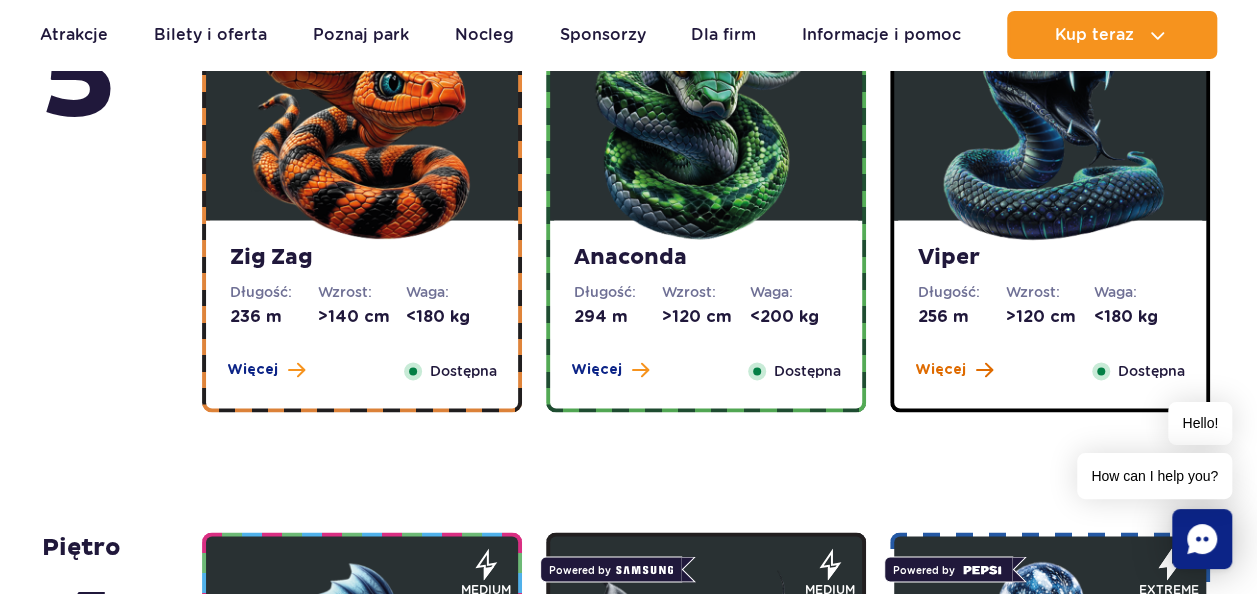 click on "Więcej" at bounding box center [940, 370] 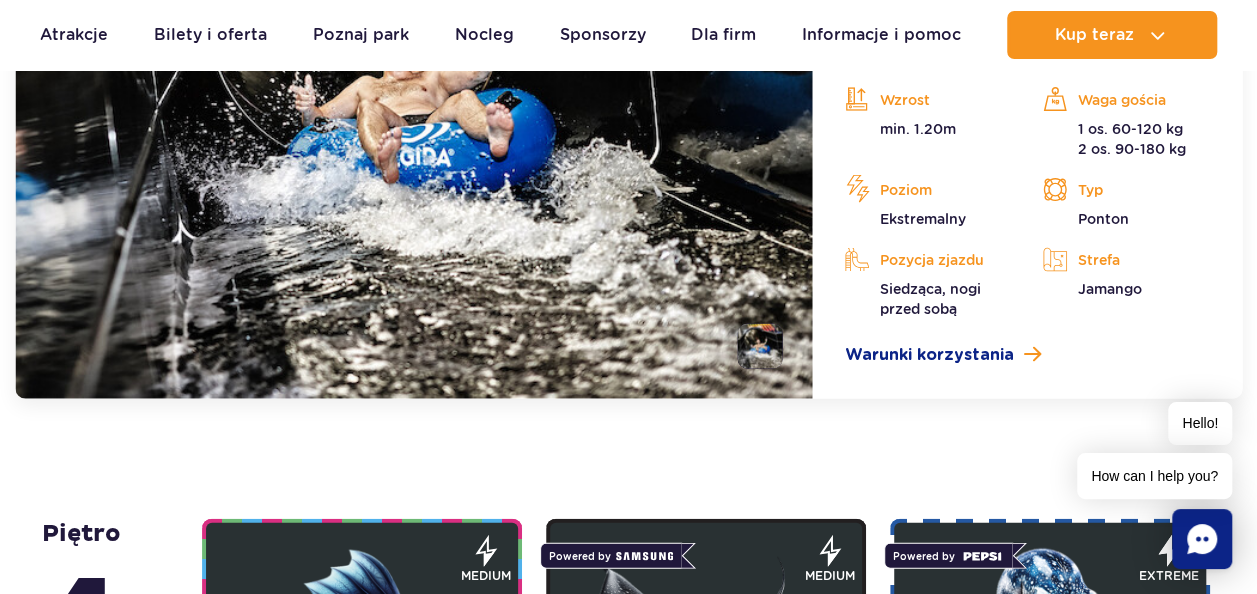 scroll, scrollTop: 1960, scrollLeft: 0, axis: vertical 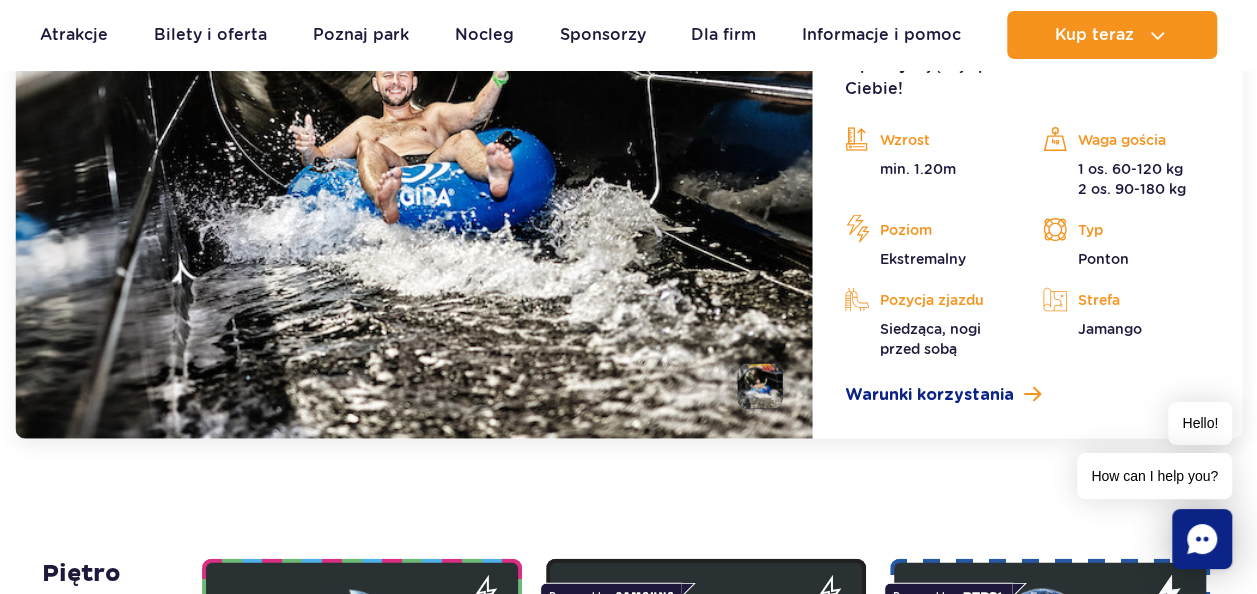 click on "Spójrz w oczy Żmii i poczuj, jak adrenalina syczy w Twoich żyłach! 256 metrów hipnotyzującej spirali czeka właśnie na Ciebie!
Wzrost
min. 1.20m
Waga gościa
1 os. 60-120 kg  2 os. 90-180 kg
Poziom
Ekstremalny
Typ
Ponton
Pozycja zjazdu
Siedząca, nogi przed sobą
Strefa
Jamango
Warunki korzystania" at bounding box center (1027, 206) 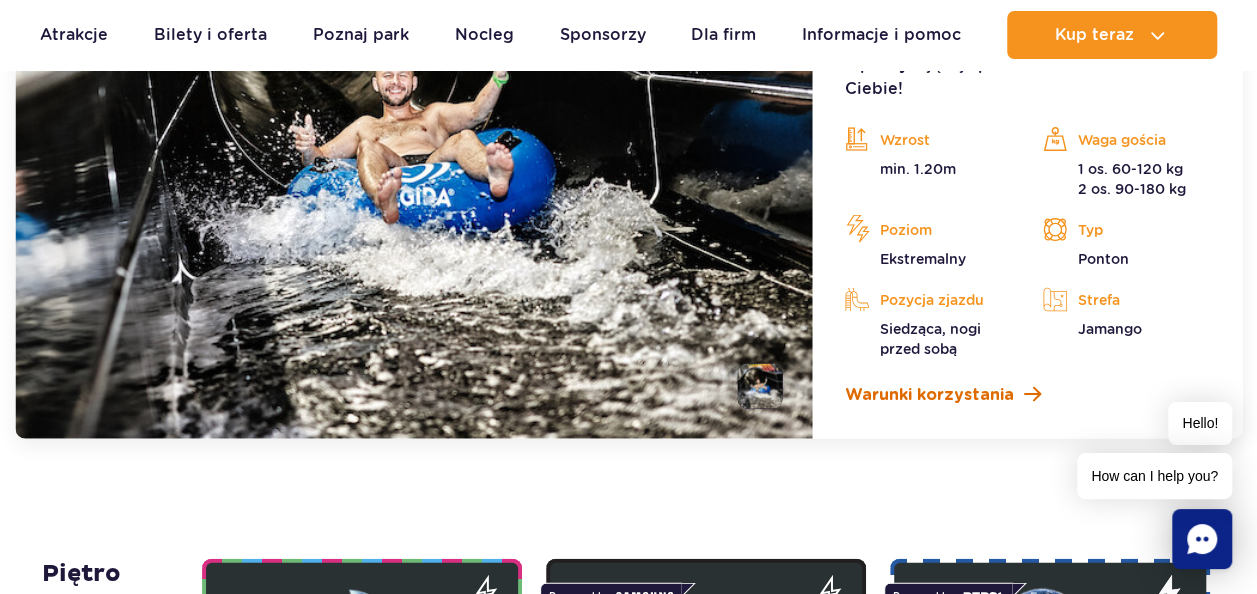 click on "Warunki korzystania" at bounding box center [929, 395] 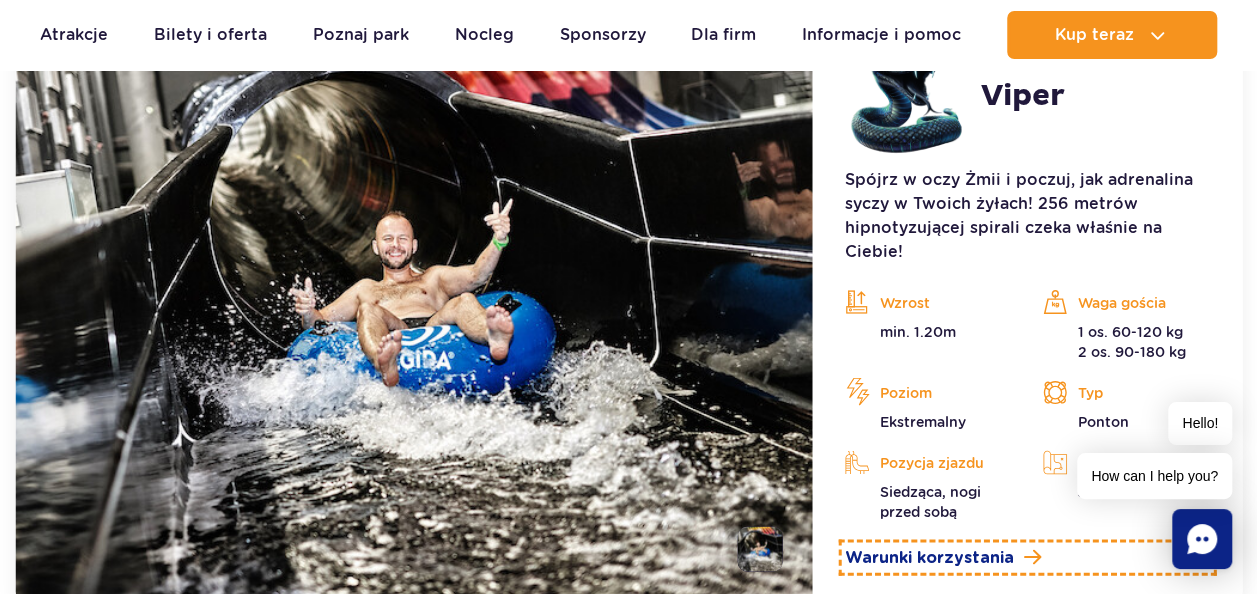 scroll, scrollTop: 1800, scrollLeft: 0, axis: vertical 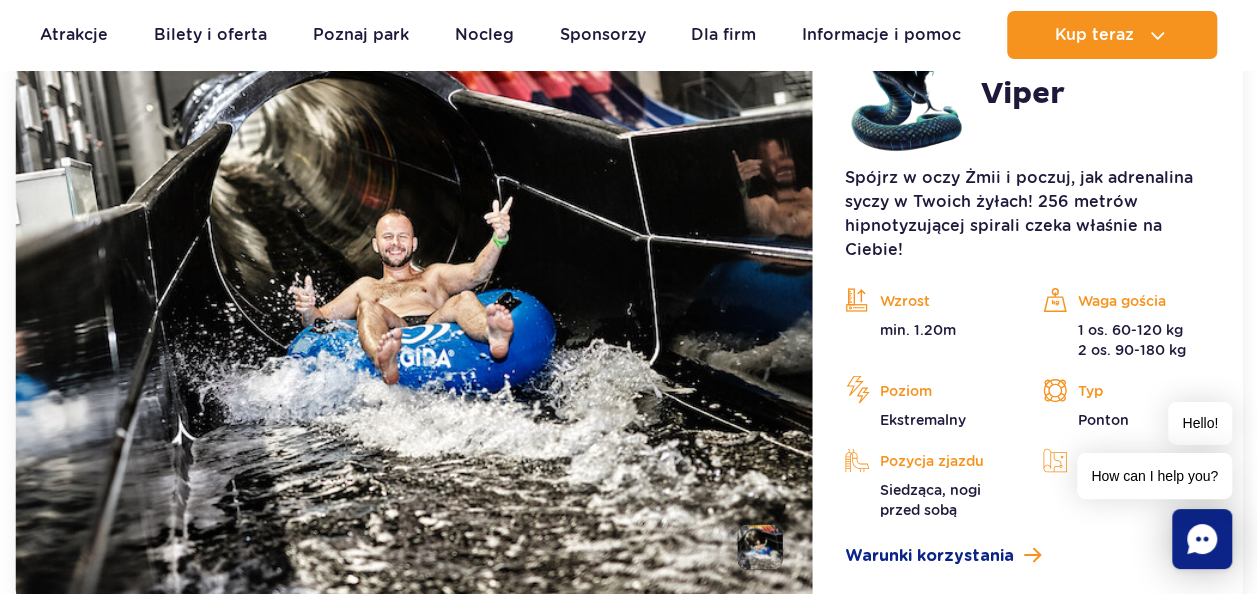 click at bounding box center (414, 300) 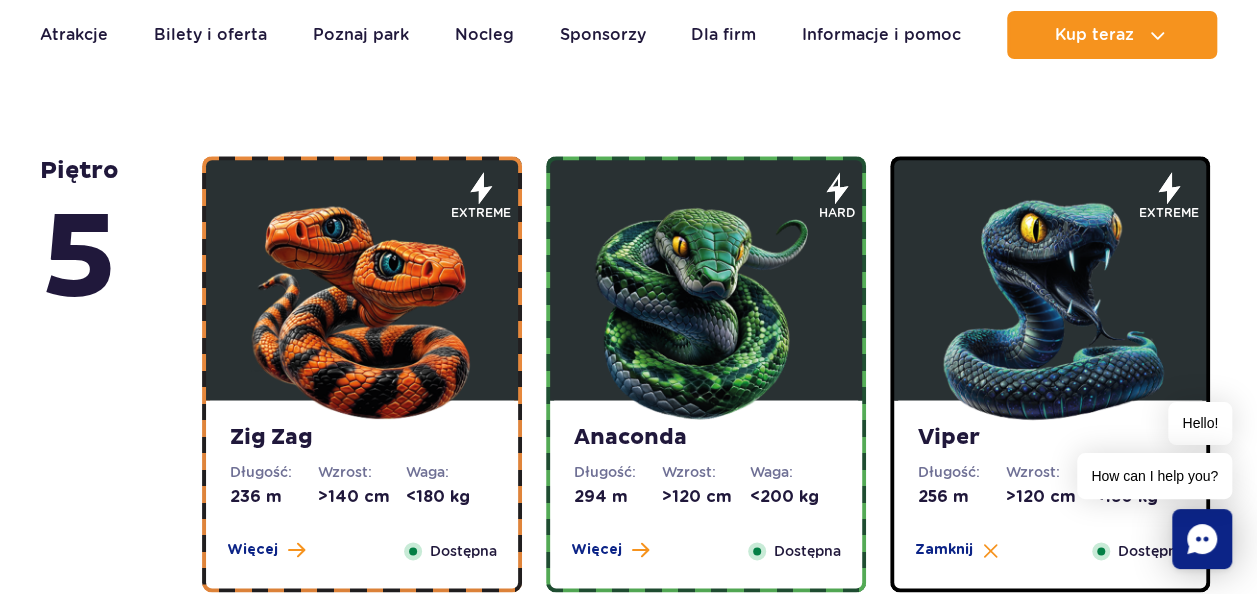 scroll, scrollTop: 1160, scrollLeft: 0, axis: vertical 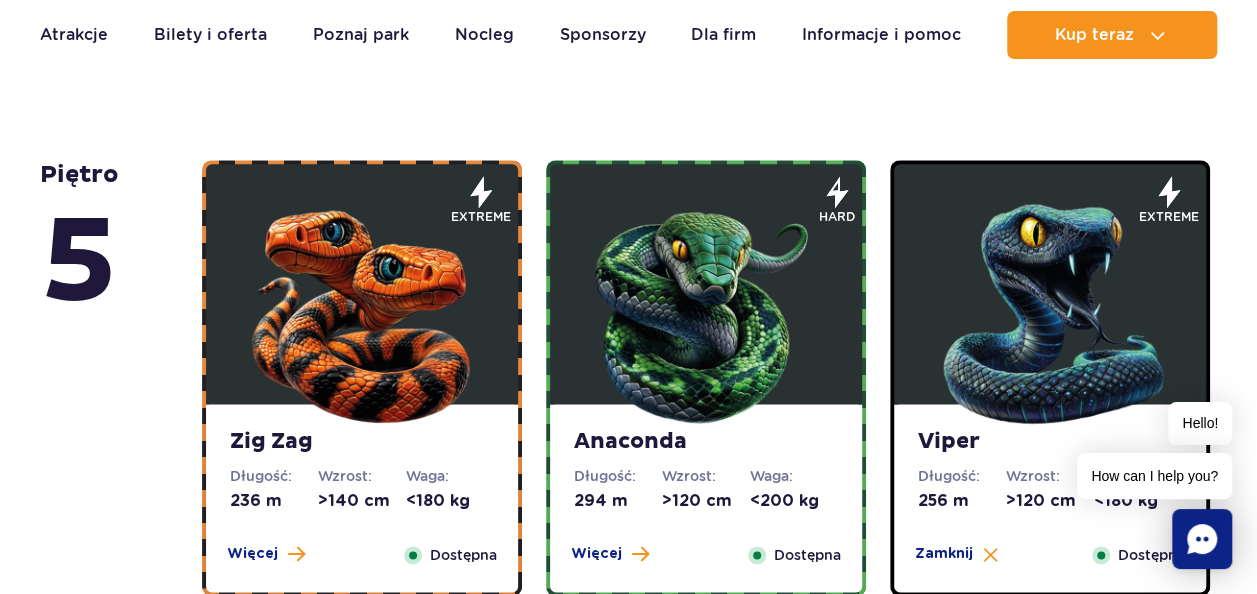 click at bounding box center (1050, 309) 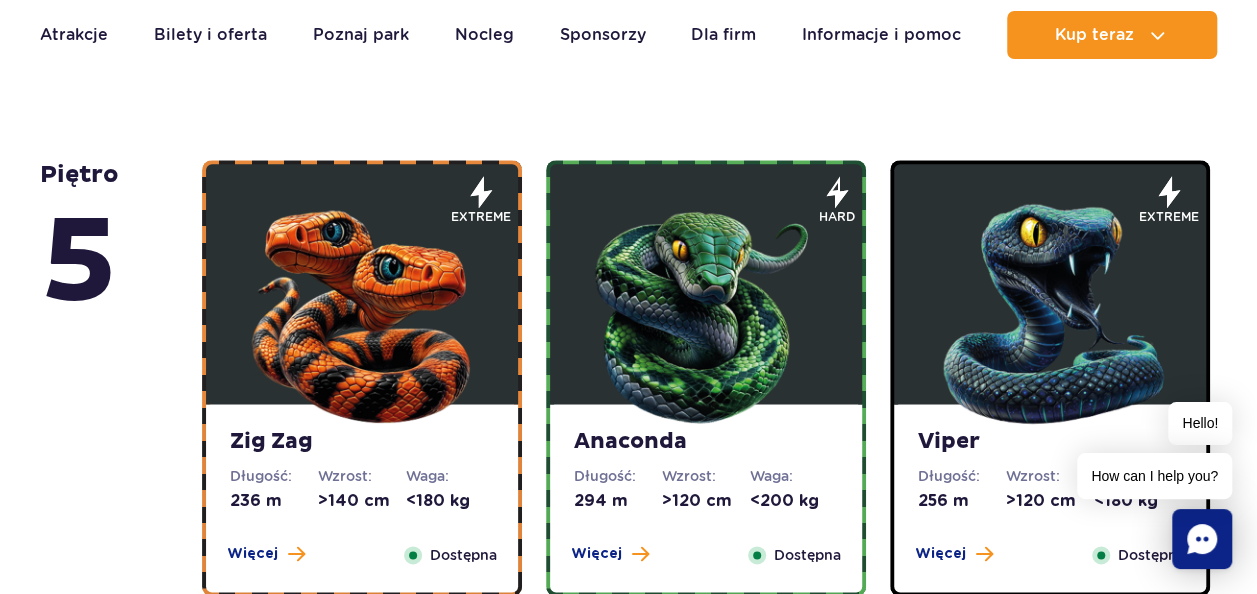 scroll, scrollTop: 1200, scrollLeft: 0, axis: vertical 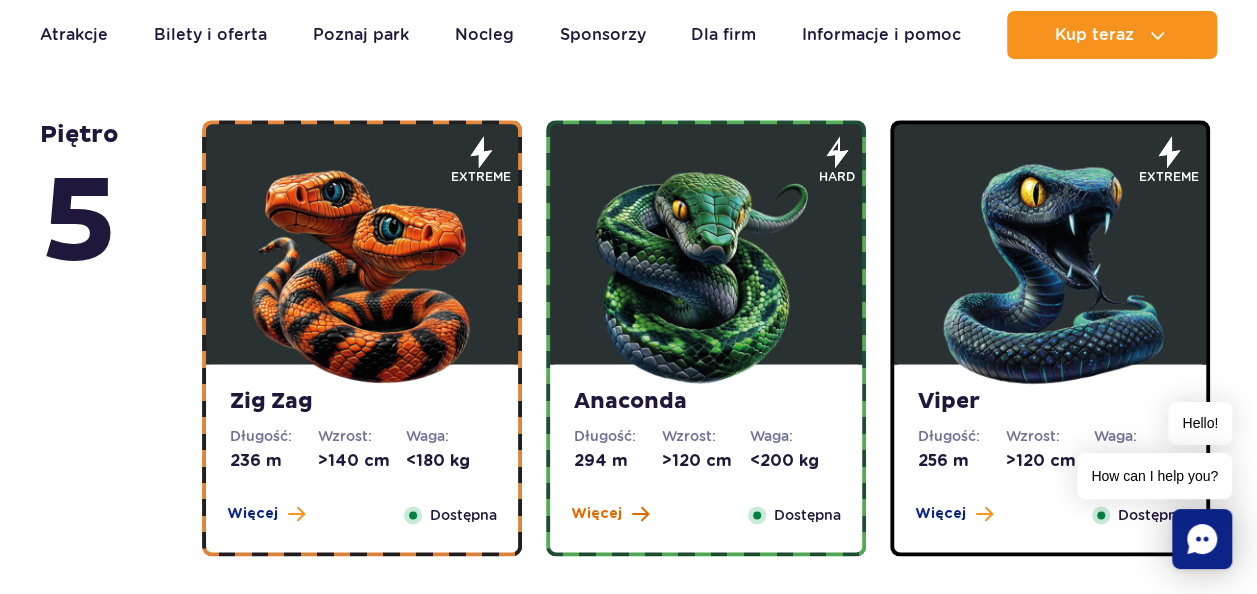 click on "Więcej" at bounding box center [610, 514] 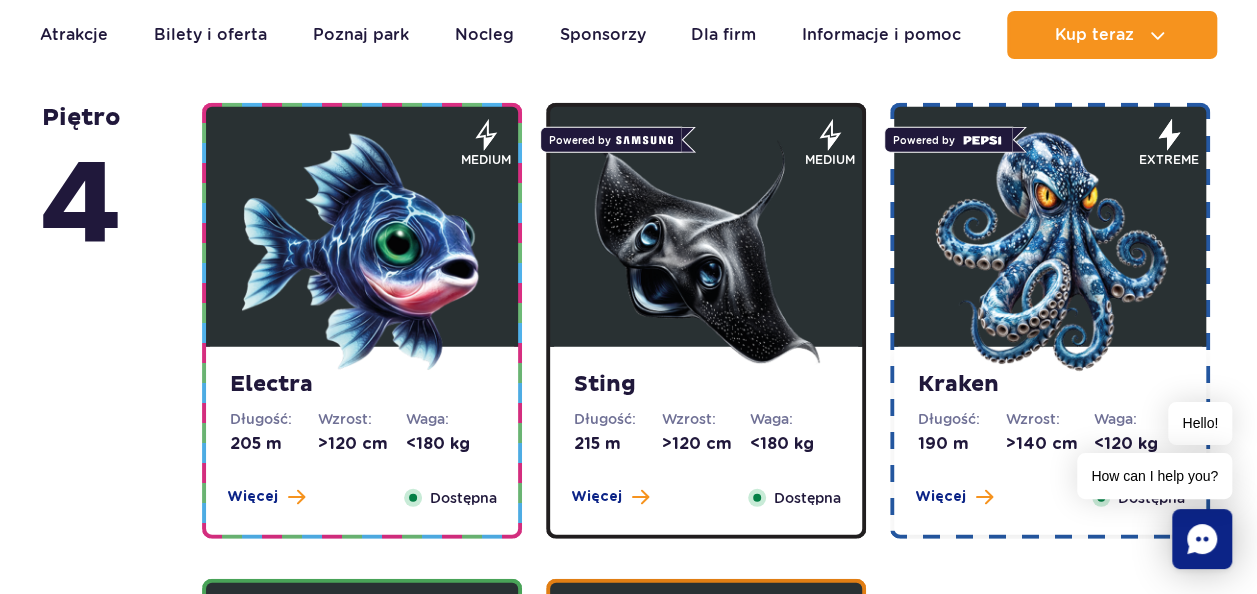 scroll, scrollTop: 2480, scrollLeft: 0, axis: vertical 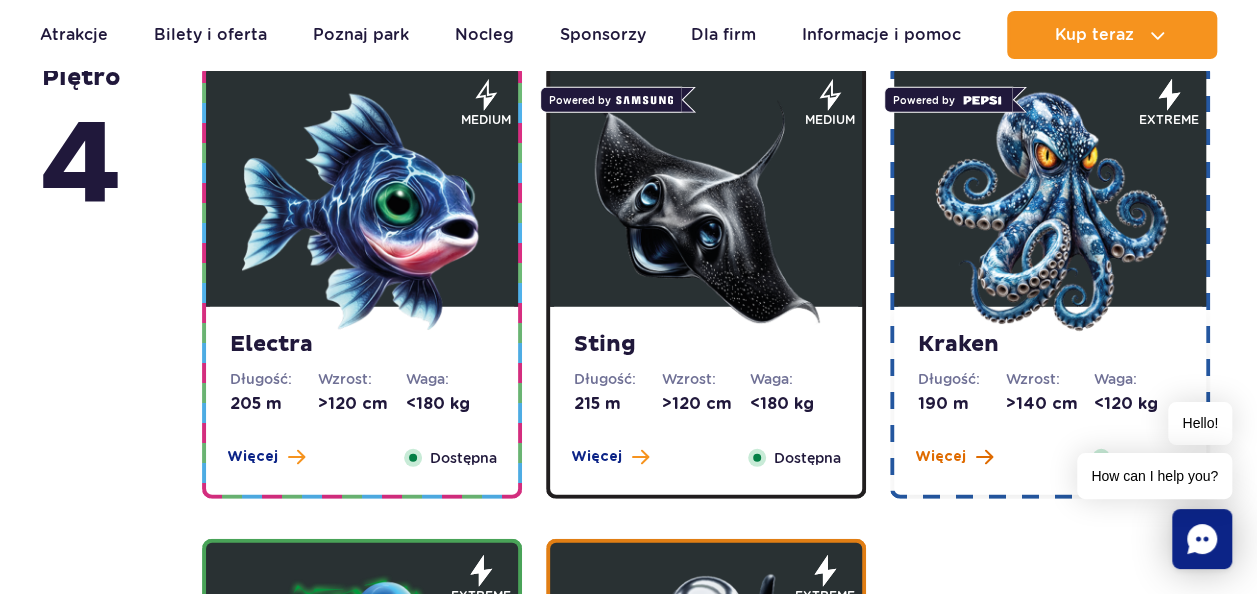 click on "Więcej" at bounding box center [940, 457] 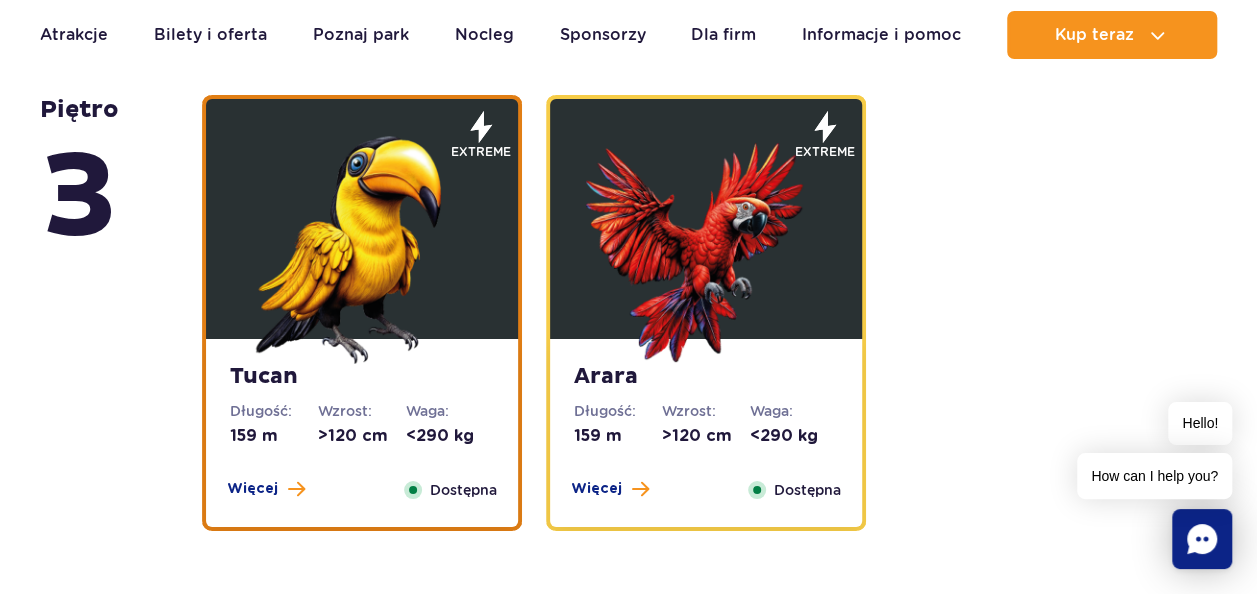 scroll, scrollTop: 3476, scrollLeft: 0, axis: vertical 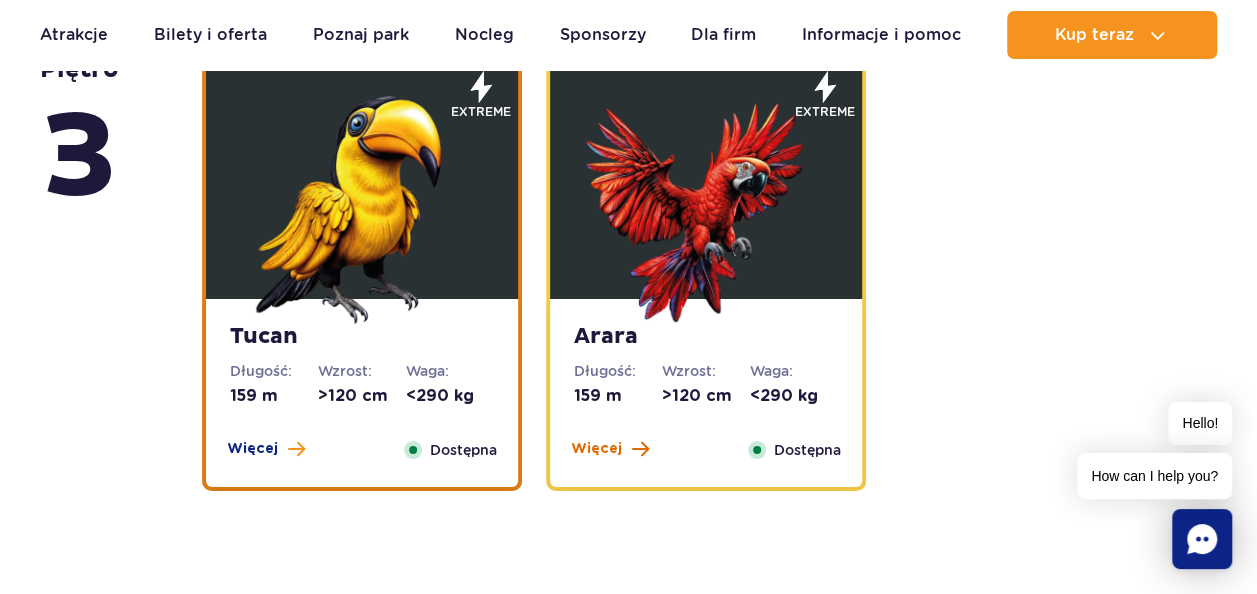 click on "Więcej" at bounding box center [596, 449] 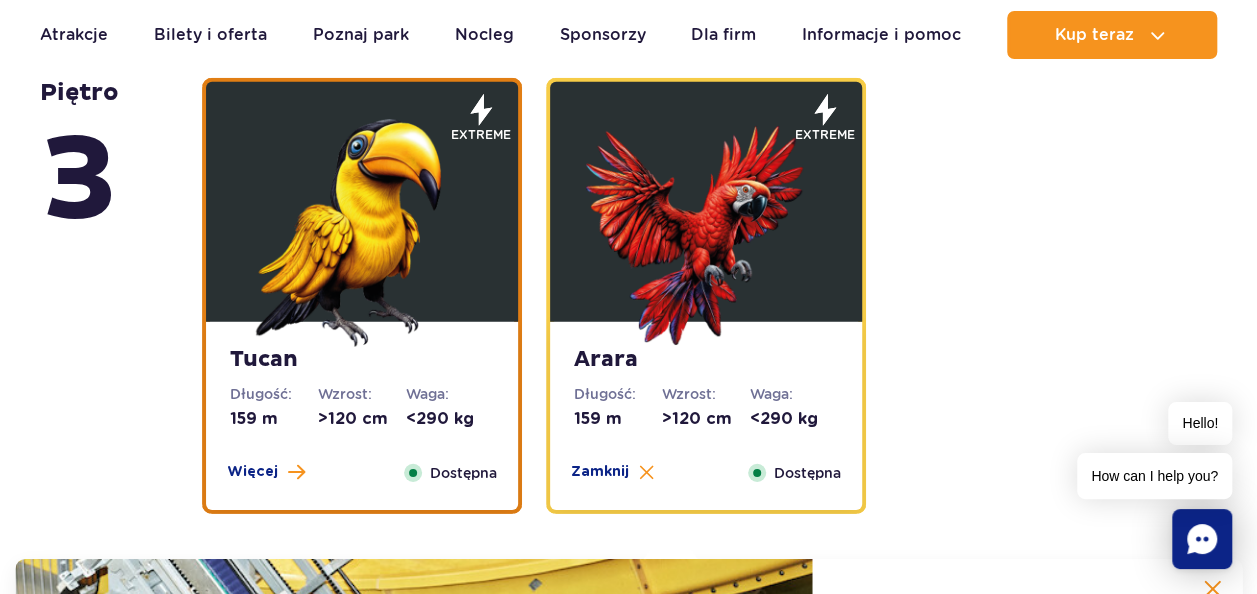 scroll, scrollTop: 2828, scrollLeft: 0, axis: vertical 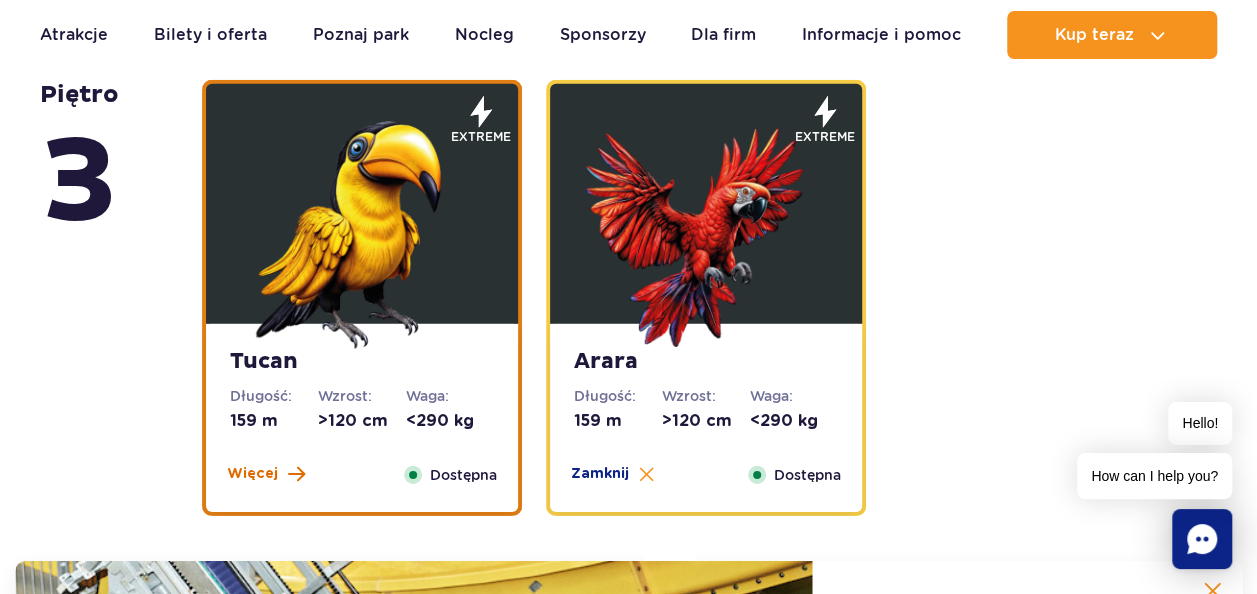 click on "Więcej" at bounding box center [252, 474] 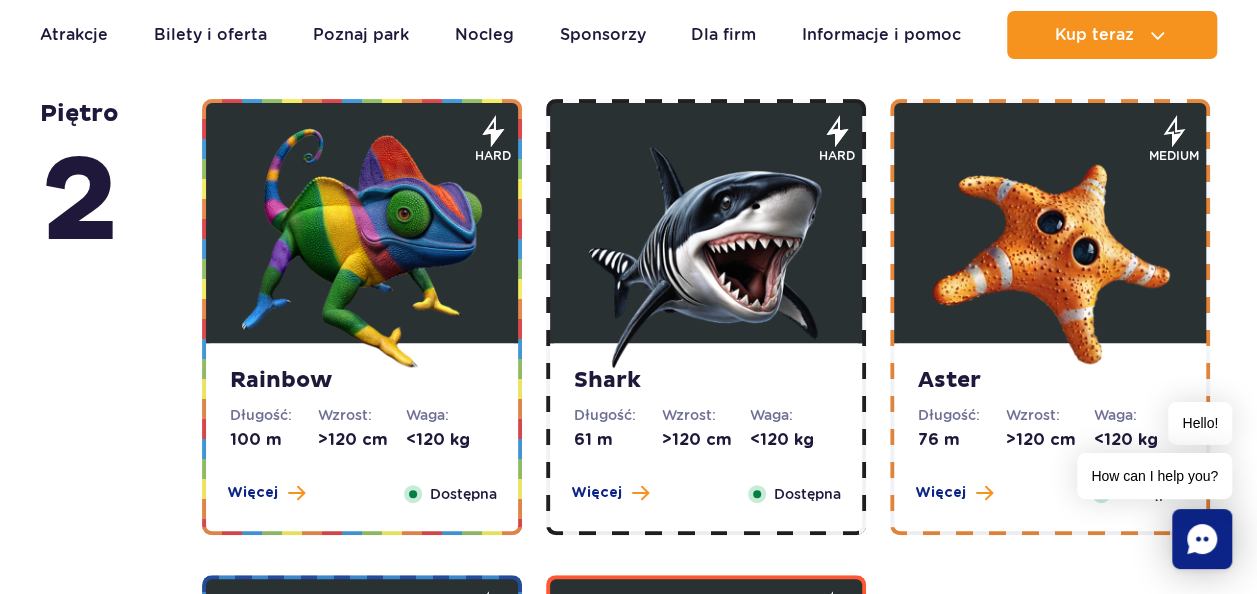 scroll, scrollTop: 3988, scrollLeft: 0, axis: vertical 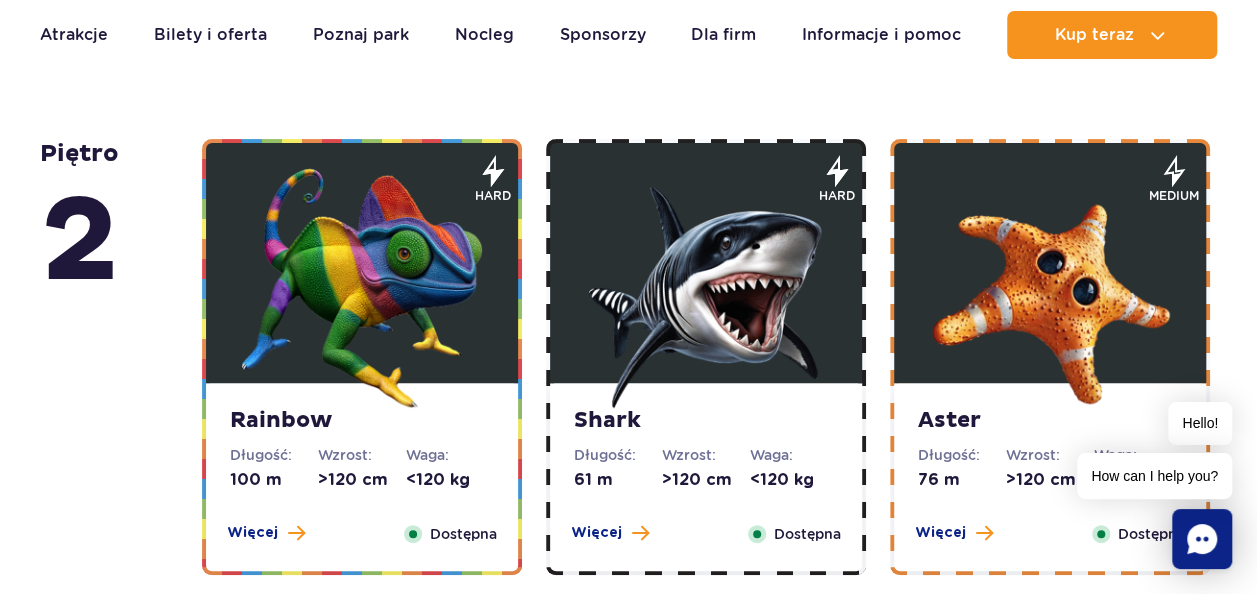 click on "Rainbow
Długość:
100 m
Wzrost:
>120 cm
Waga:
<120 kg
Więcej
Zamknij
Dostępna" at bounding box center [362, 357] 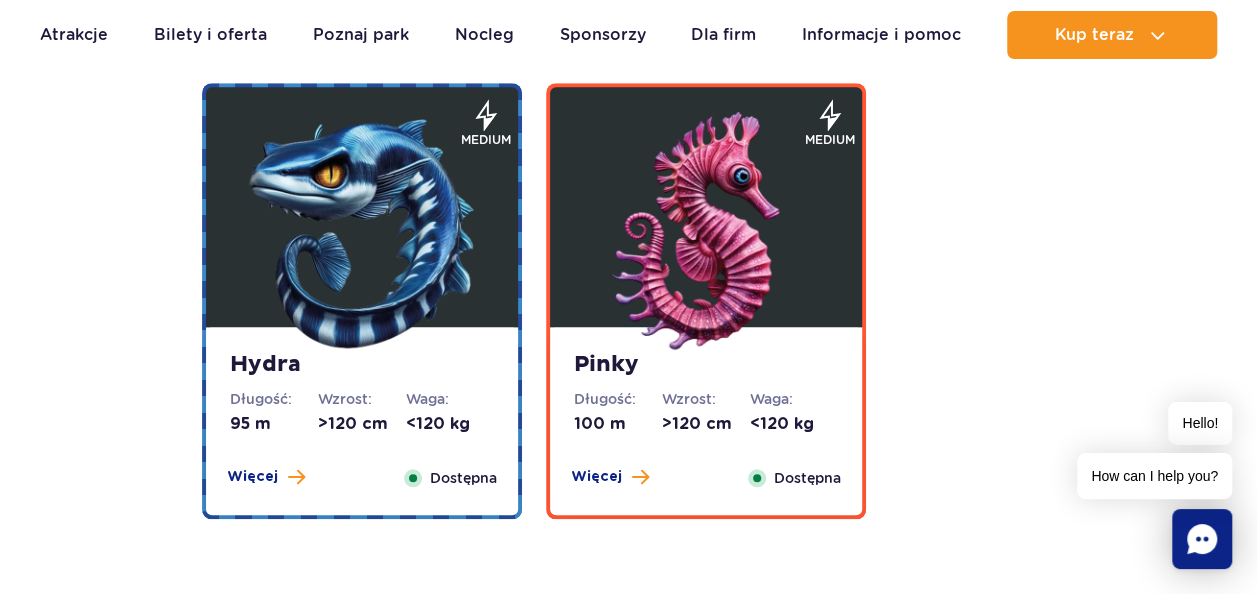 scroll, scrollTop: 4464, scrollLeft: 0, axis: vertical 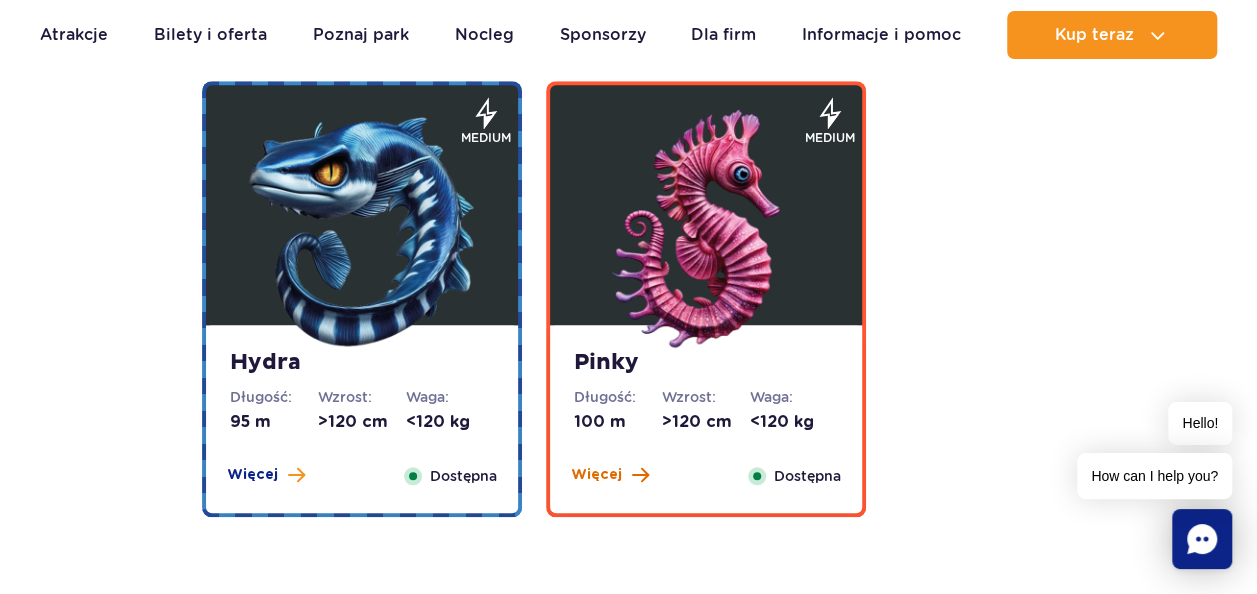 click on "Więcej" at bounding box center (596, 475) 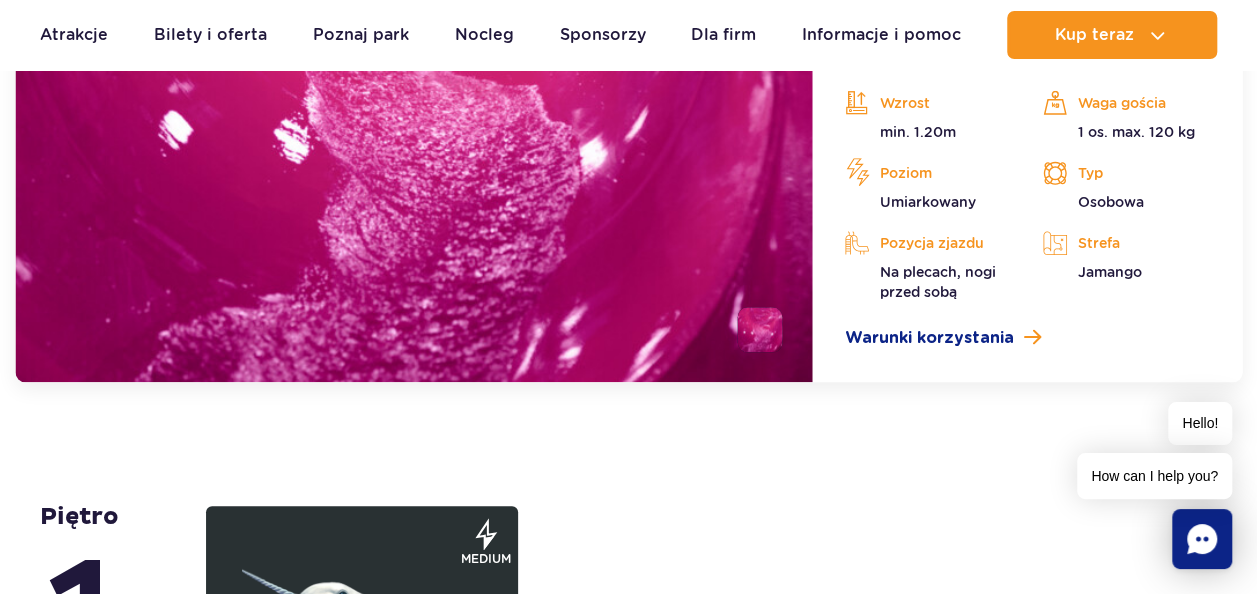 scroll, scrollTop: 4620, scrollLeft: 0, axis: vertical 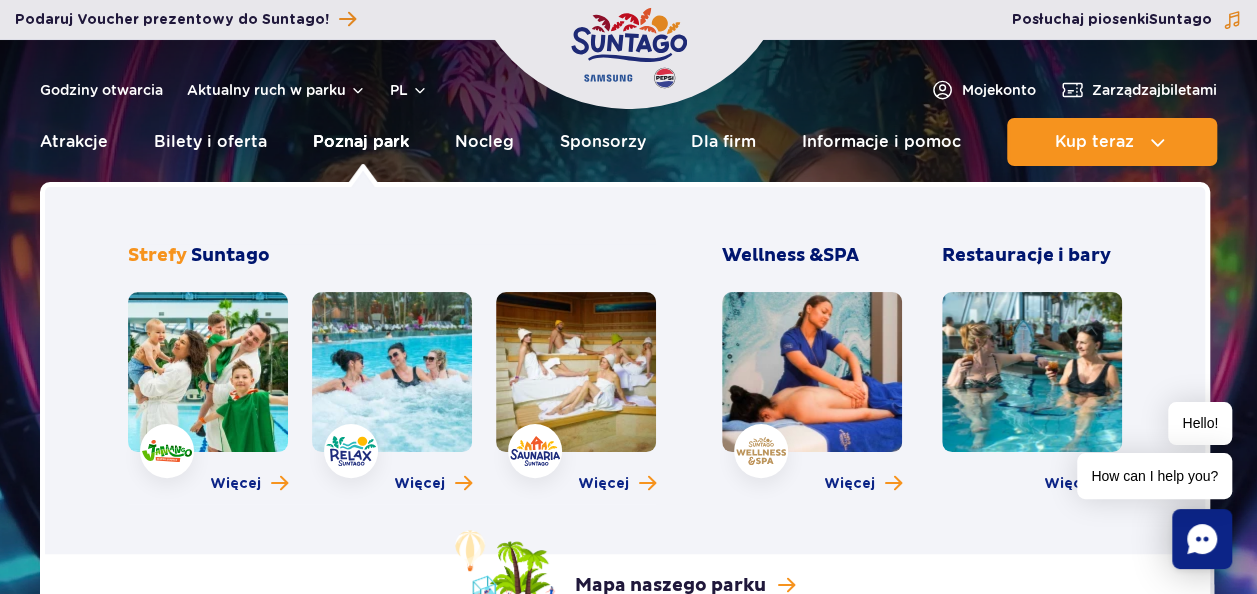 click on "Poznaj park" at bounding box center (361, 142) 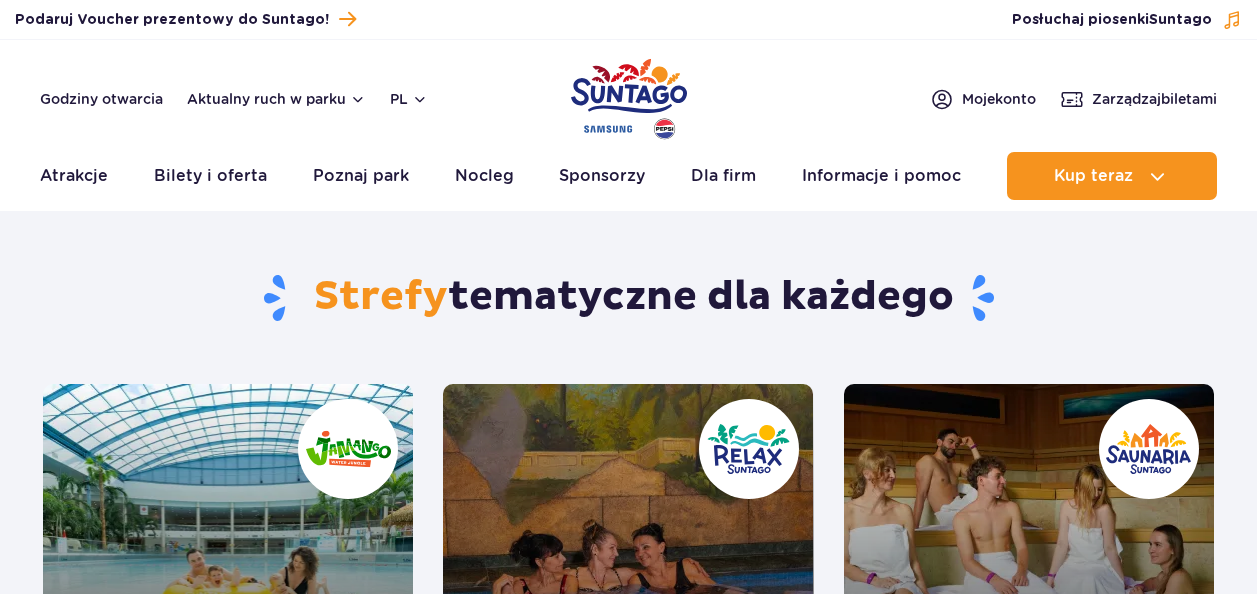 scroll, scrollTop: 0, scrollLeft: 0, axis: both 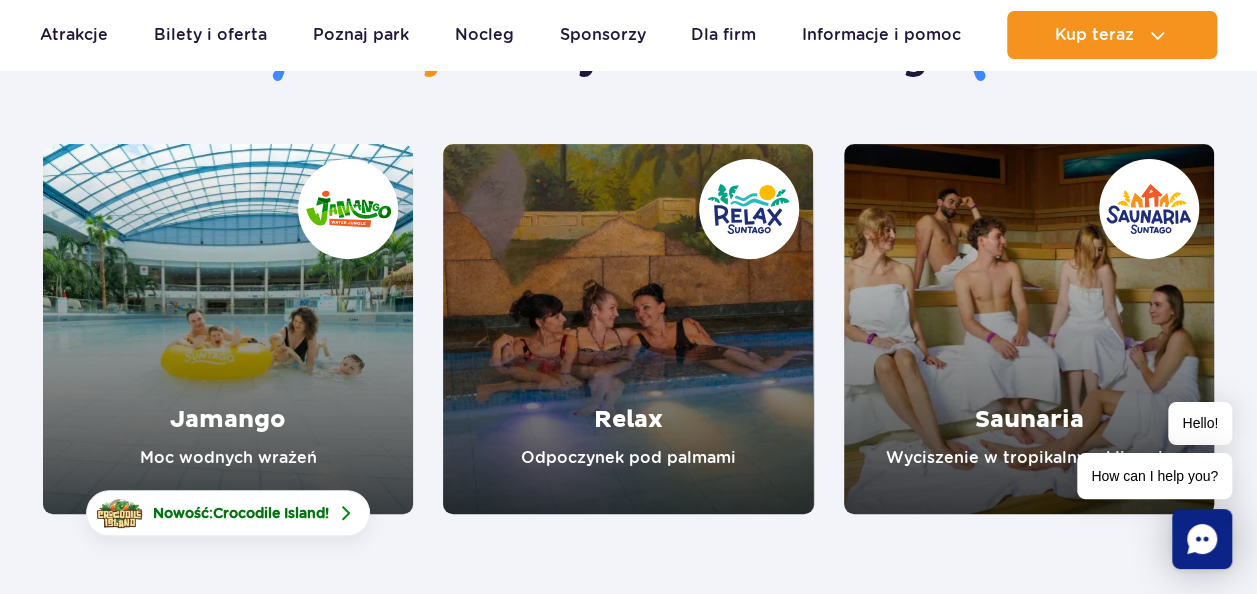 click at bounding box center [228, 329] 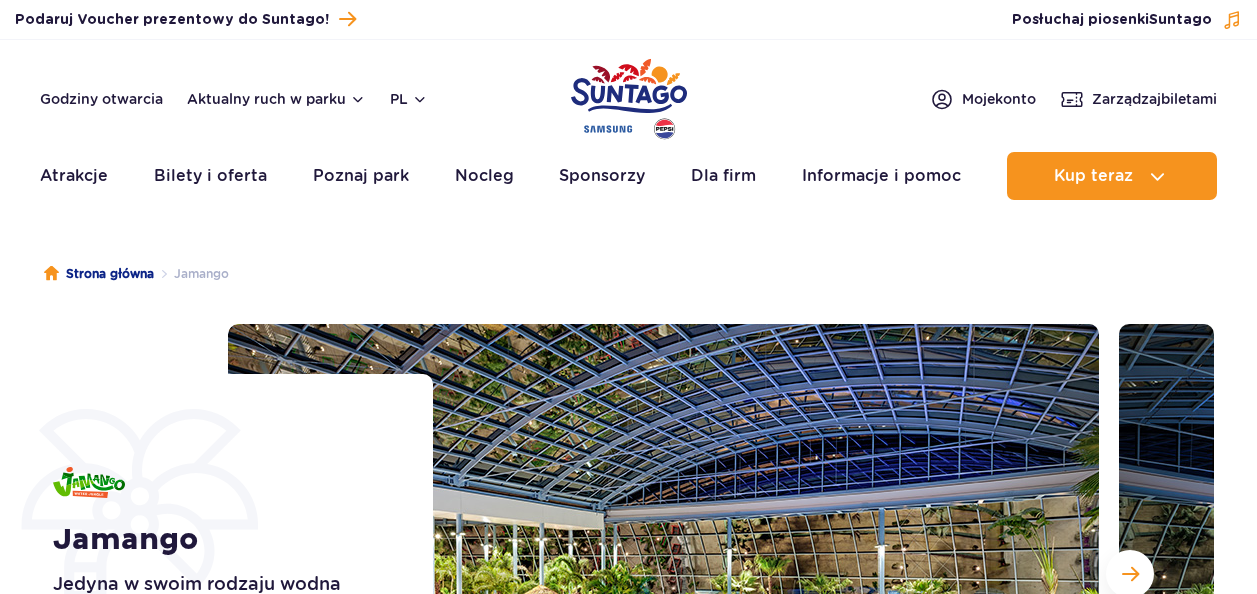 scroll, scrollTop: 0, scrollLeft: 0, axis: both 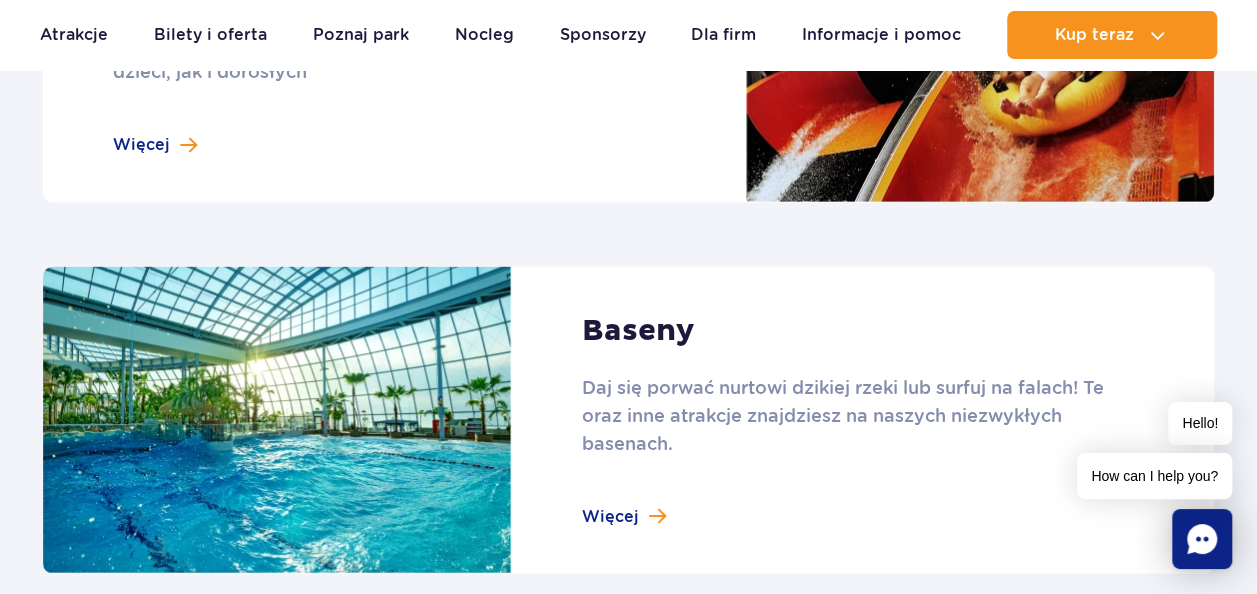 click at bounding box center (628, 421) 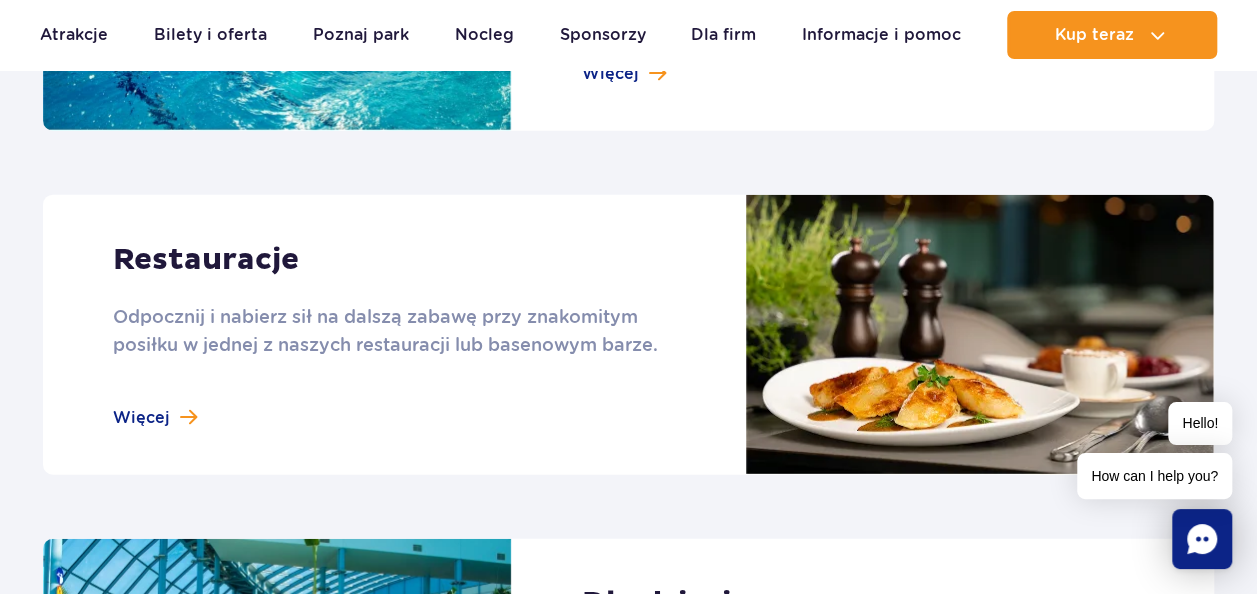 scroll, scrollTop: 2400, scrollLeft: 0, axis: vertical 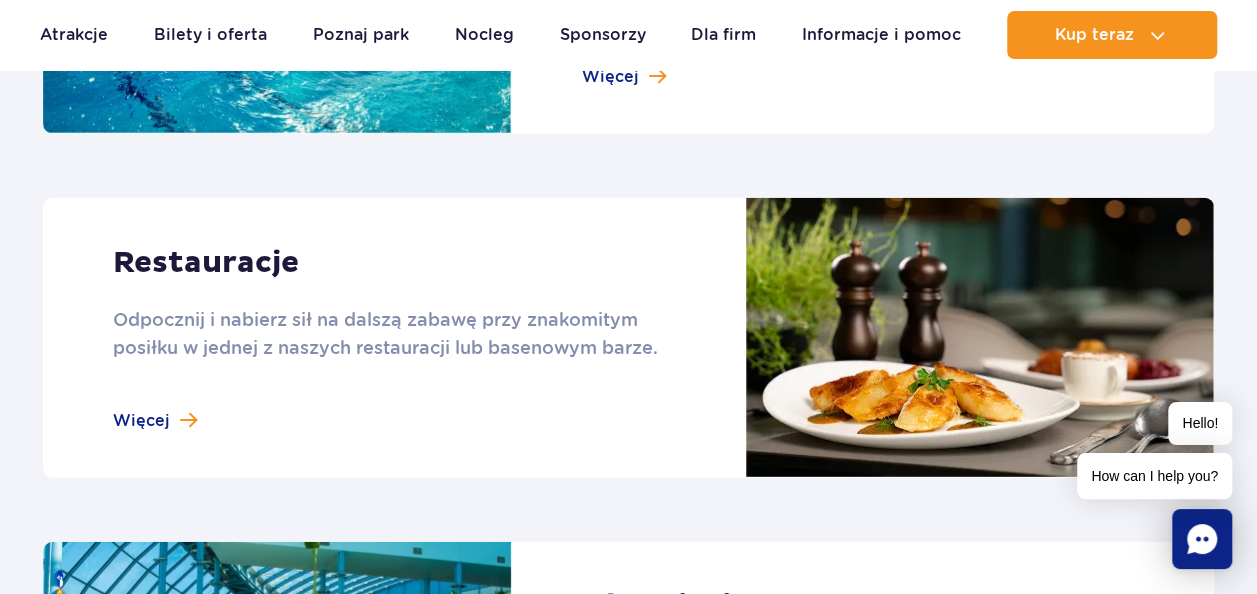 click at bounding box center [628, 338] 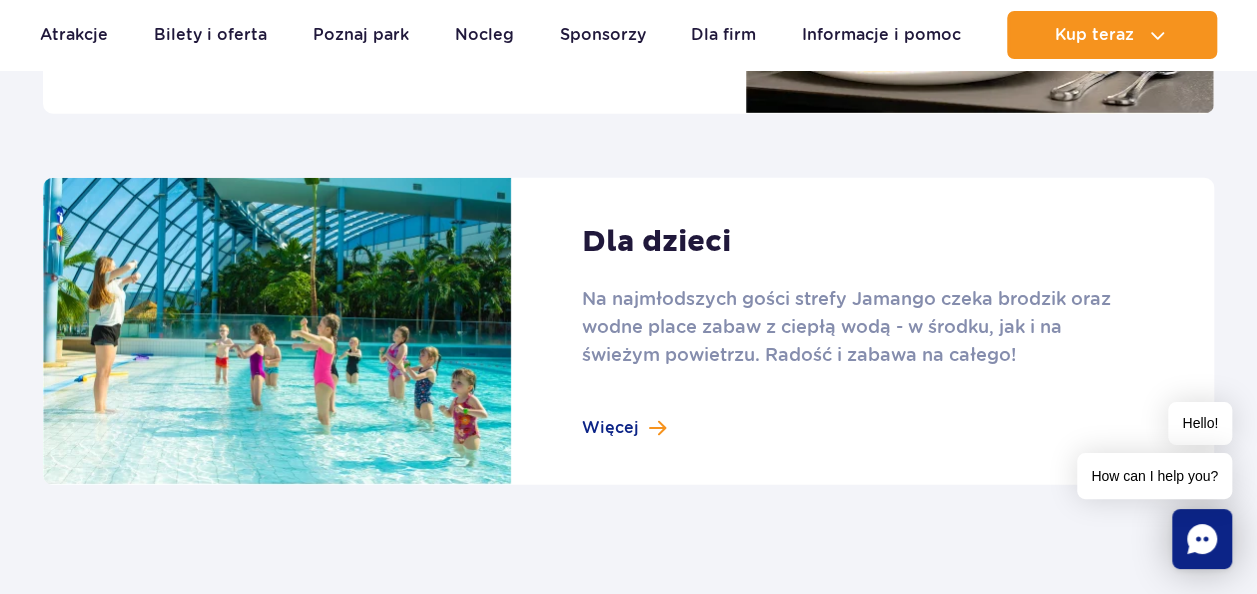 scroll, scrollTop: 2760, scrollLeft: 0, axis: vertical 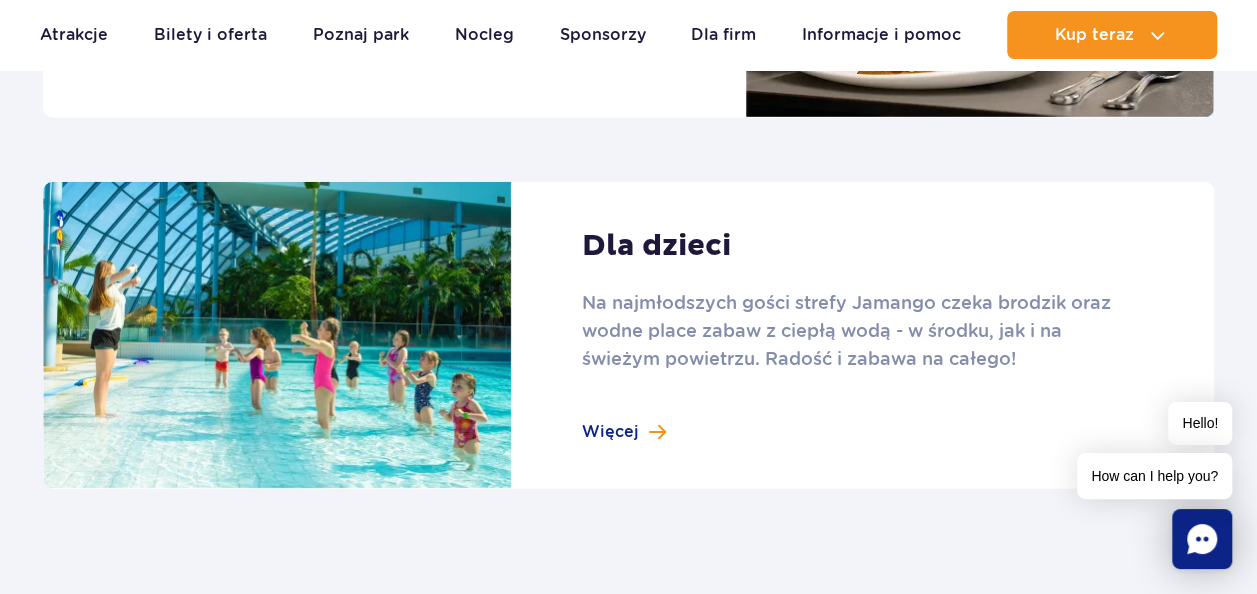 click at bounding box center [628, 336] 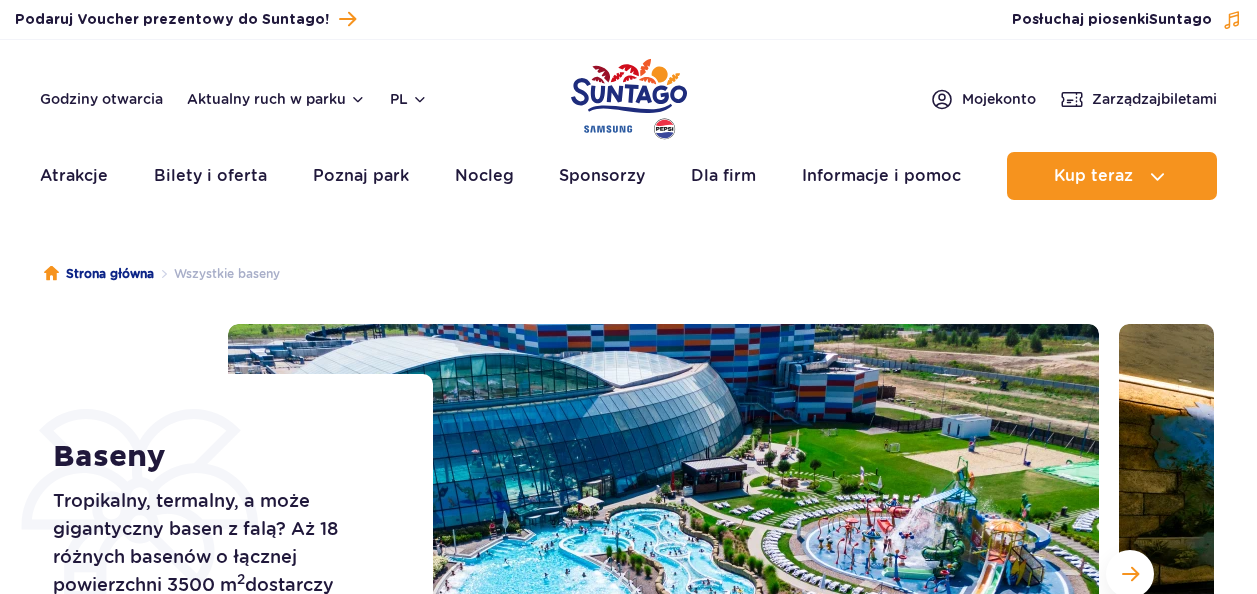 scroll, scrollTop: 0, scrollLeft: 0, axis: both 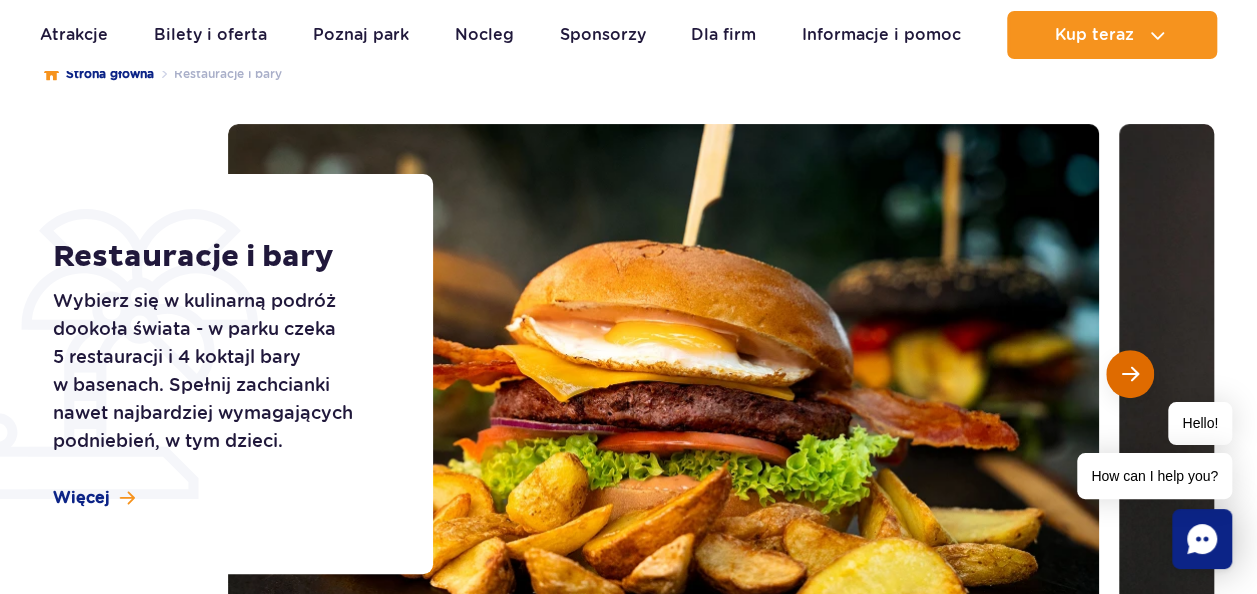 click at bounding box center [1130, 374] 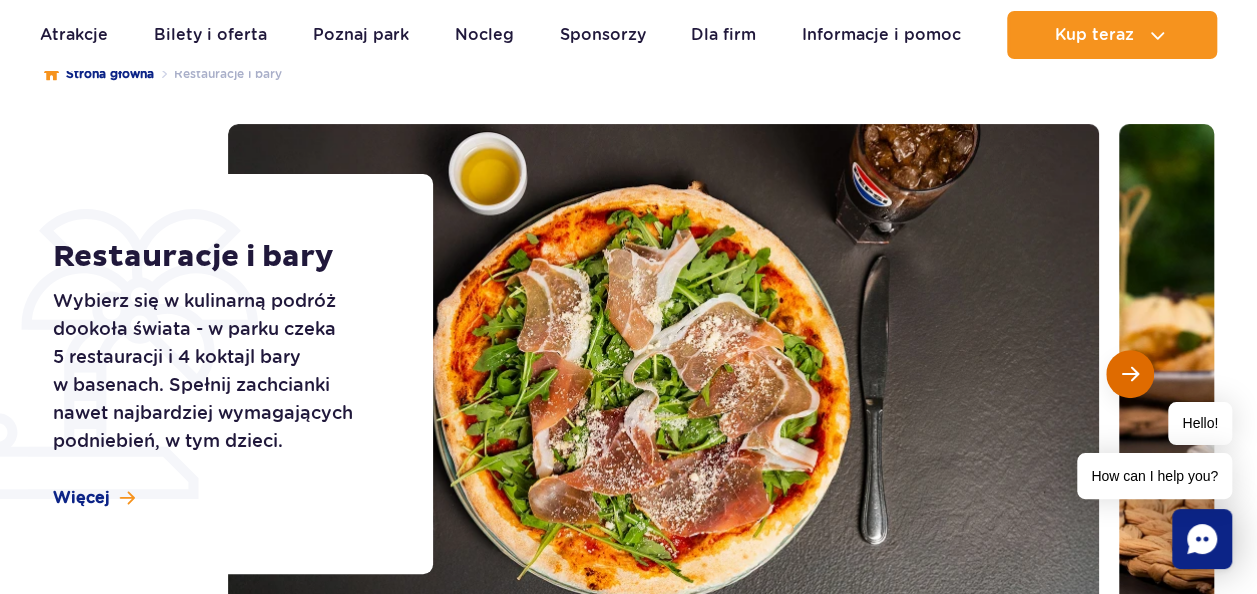 click at bounding box center [1130, 374] 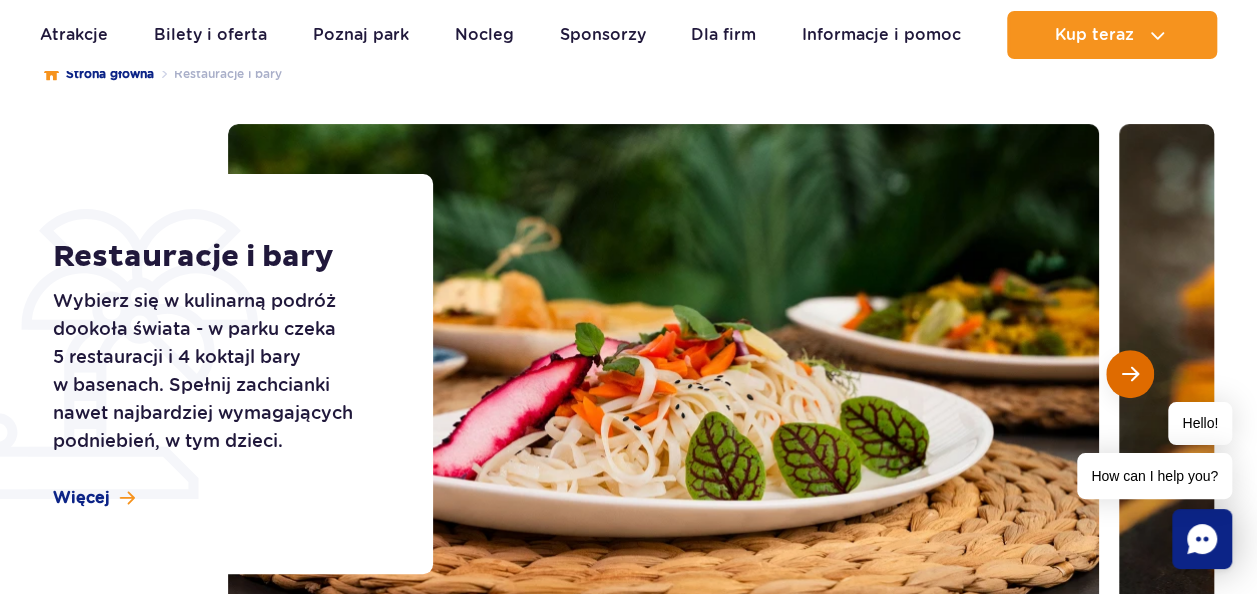click at bounding box center (1130, 374) 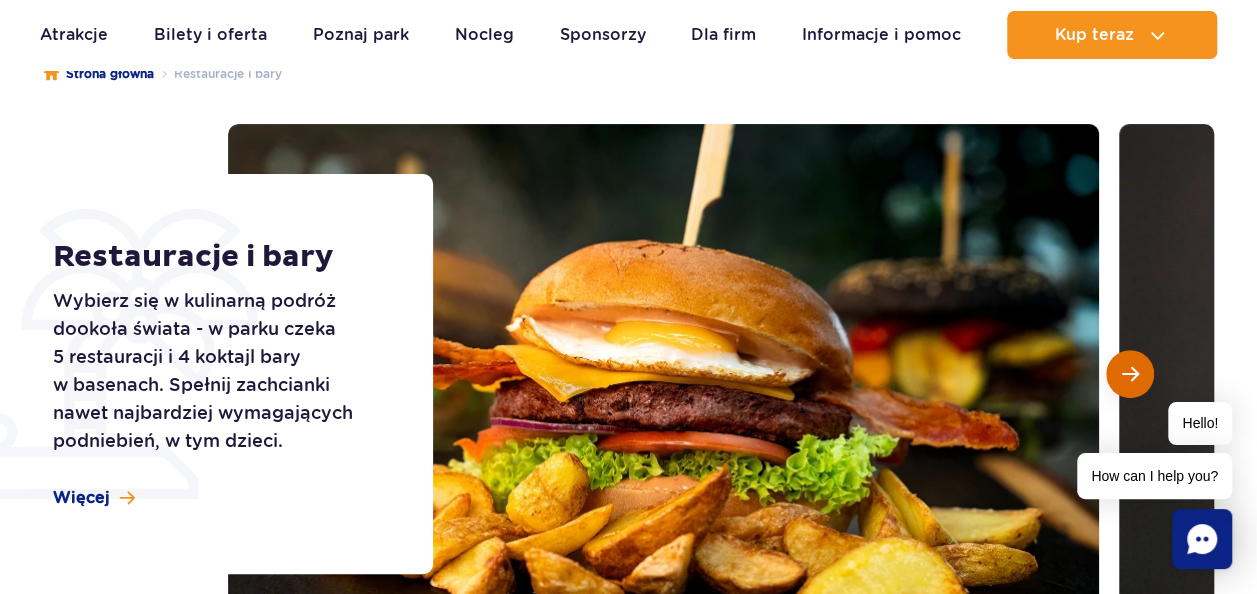 click at bounding box center [1130, 374] 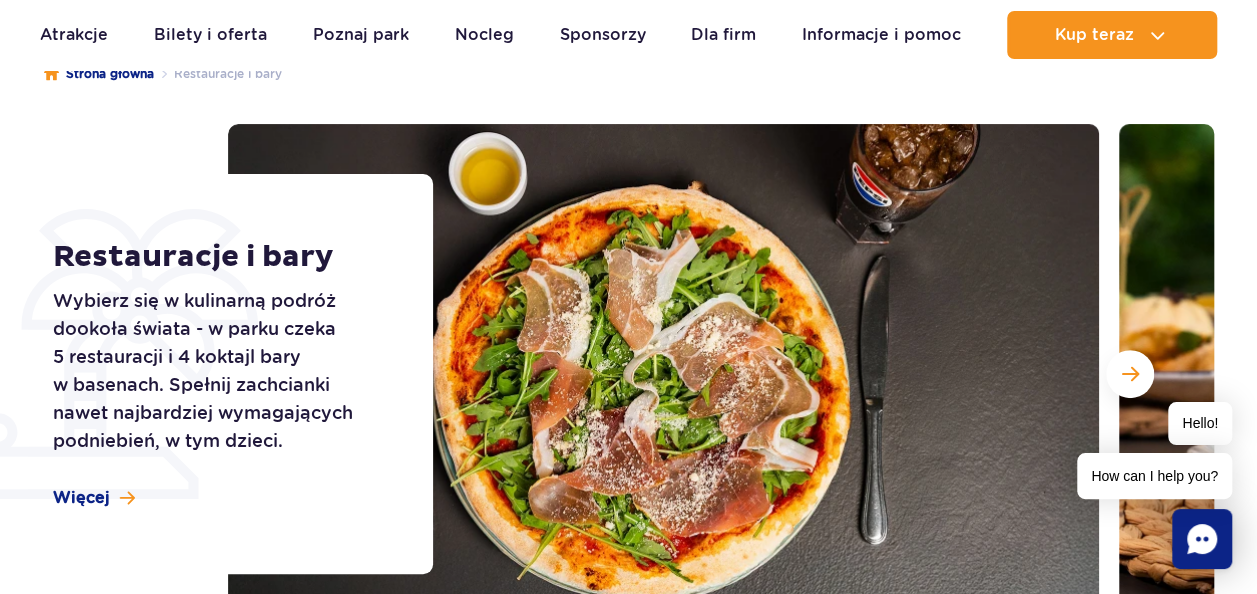 type 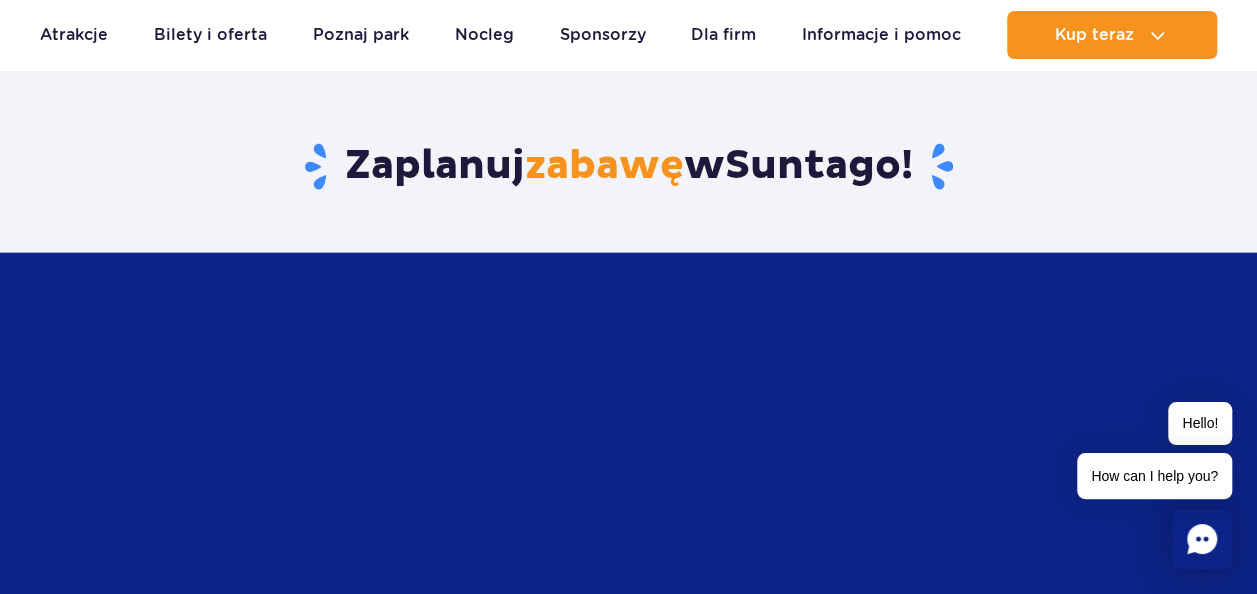 scroll, scrollTop: 2200, scrollLeft: 0, axis: vertical 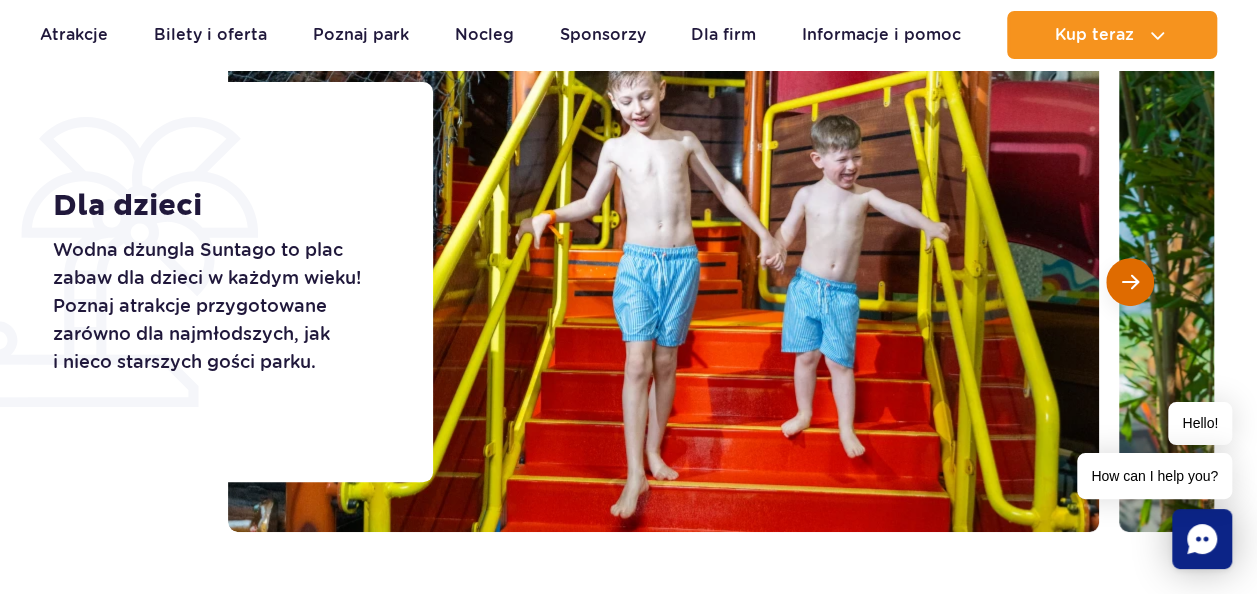 click at bounding box center (1130, 282) 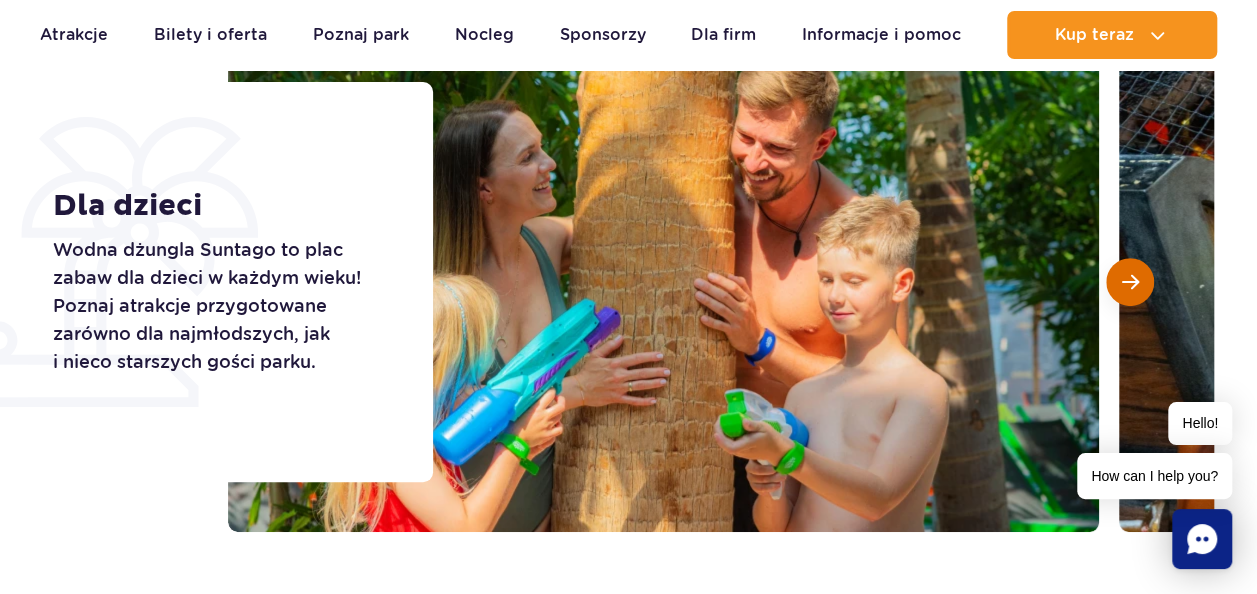 type 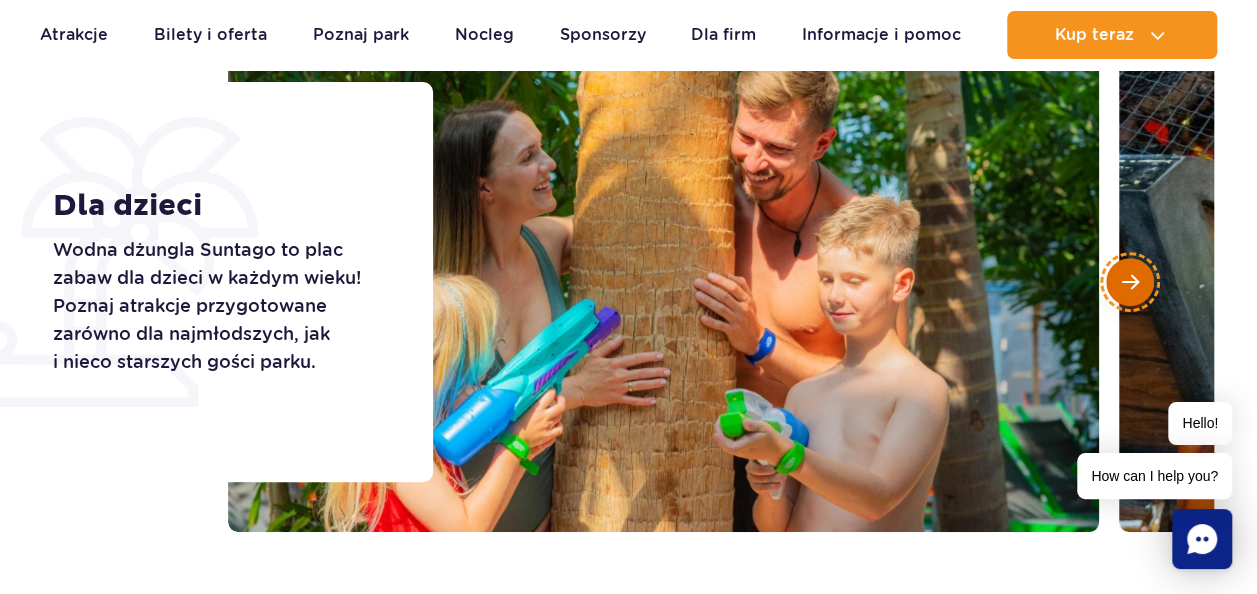 scroll, scrollTop: 200, scrollLeft: 0, axis: vertical 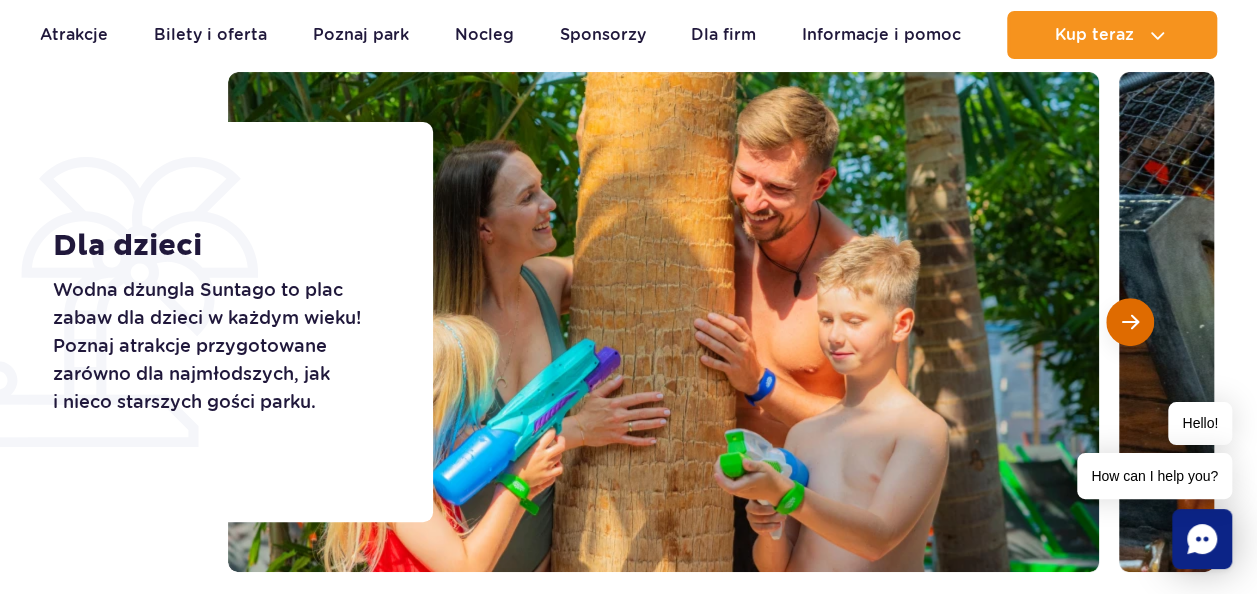 click at bounding box center (1130, 322) 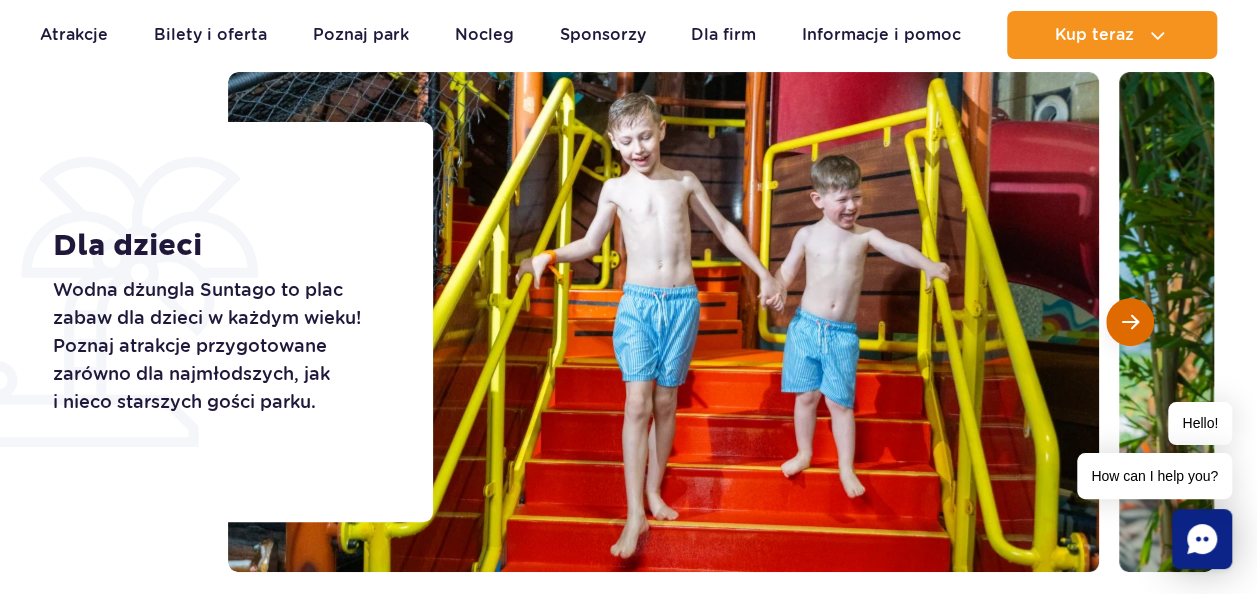 click at bounding box center [1130, 322] 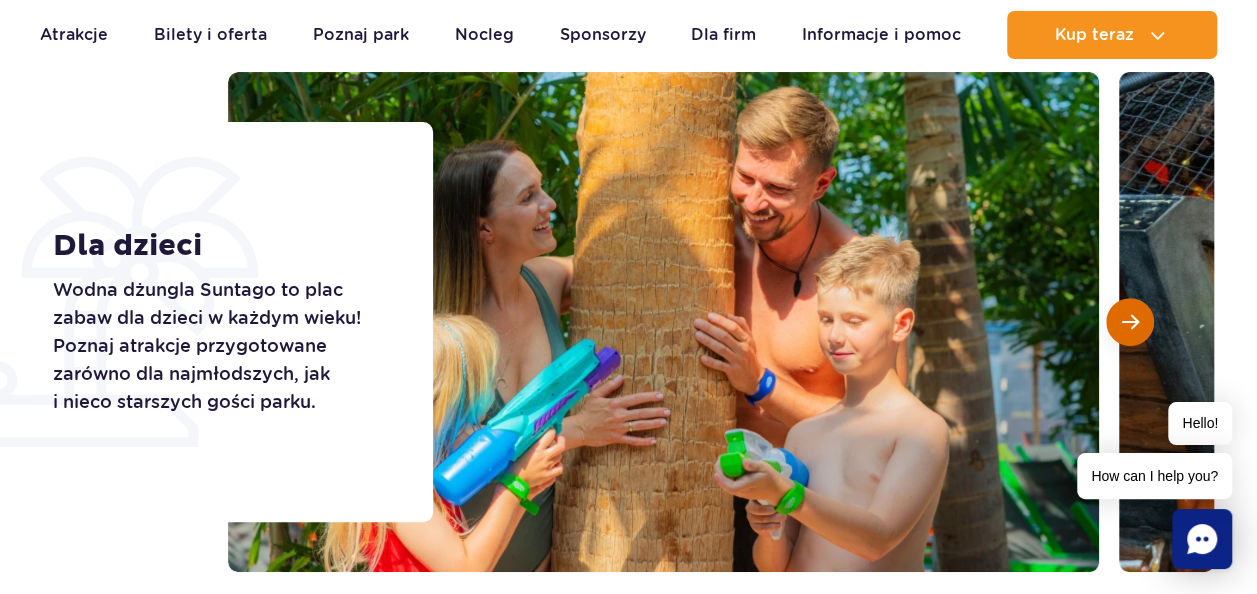 click at bounding box center [1130, 322] 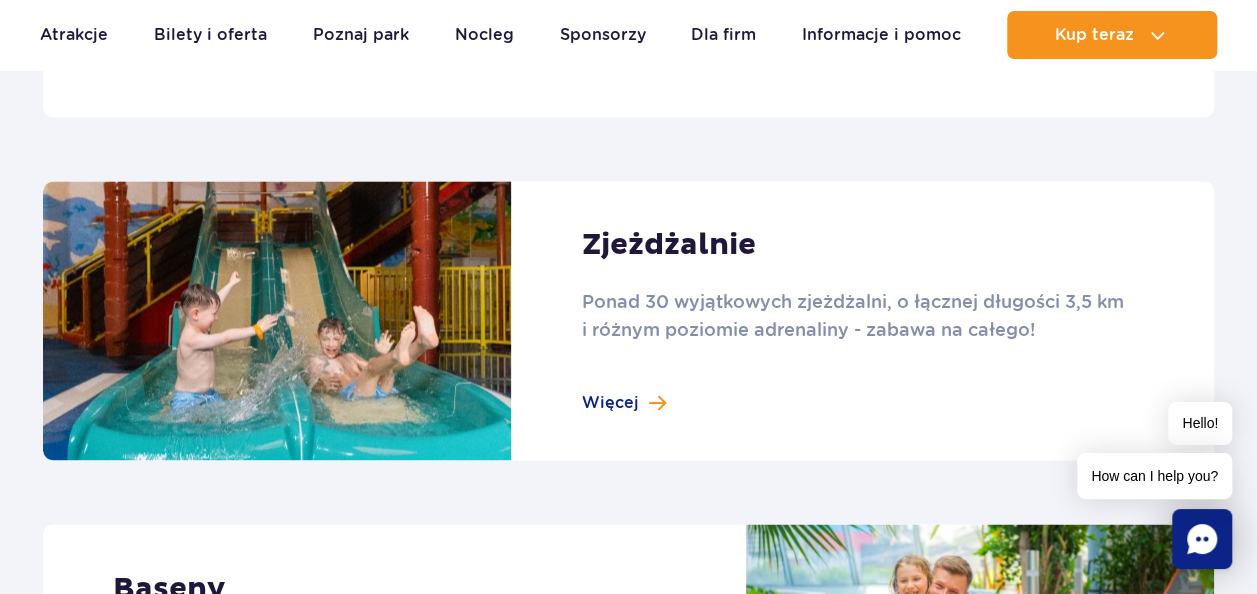 scroll, scrollTop: 1280, scrollLeft: 0, axis: vertical 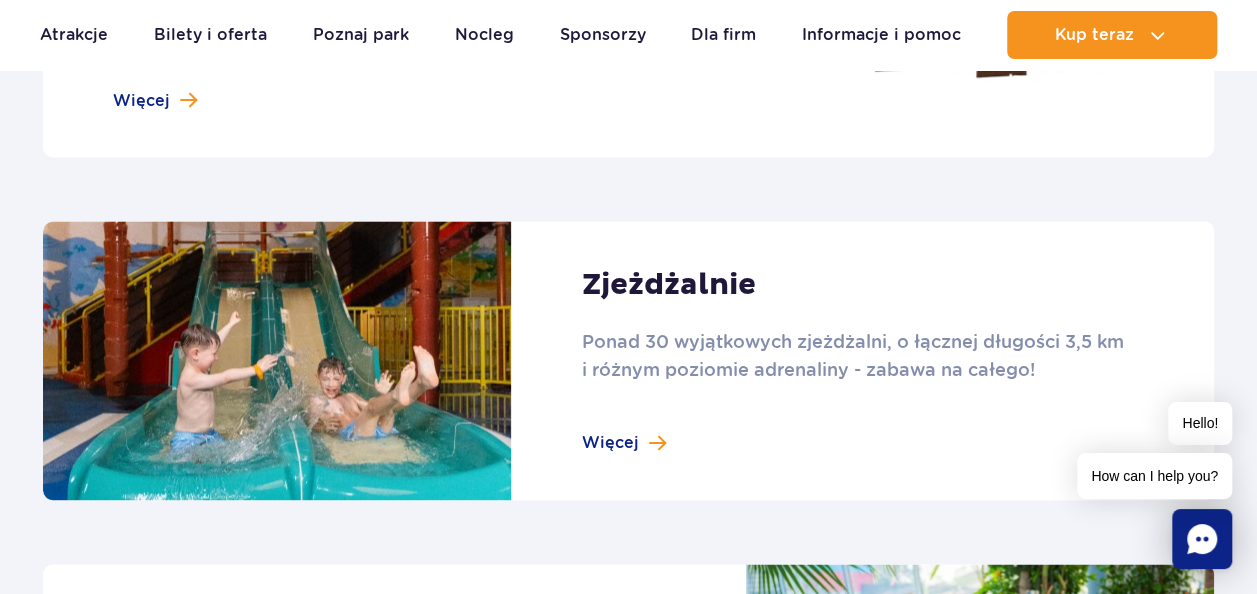click at bounding box center (628, 360) 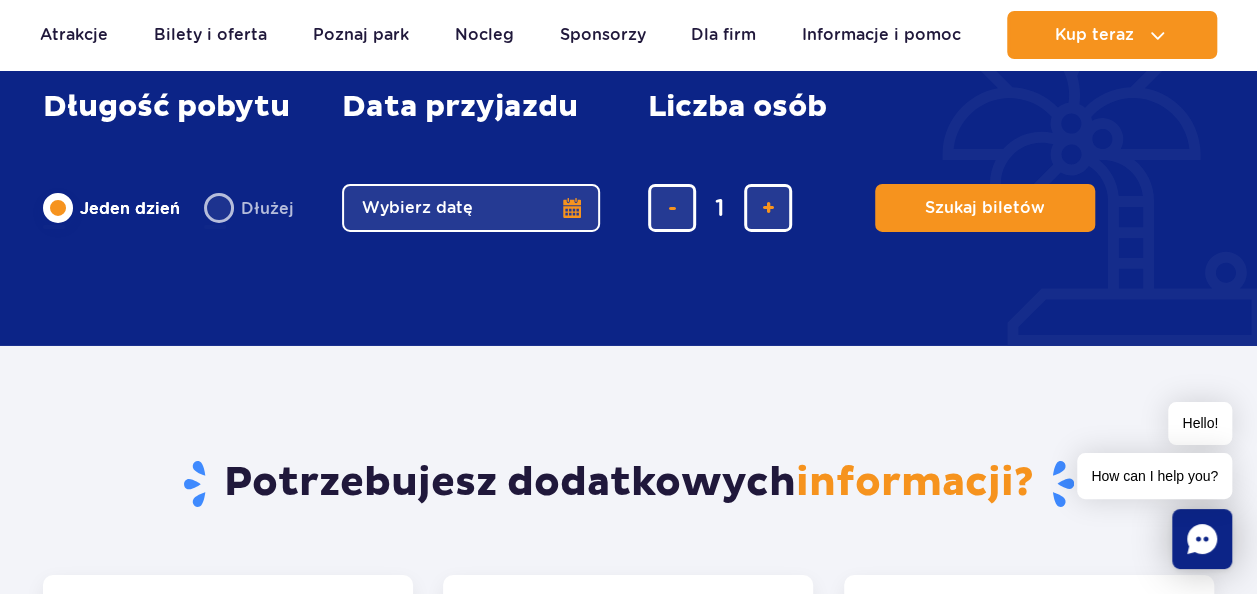scroll, scrollTop: 3160, scrollLeft: 0, axis: vertical 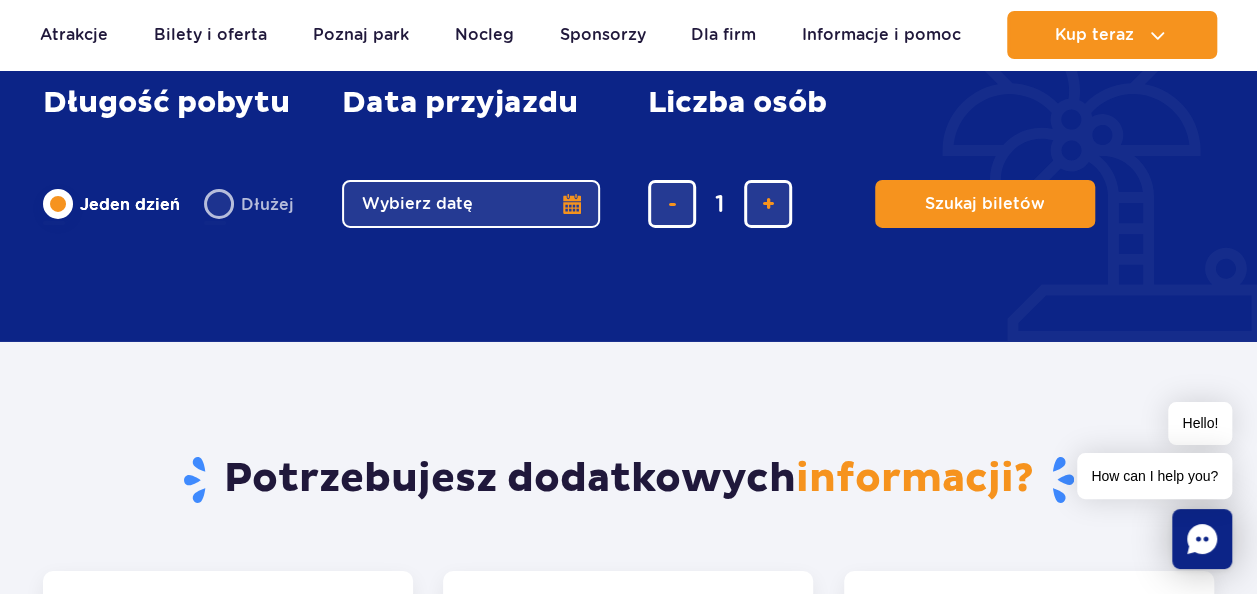 click on "Wybierz datę" at bounding box center (471, 204) 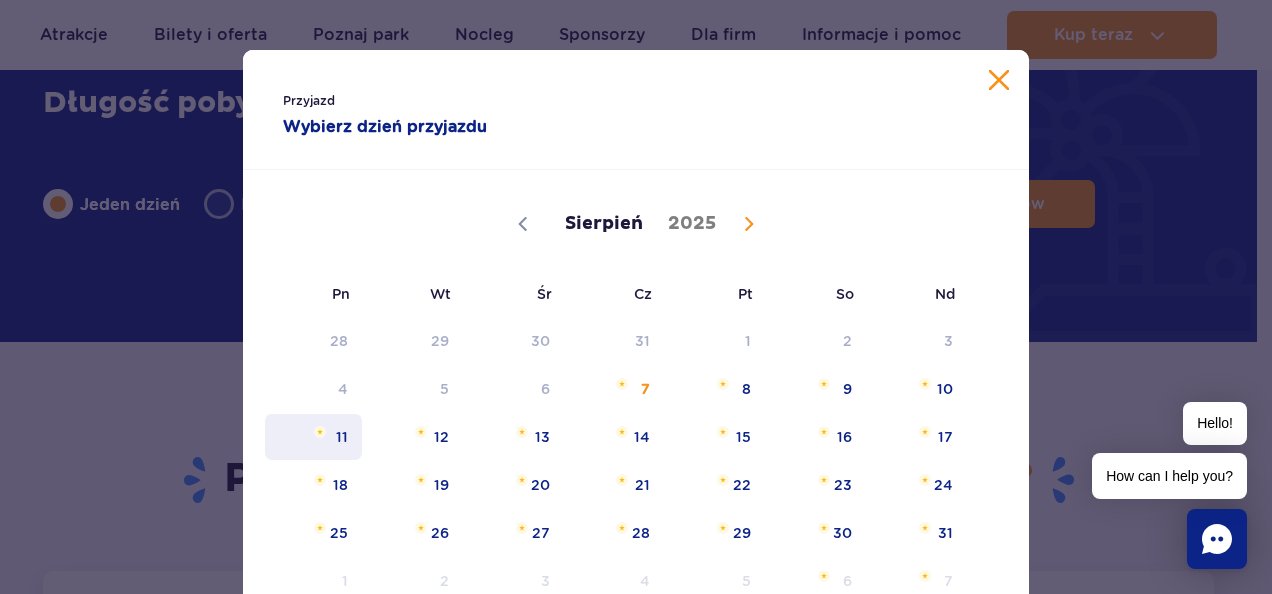 click on "11" at bounding box center [313, 437] 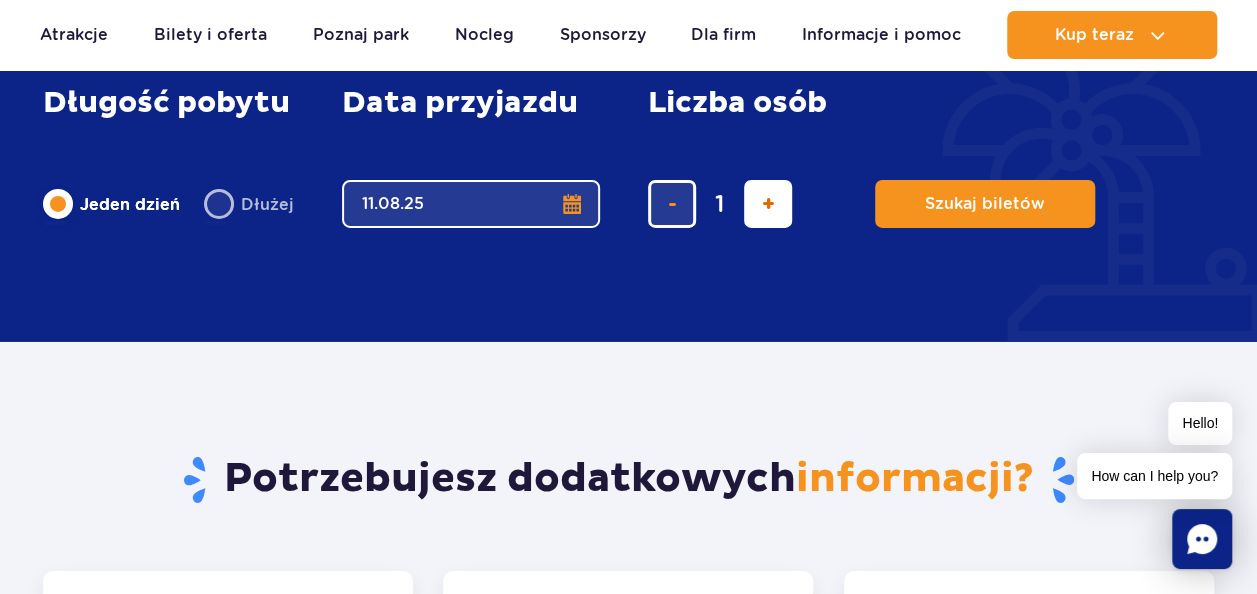 click at bounding box center (768, 204) 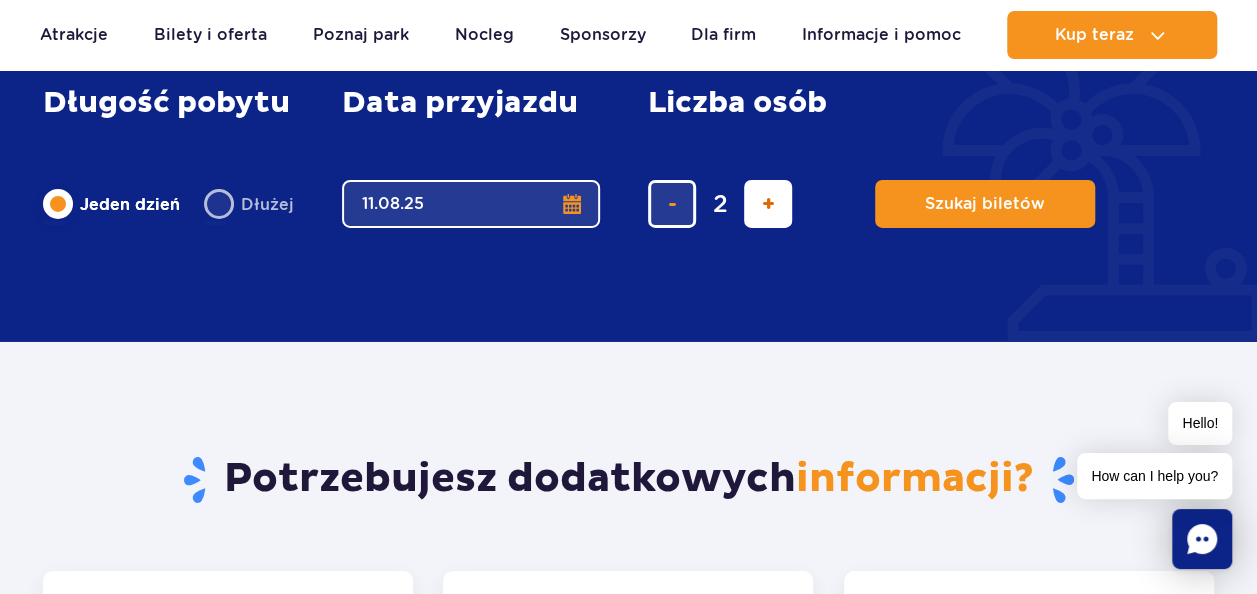 click at bounding box center (768, 204) 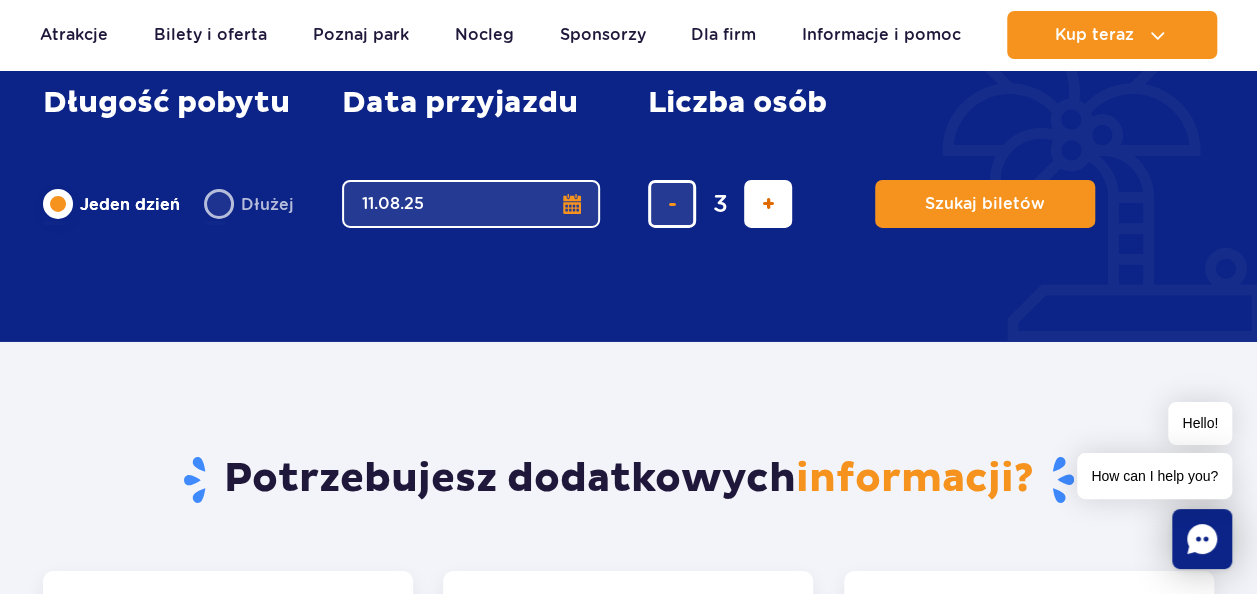 click at bounding box center (768, 204) 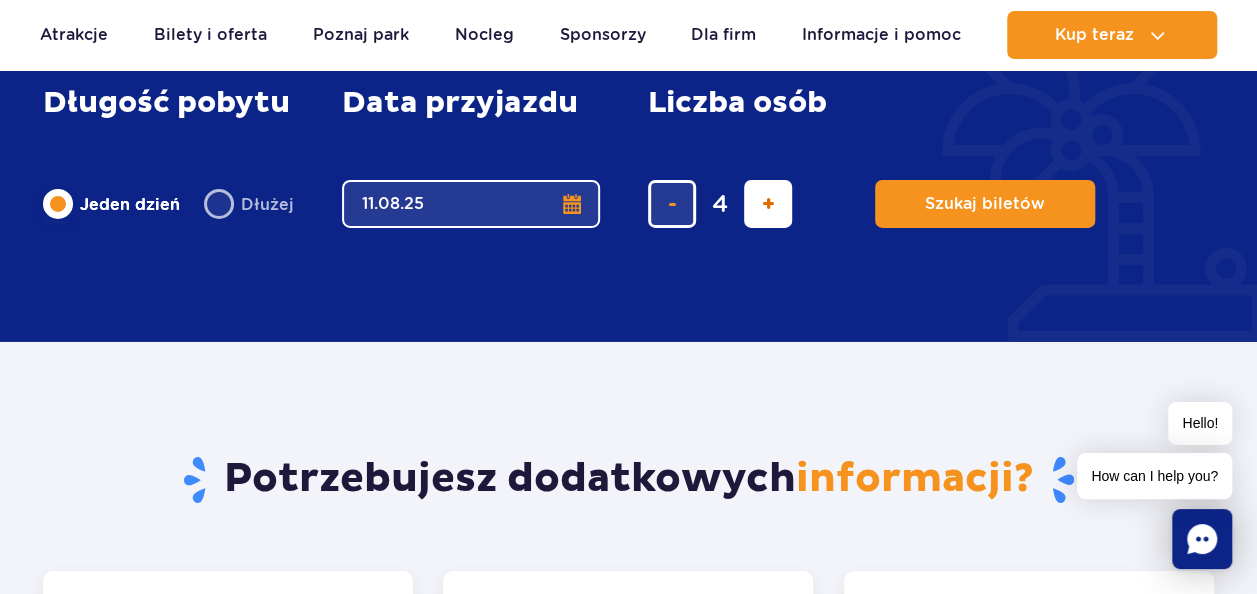 click at bounding box center (768, 204) 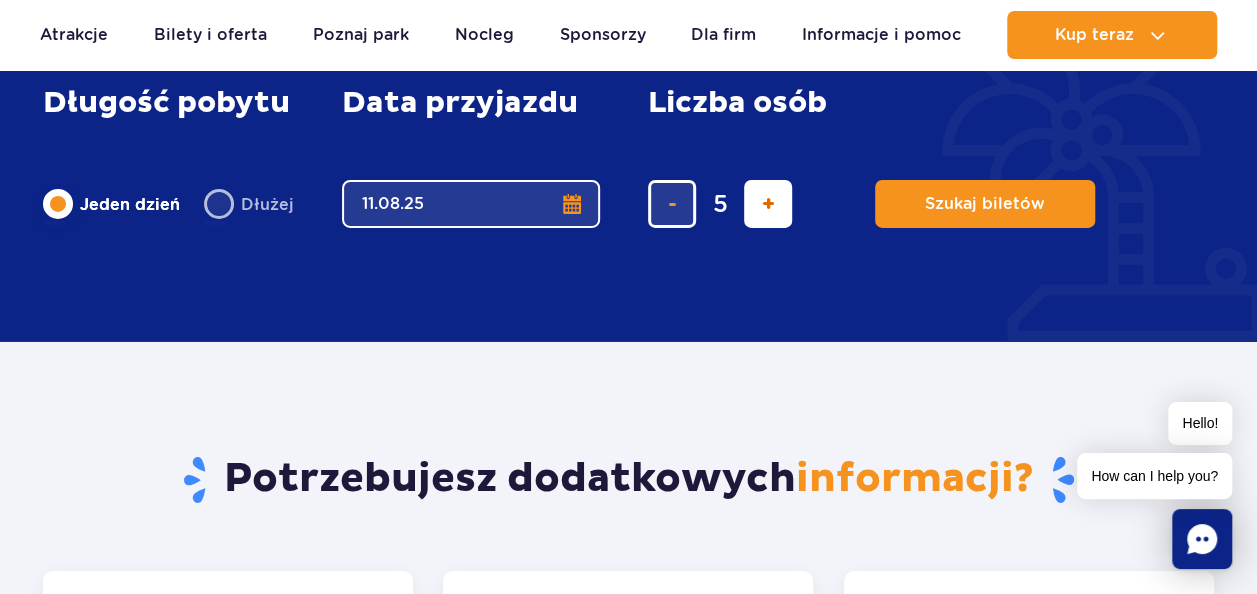click at bounding box center [768, 204] 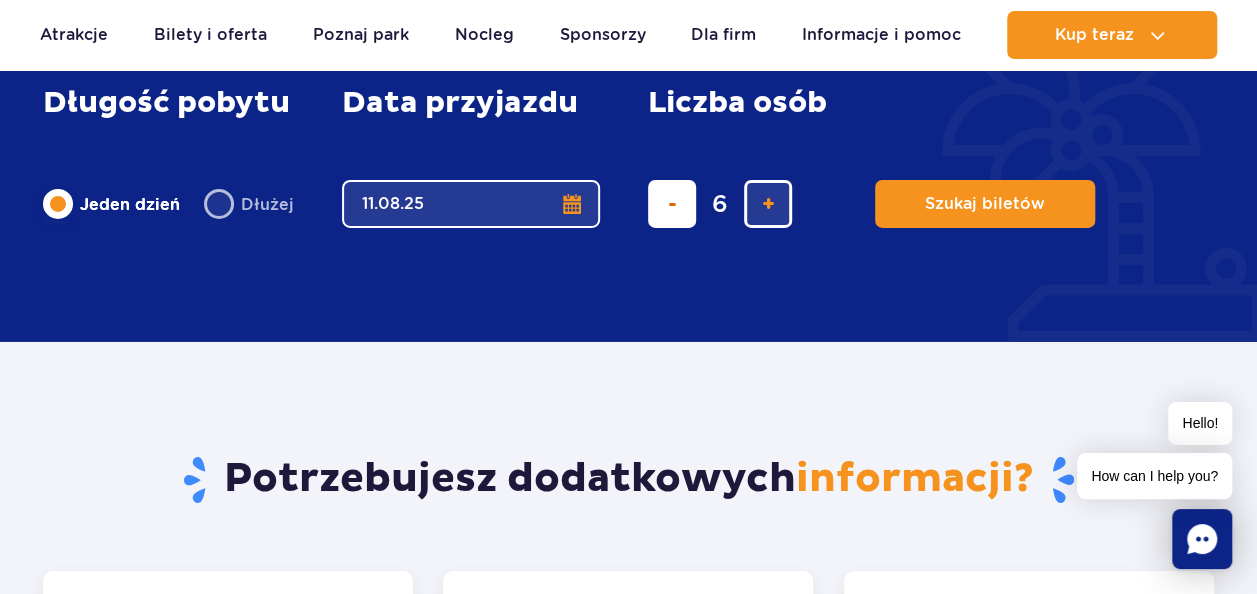 click at bounding box center [672, 204] 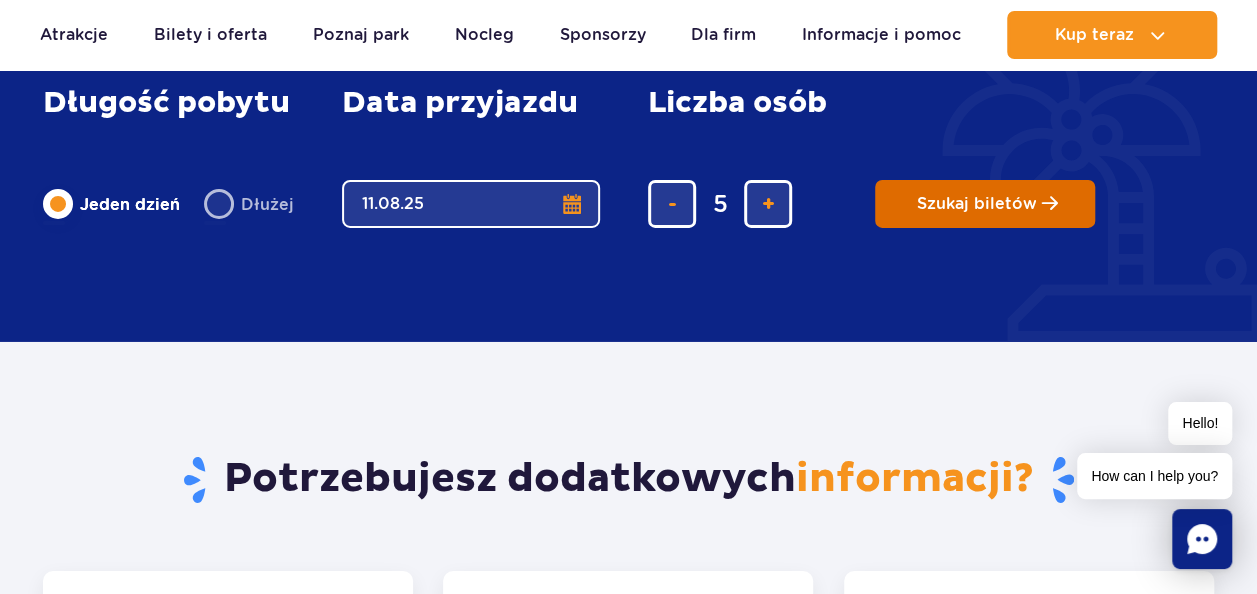 click on "Szukaj biletów" at bounding box center [977, 204] 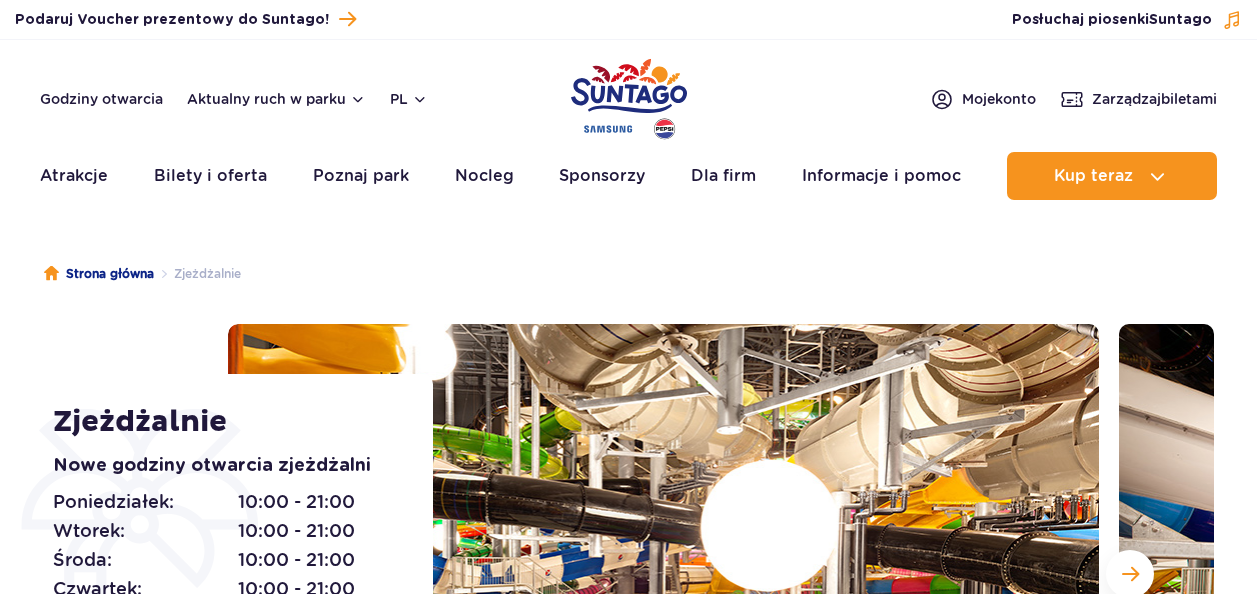 scroll, scrollTop: 0, scrollLeft: 0, axis: both 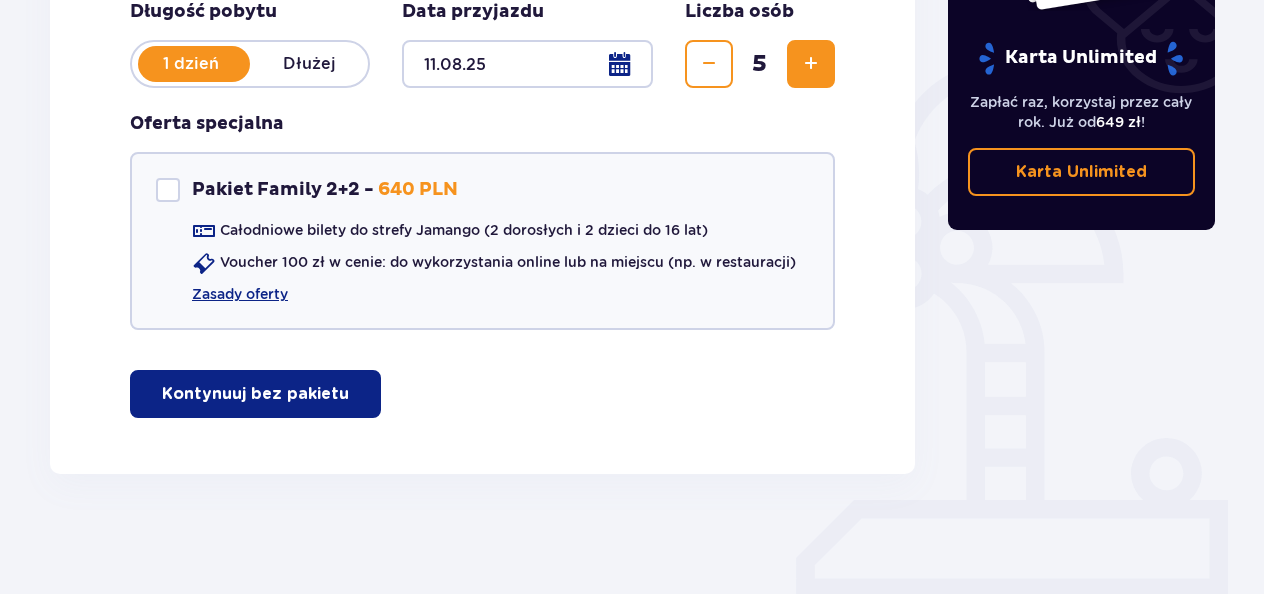 click on "Kontynuuj bez pakietu" at bounding box center (255, 394) 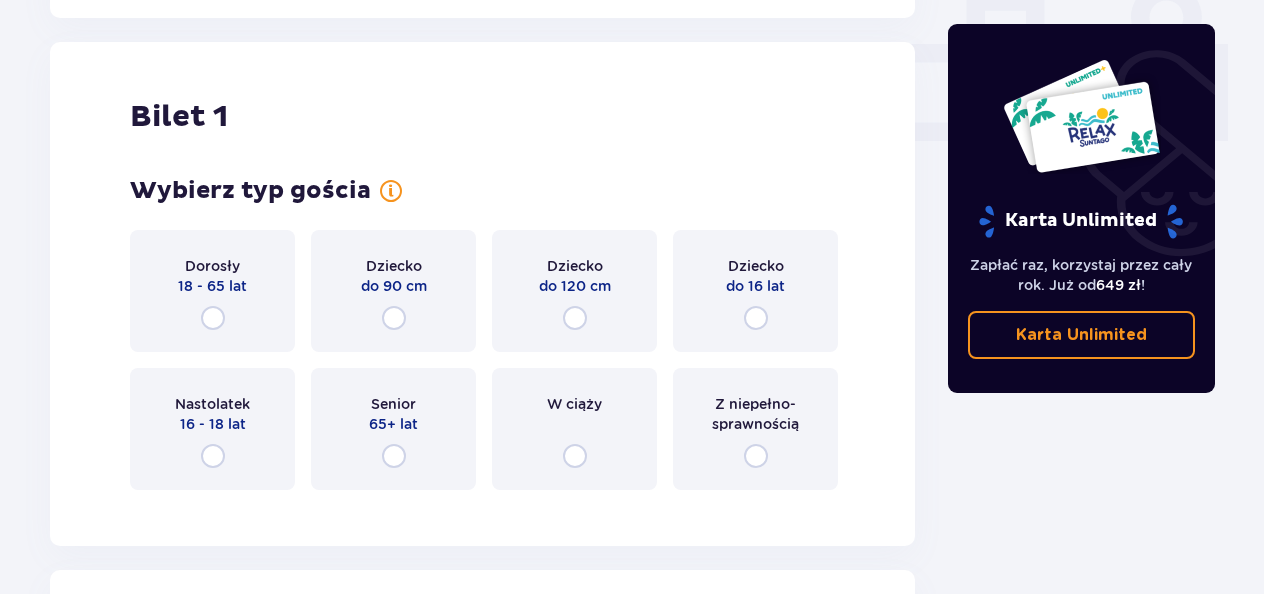 scroll, scrollTop: 910, scrollLeft: 0, axis: vertical 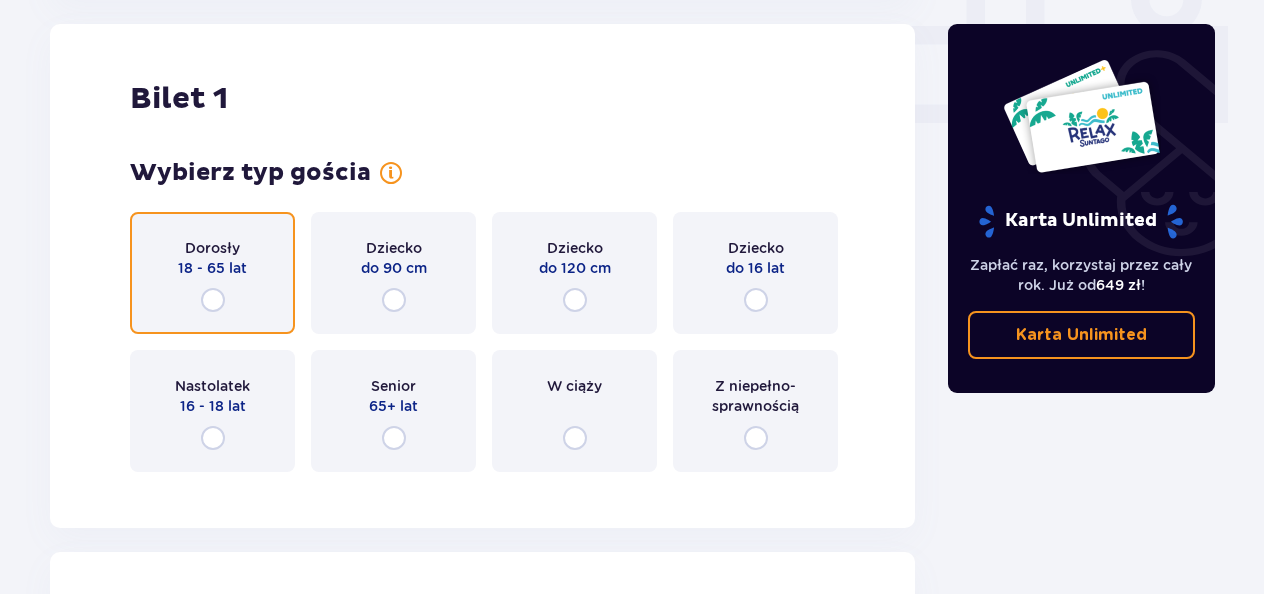 click at bounding box center [213, 300] 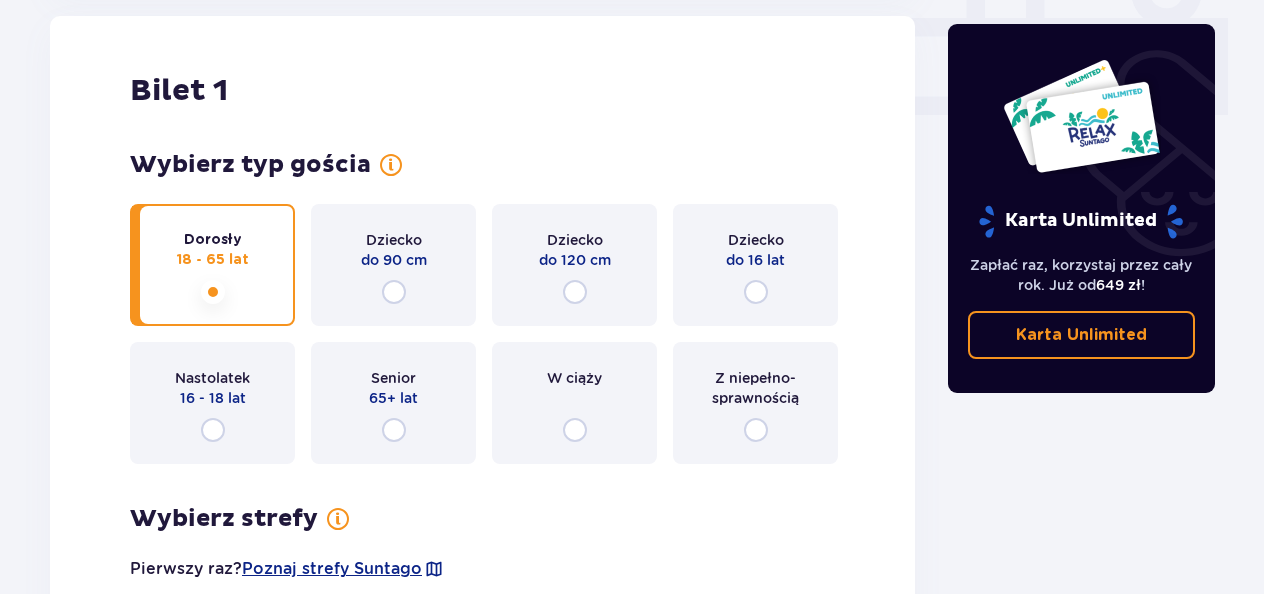 scroll, scrollTop: 878, scrollLeft: 0, axis: vertical 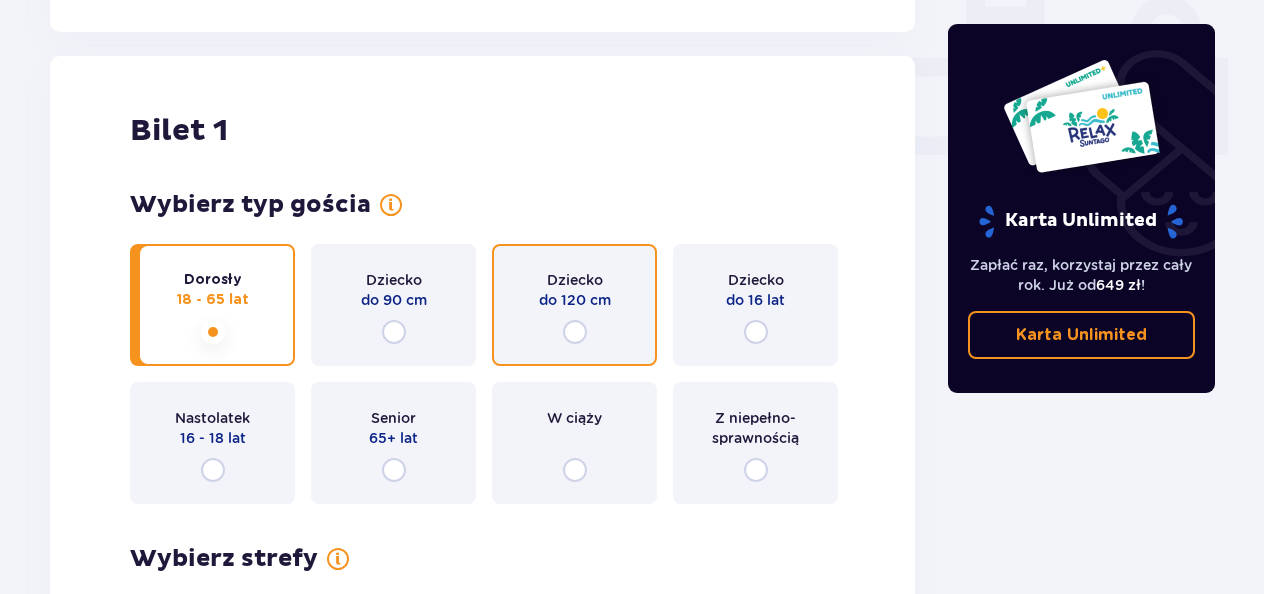 click at bounding box center (575, 332) 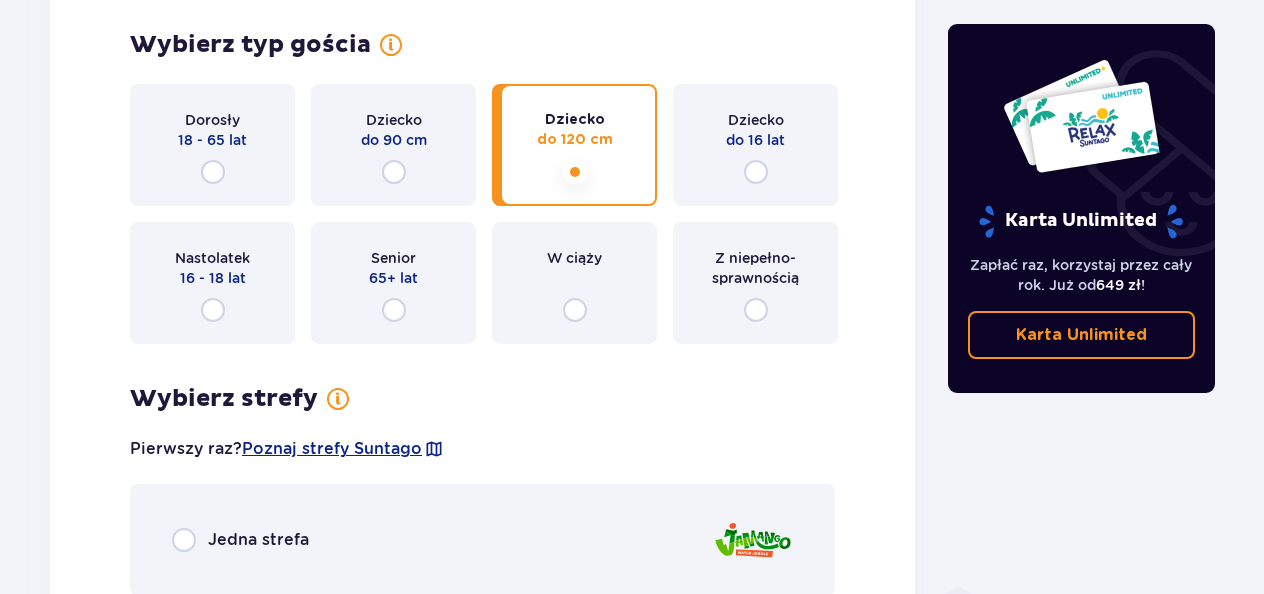 scroll, scrollTop: 998, scrollLeft: 0, axis: vertical 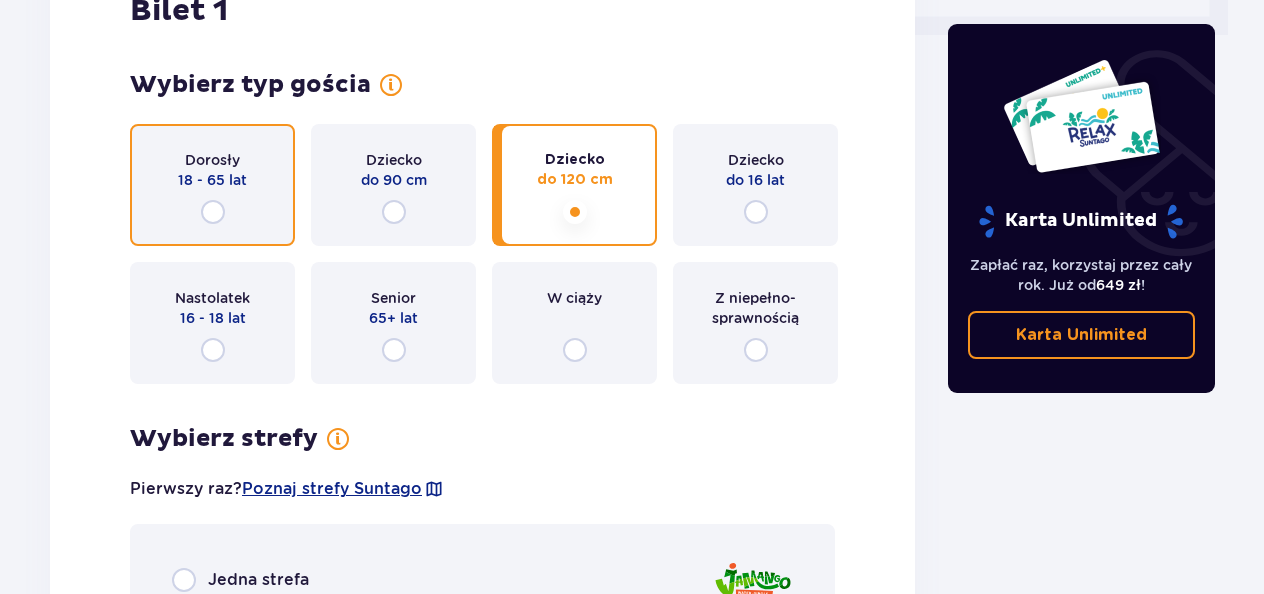 click at bounding box center (213, 212) 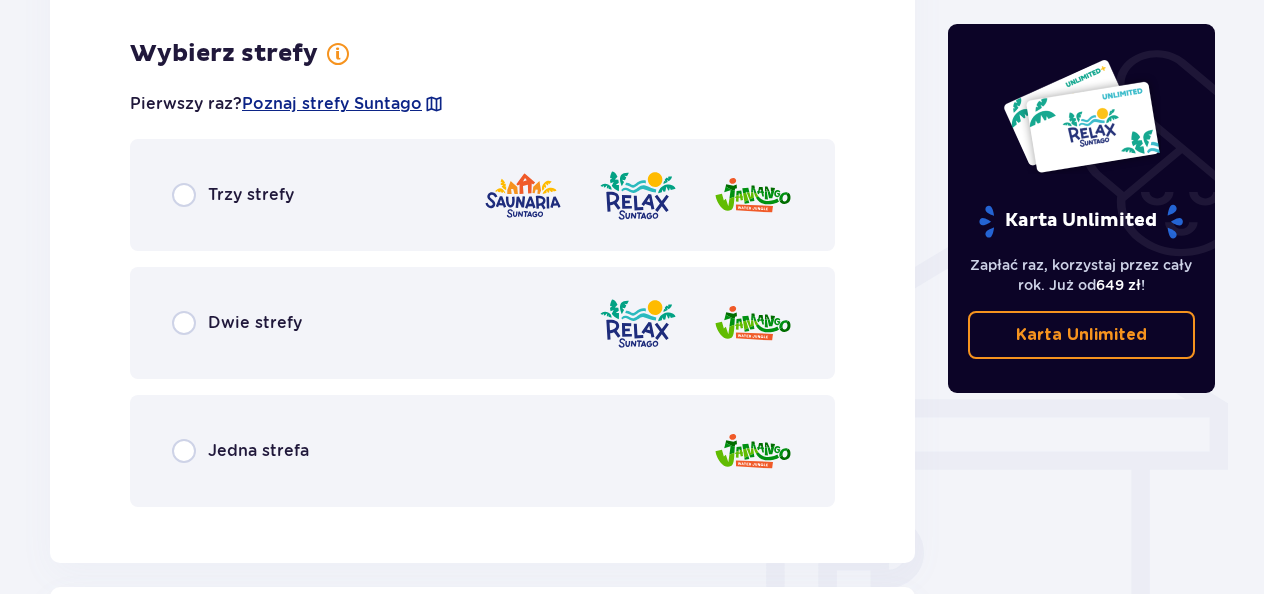 scroll, scrollTop: 1398, scrollLeft: 0, axis: vertical 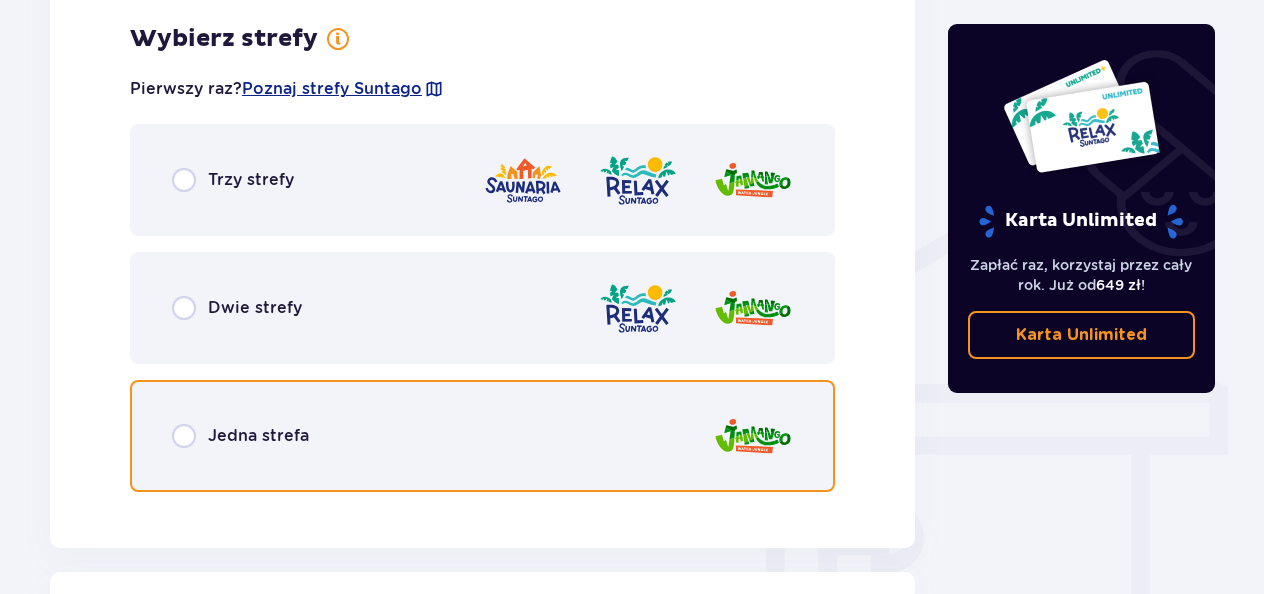 click at bounding box center (184, 436) 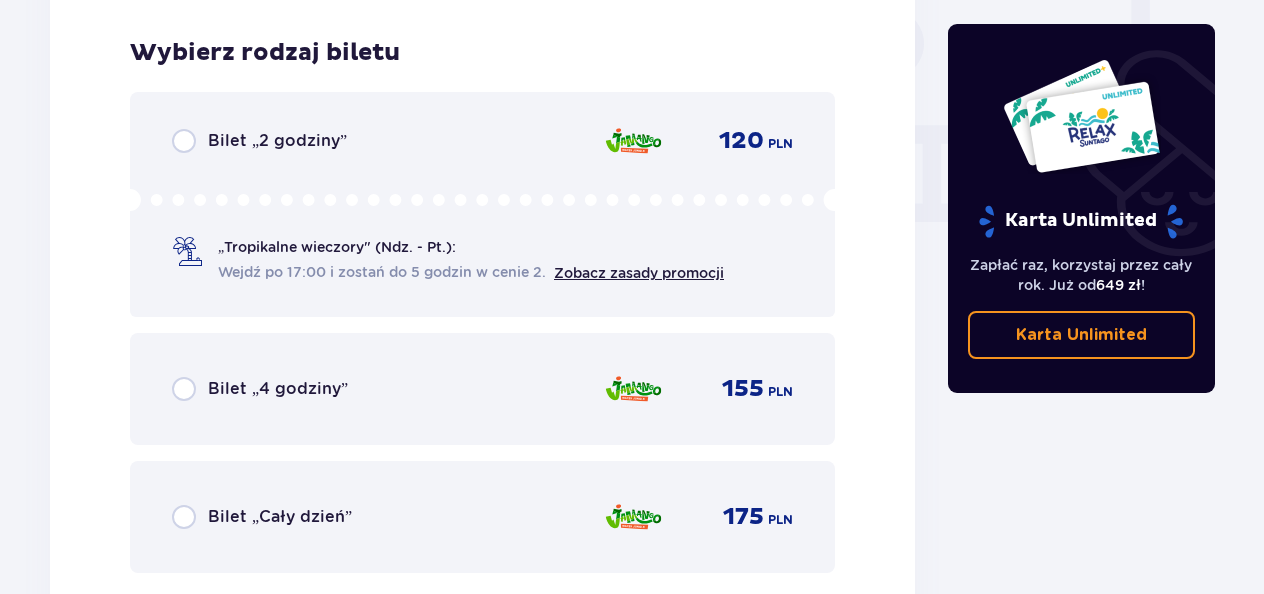 scroll, scrollTop: 1906, scrollLeft: 0, axis: vertical 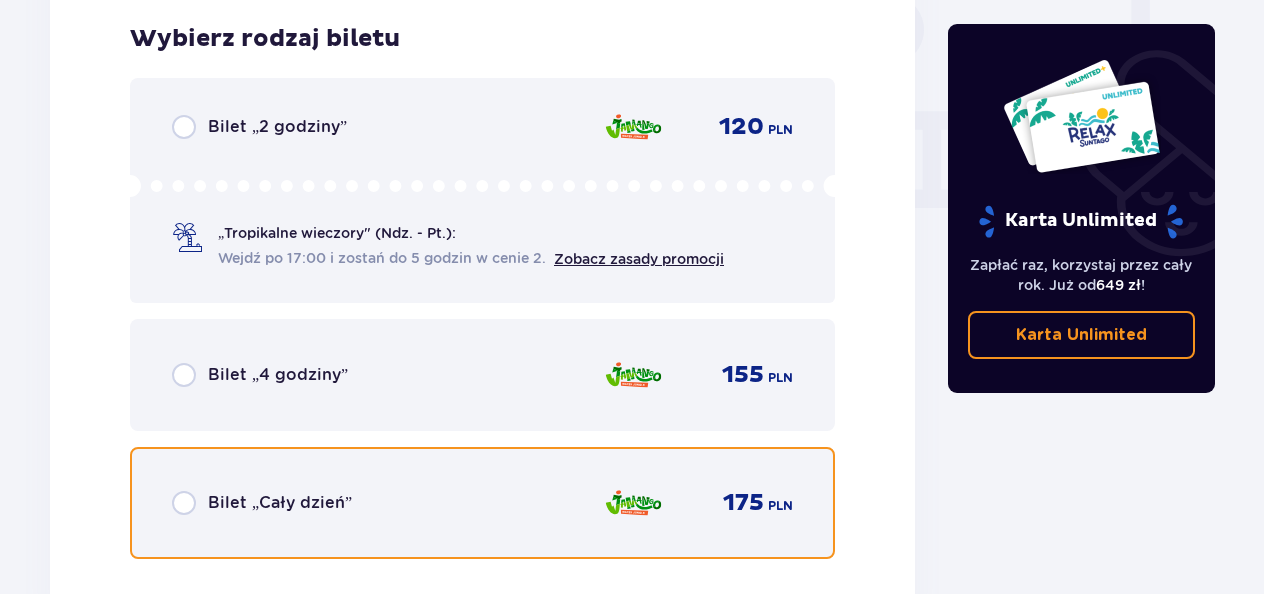 click at bounding box center (184, 503) 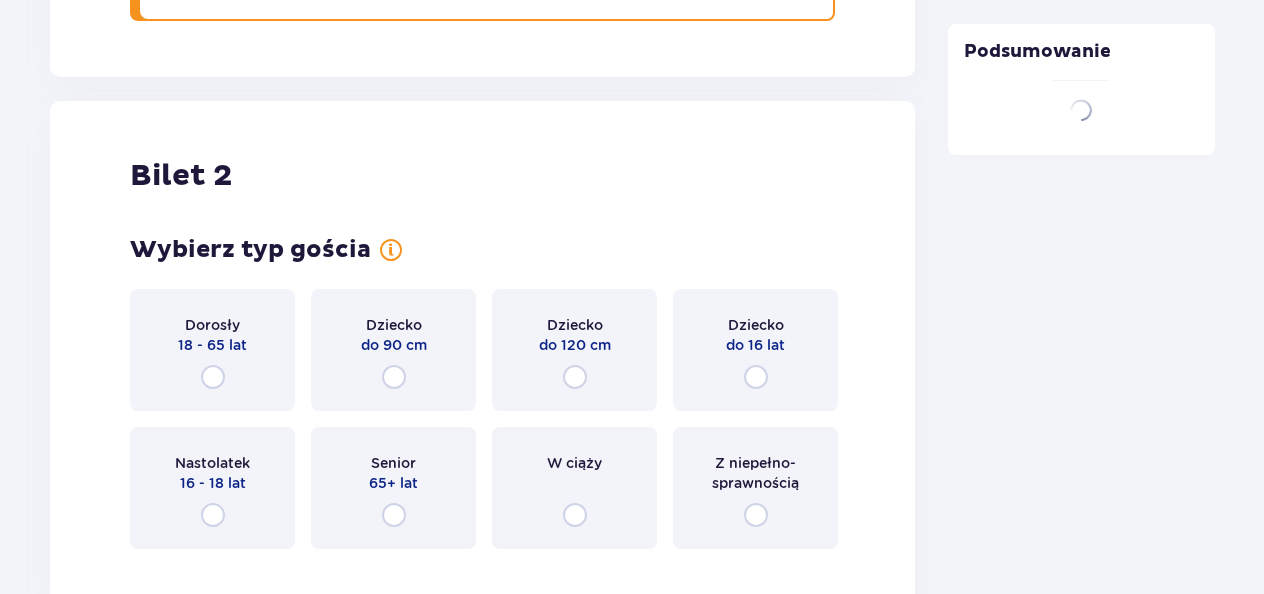 scroll, scrollTop: 2521, scrollLeft: 0, axis: vertical 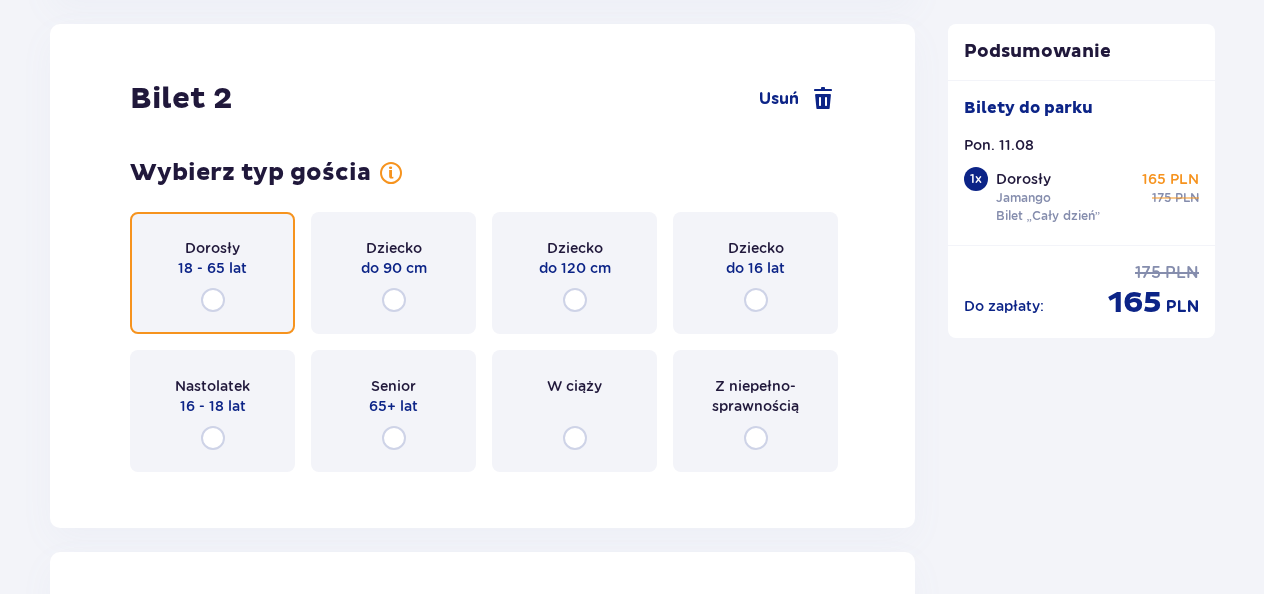 click at bounding box center (213, 300) 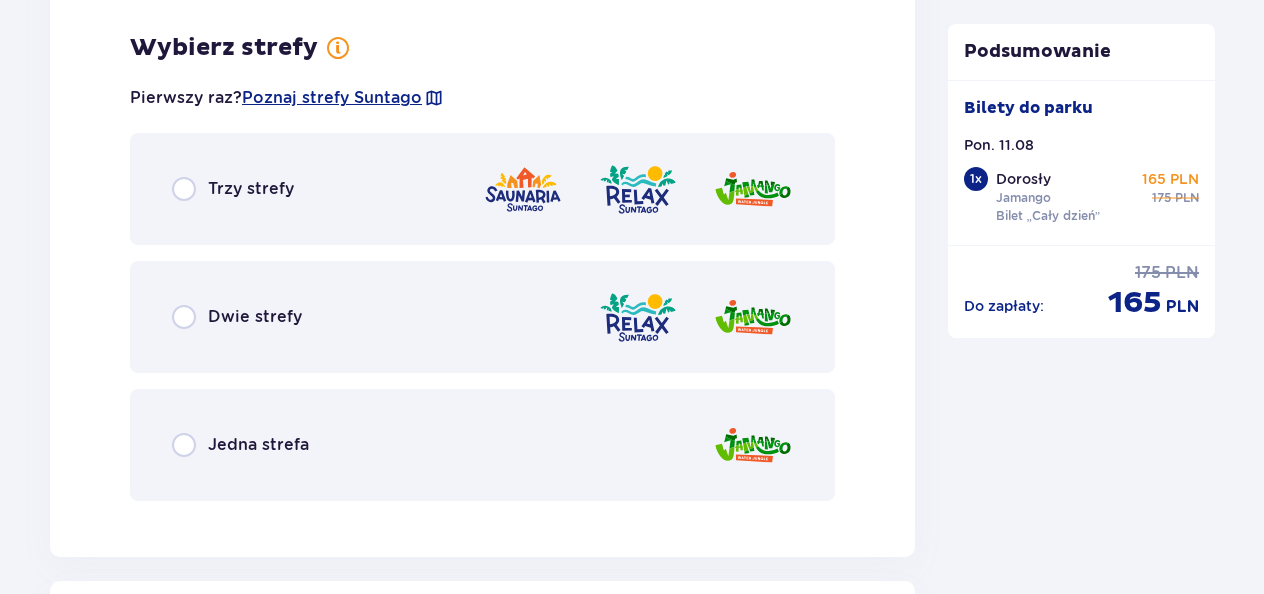 scroll, scrollTop: 3009, scrollLeft: 0, axis: vertical 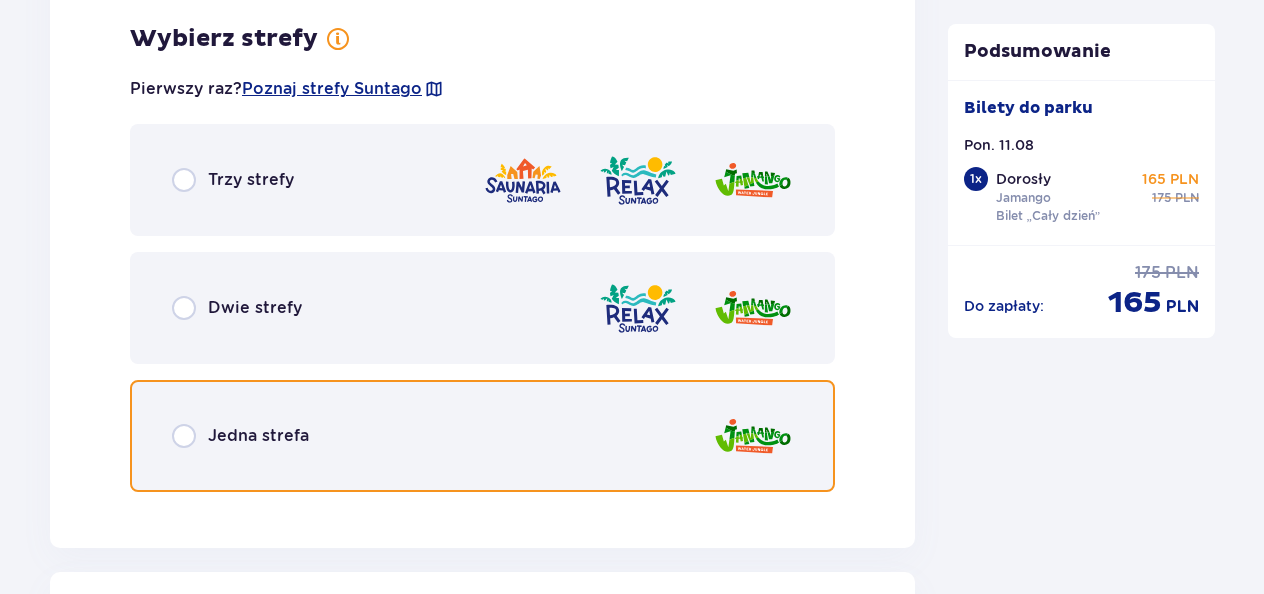 click at bounding box center [184, 436] 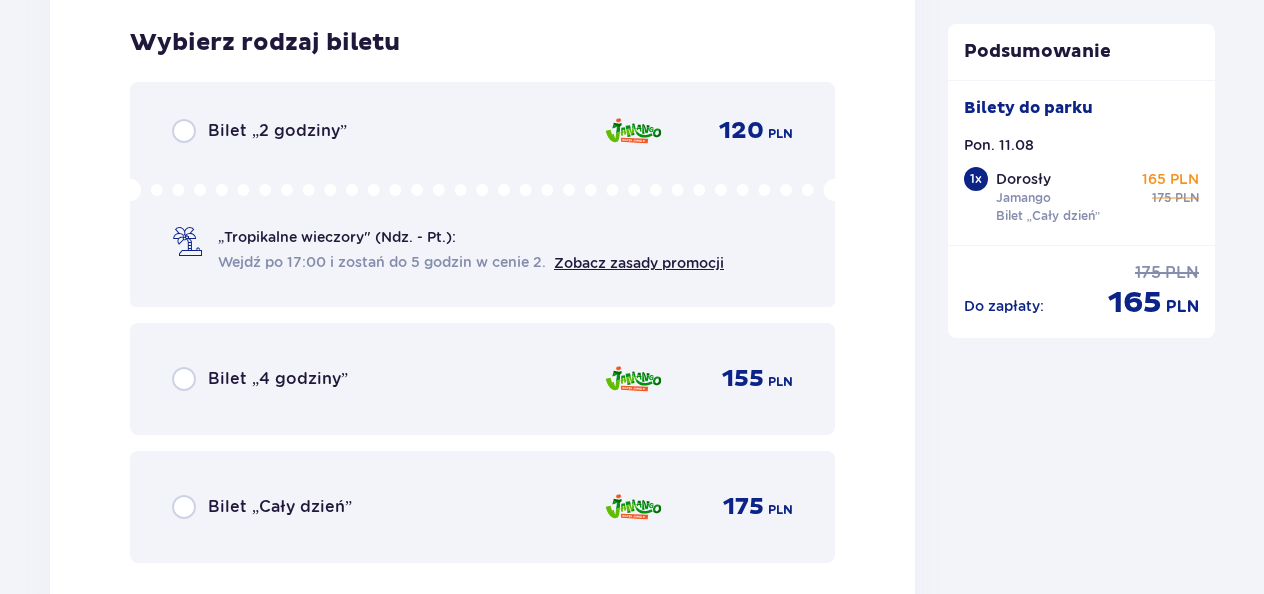 scroll, scrollTop: 3517, scrollLeft: 0, axis: vertical 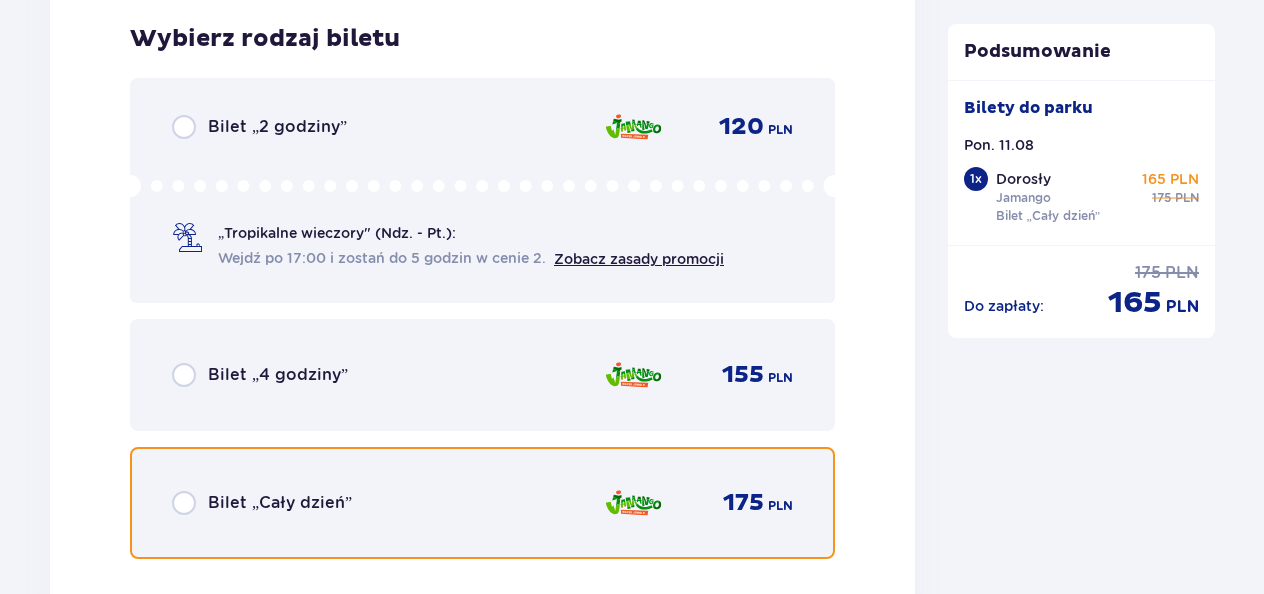 click at bounding box center (184, 503) 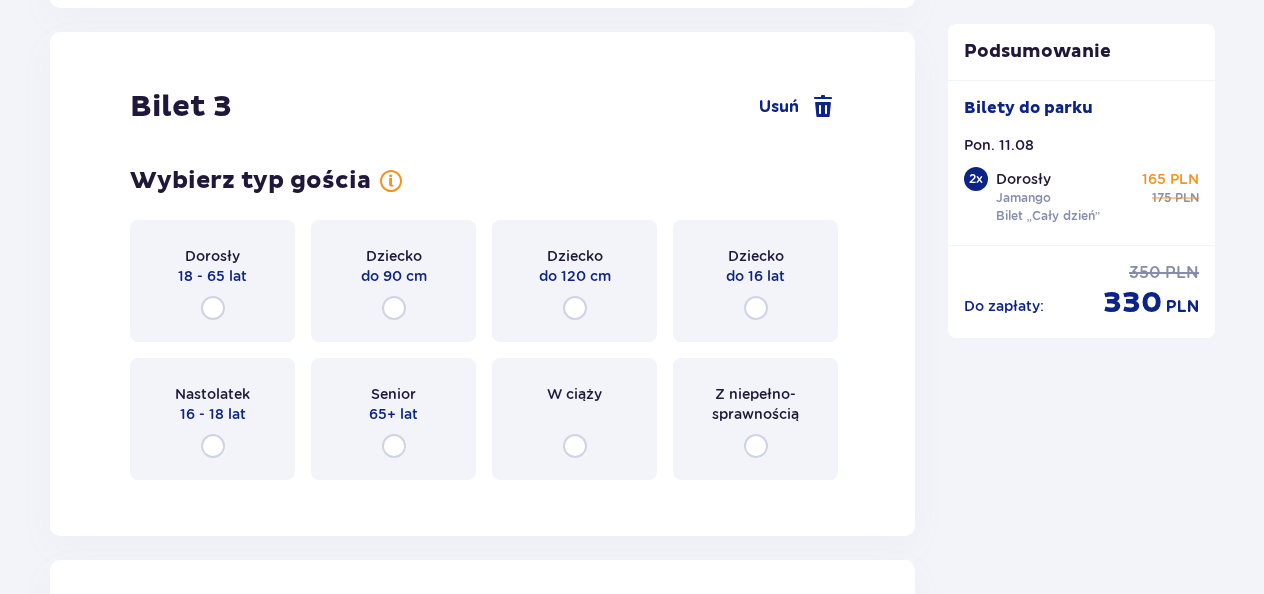 scroll, scrollTop: 4132, scrollLeft: 0, axis: vertical 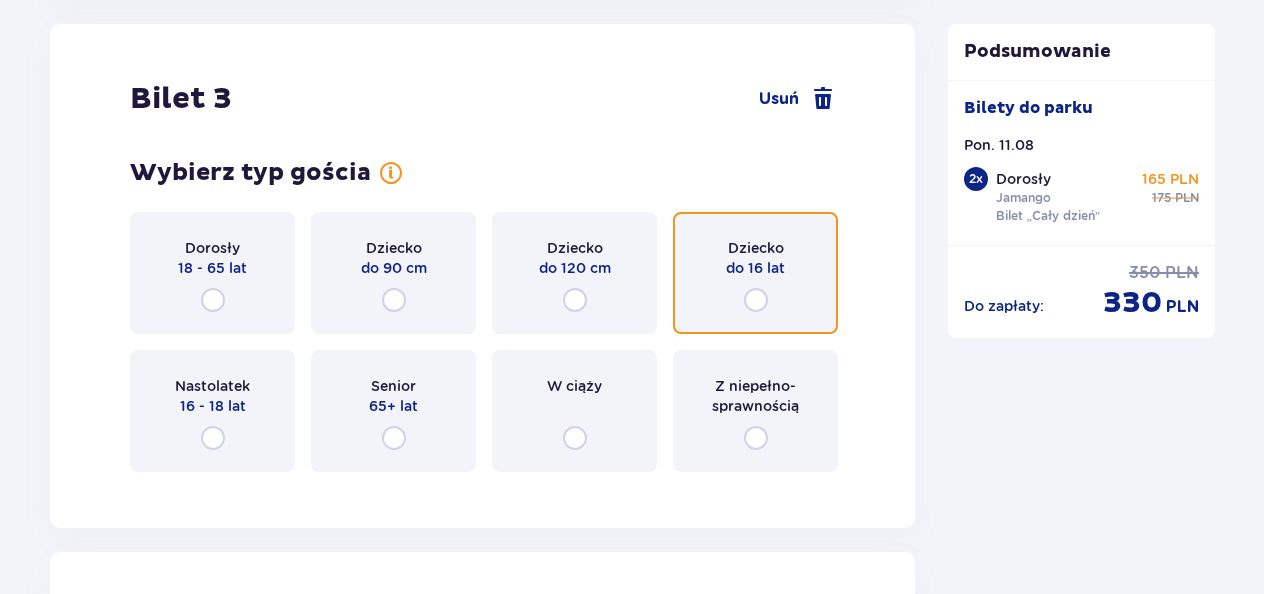click at bounding box center (756, 300) 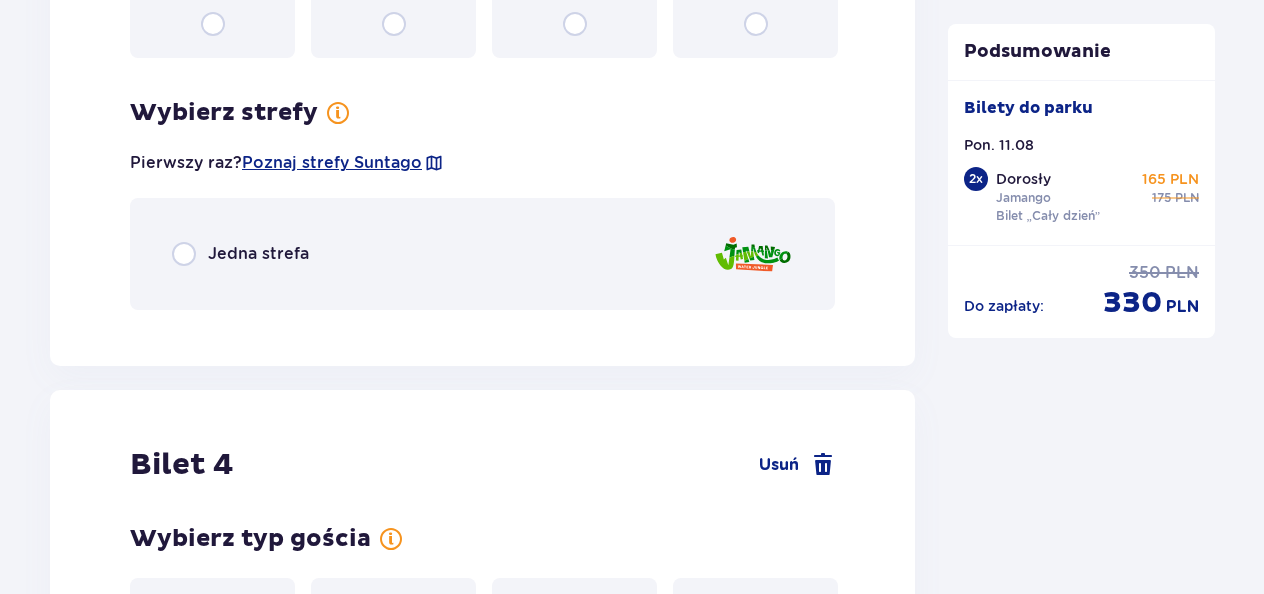 scroll, scrollTop: 4620, scrollLeft: 0, axis: vertical 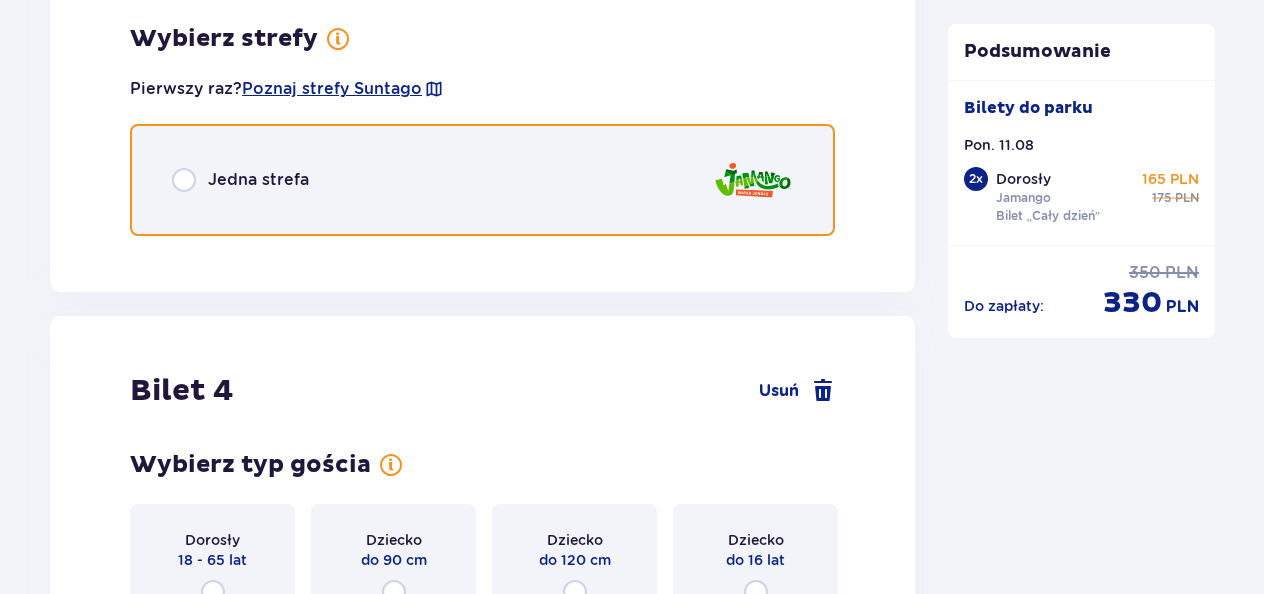 click at bounding box center (184, 180) 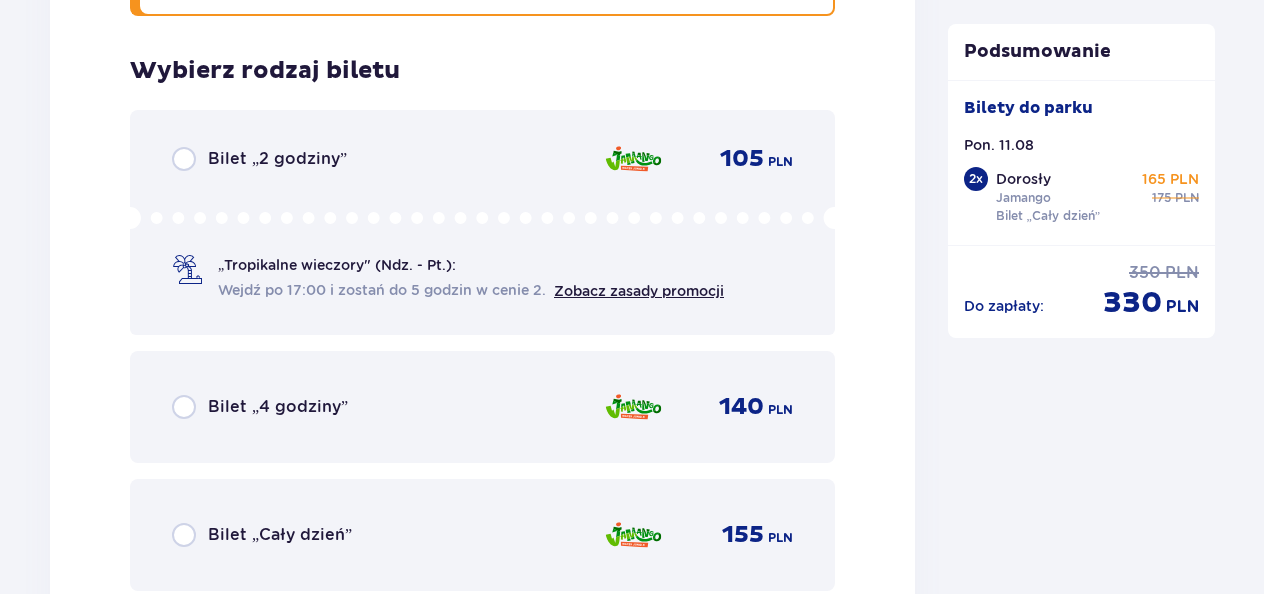 scroll, scrollTop: 4872, scrollLeft: 0, axis: vertical 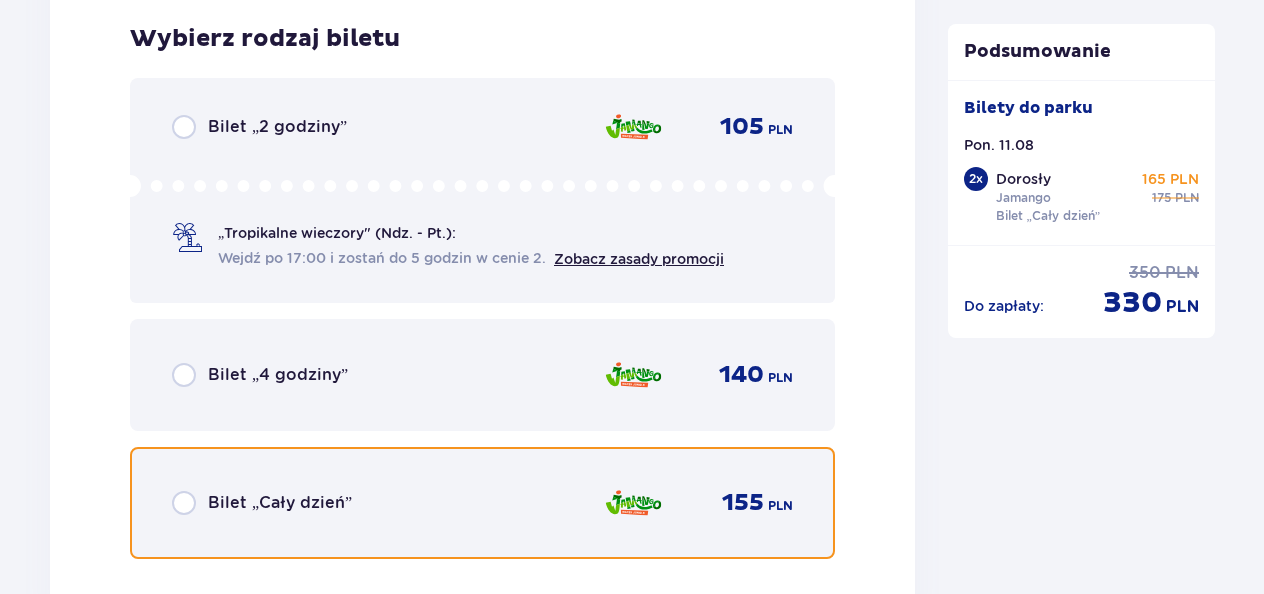 click at bounding box center (184, 503) 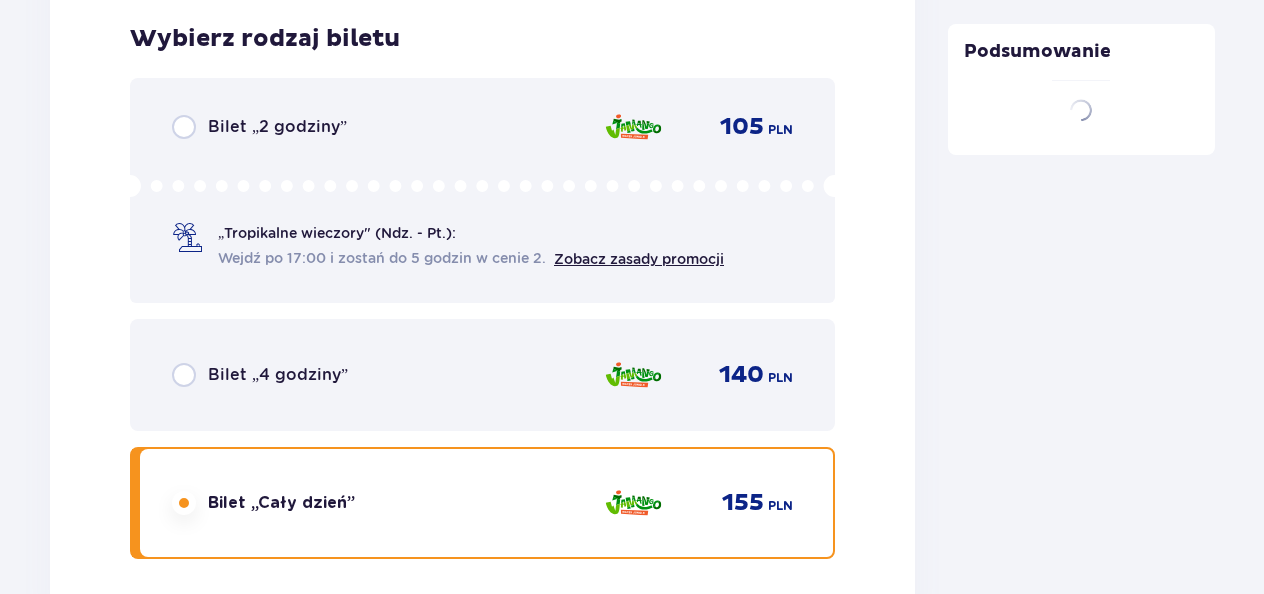 scroll, scrollTop: 5086, scrollLeft: 0, axis: vertical 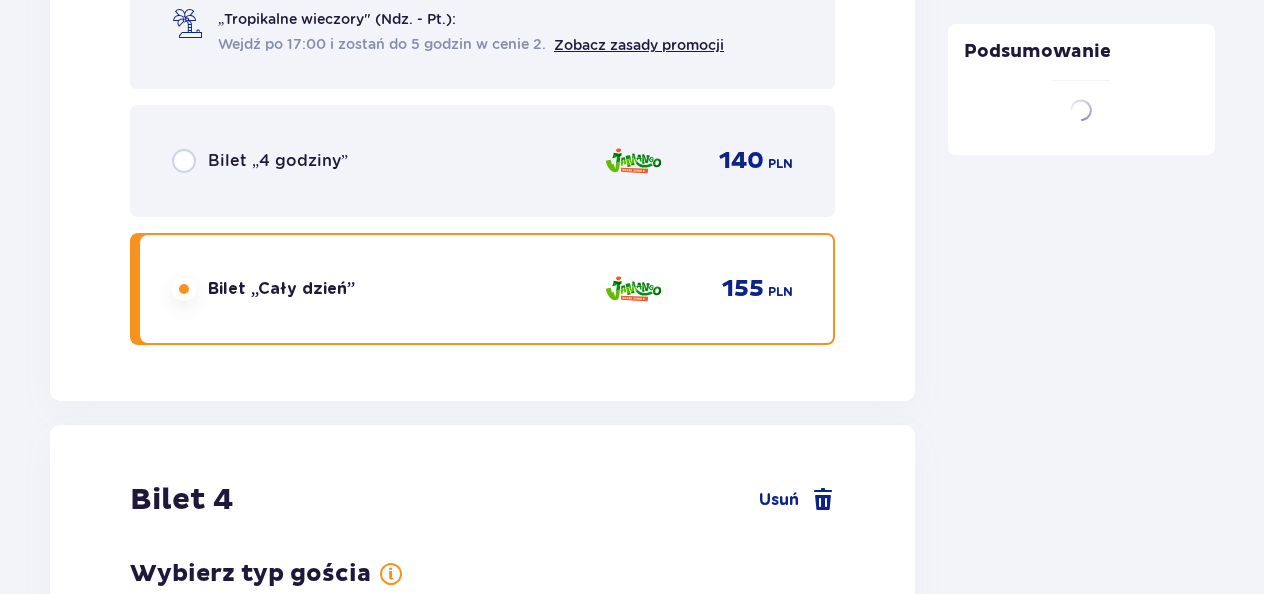 click at bounding box center [184, -2677] 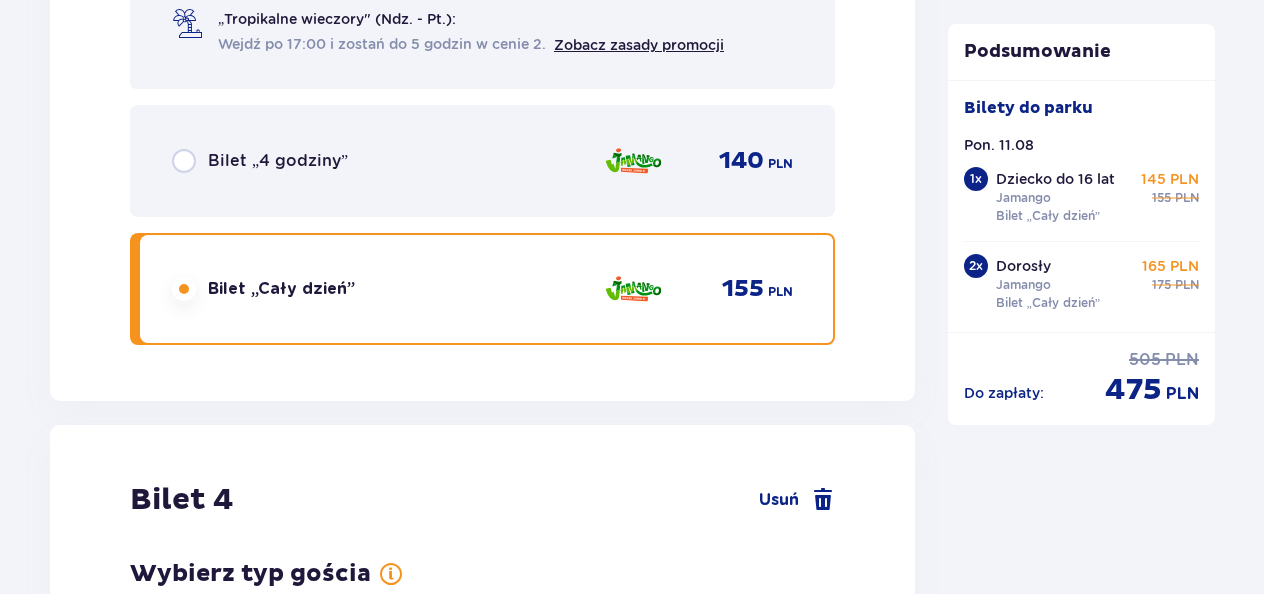 radio on "false" 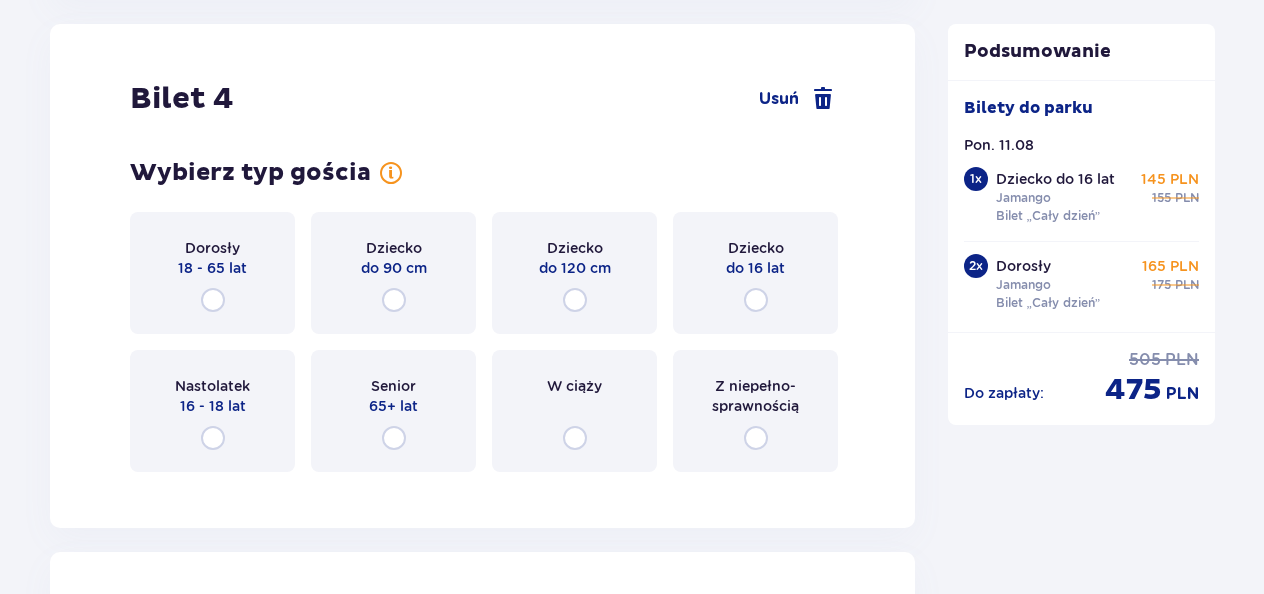 click on "Dziecko do 120 cm" at bounding box center (574, 273) 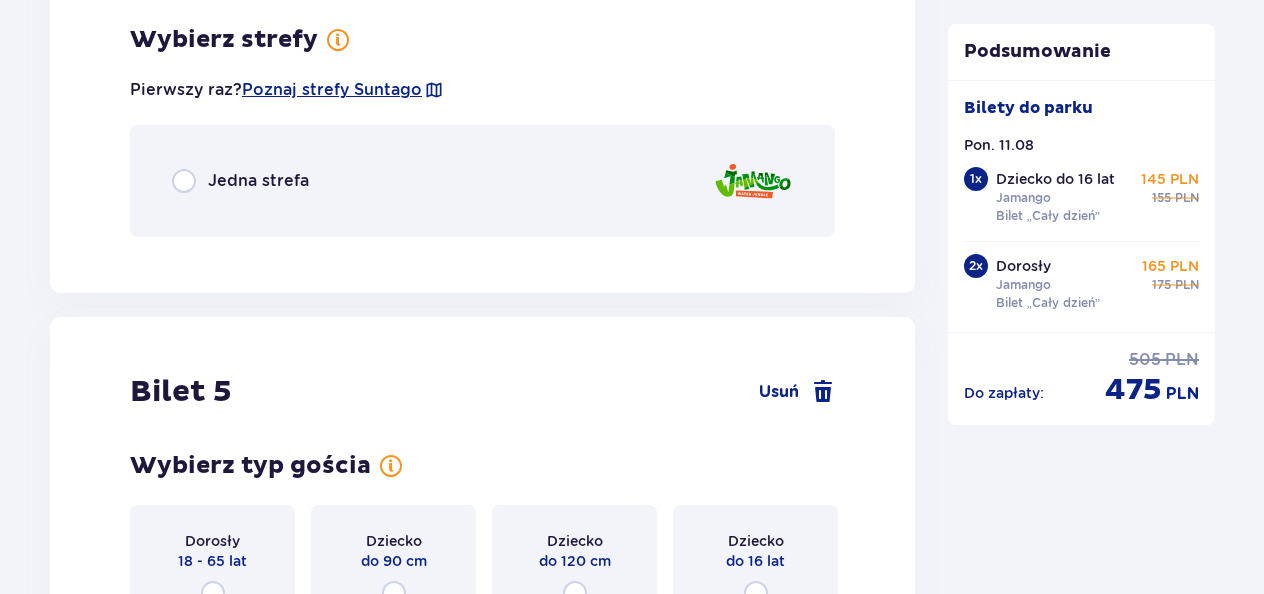 scroll, scrollTop: 5975, scrollLeft: 0, axis: vertical 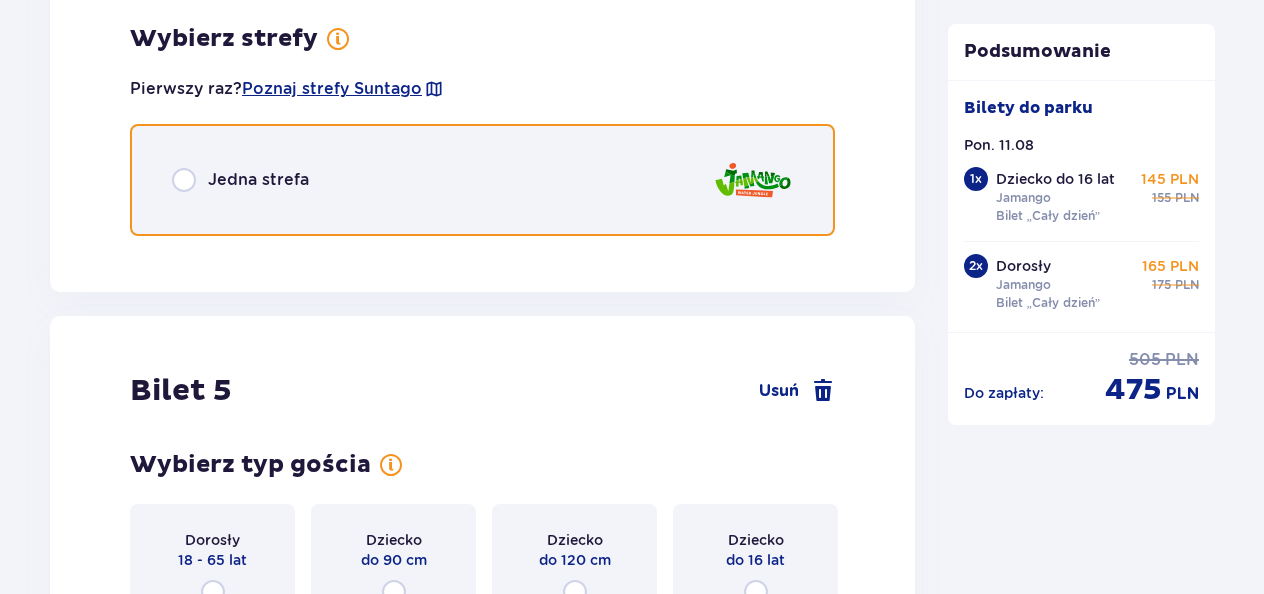 click at bounding box center [184, 180] 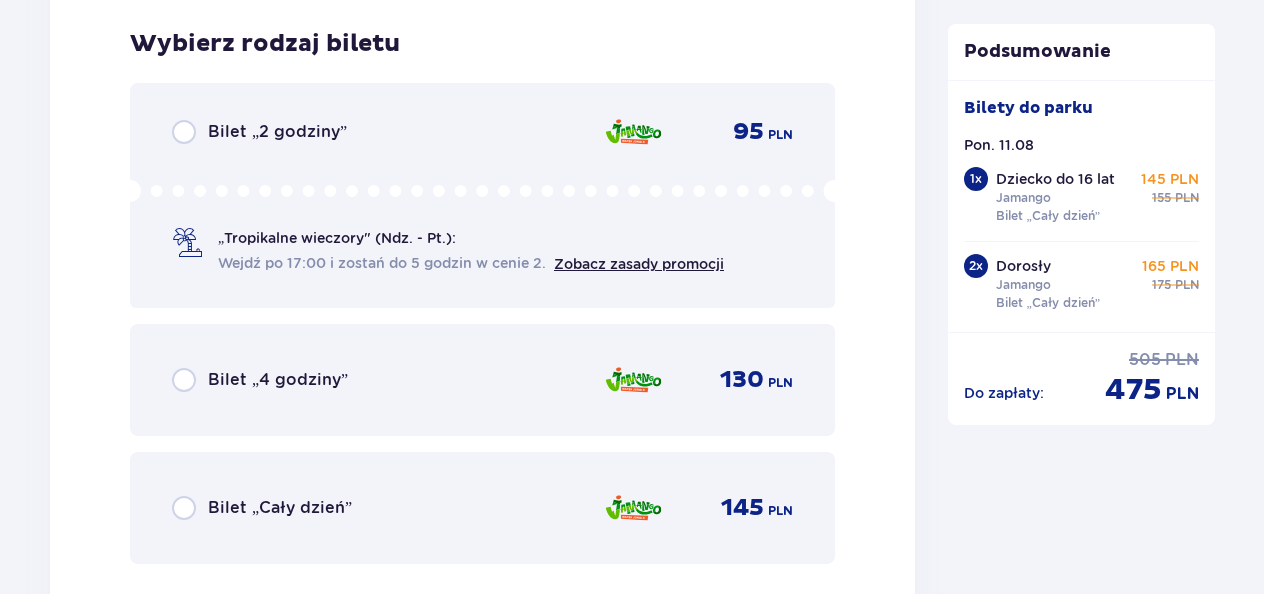scroll, scrollTop: 6227, scrollLeft: 0, axis: vertical 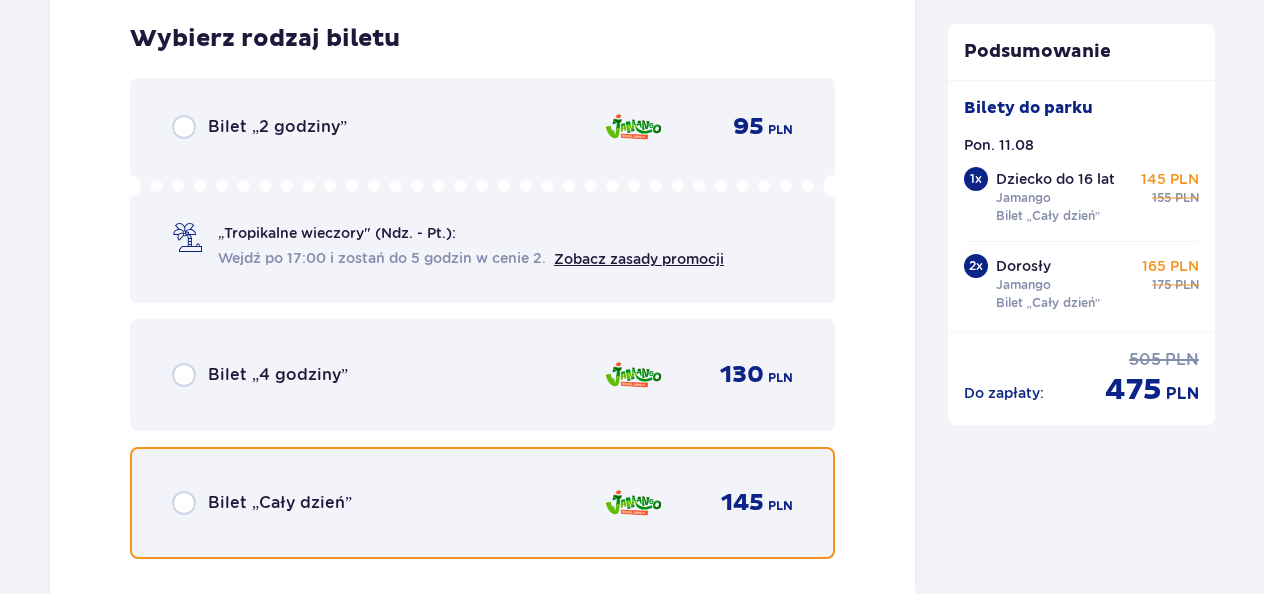 click at bounding box center [184, 503] 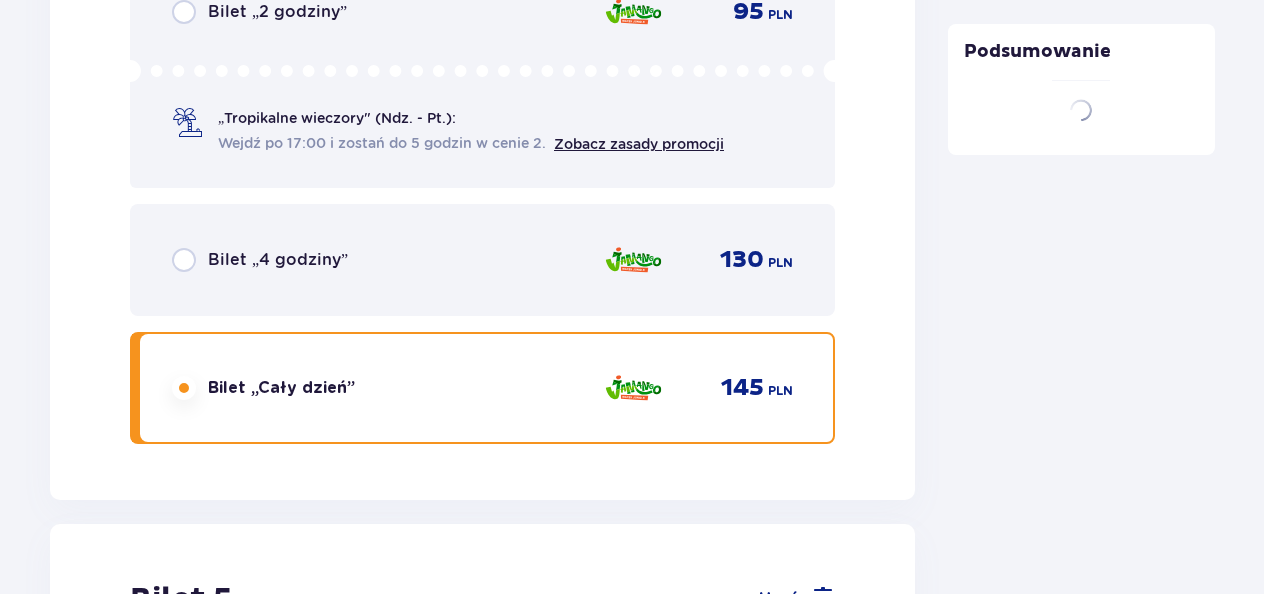 scroll, scrollTop: 6599, scrollLeft: 0, axis: vertical 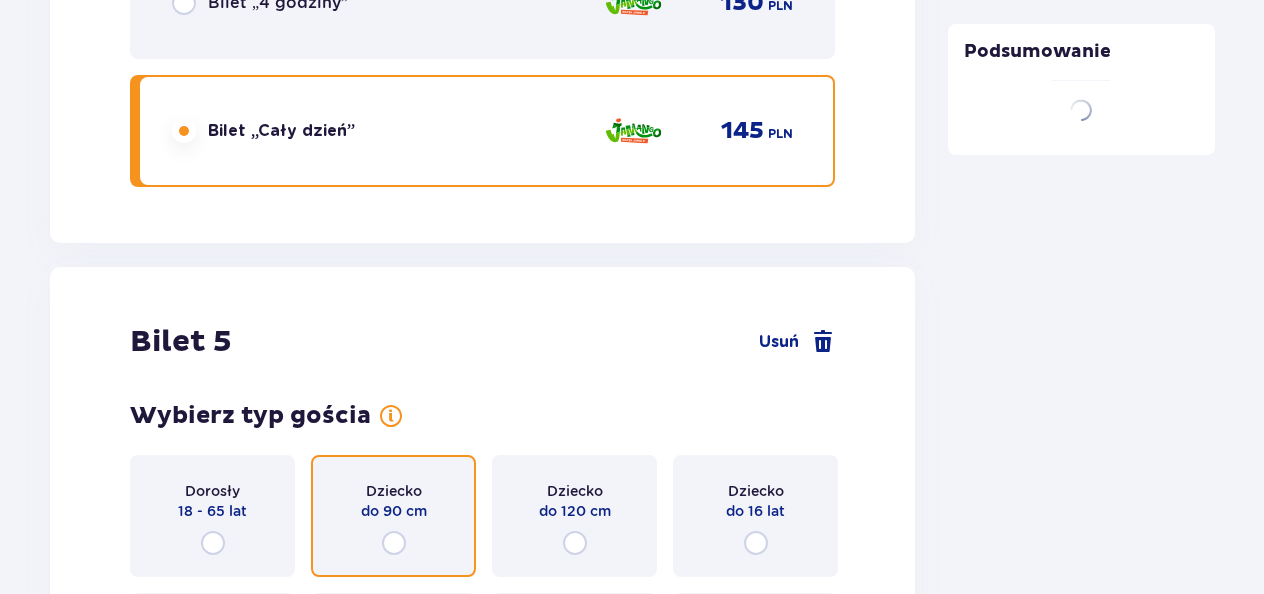 click at bounding box center (394, 543) 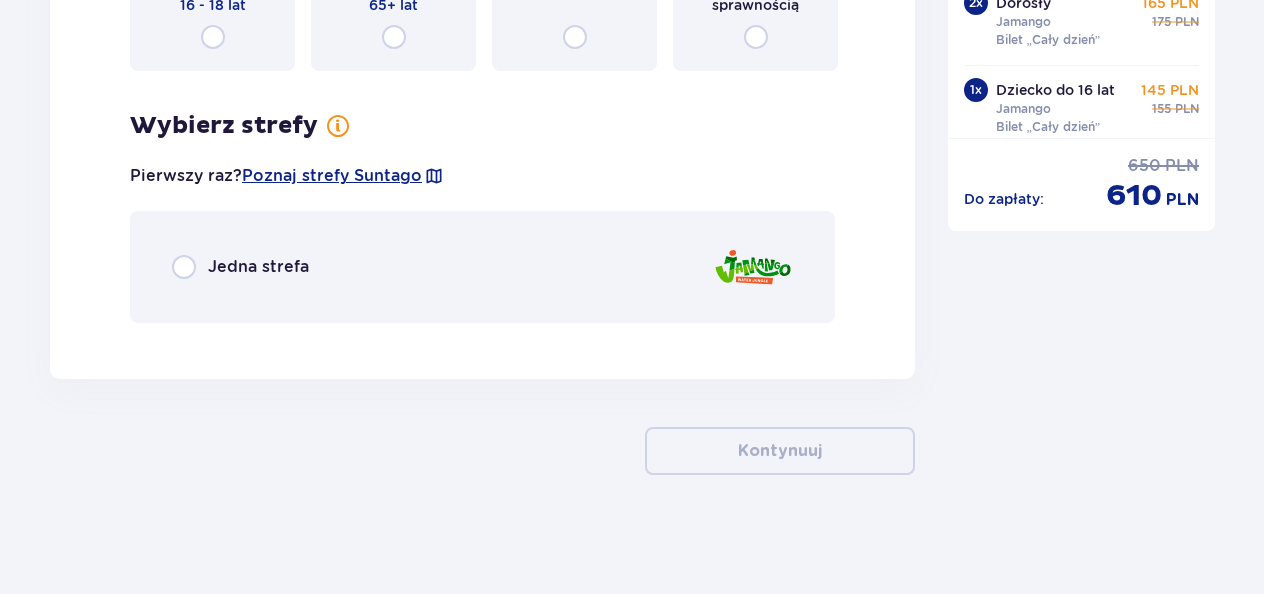 scroll, scrollTop: 7244, scrollLeft: 0, axis: vertical 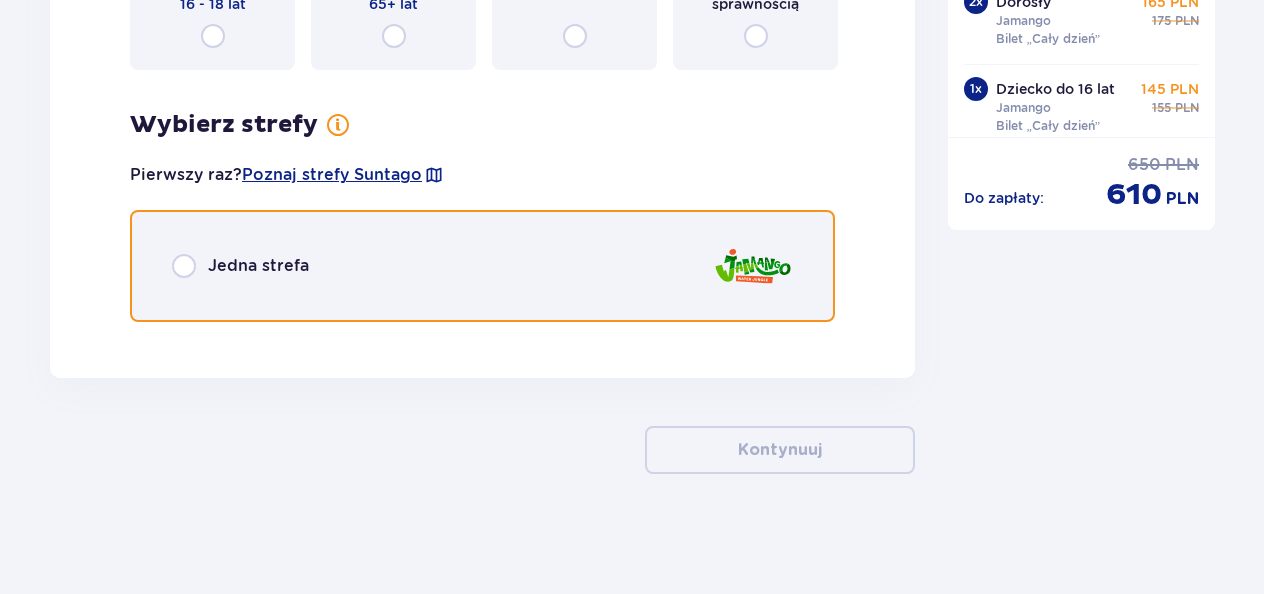 click at bounding box center (184, 266) 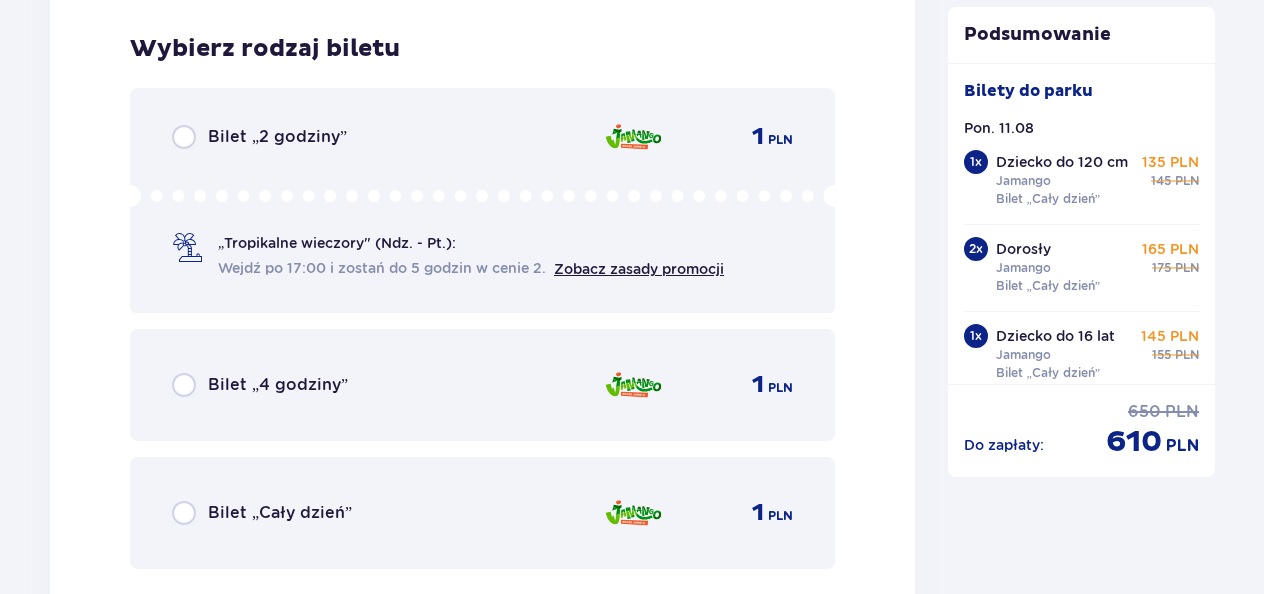 scroll, scrollTop: 7582, scrollLeft: 0, axis: vertical 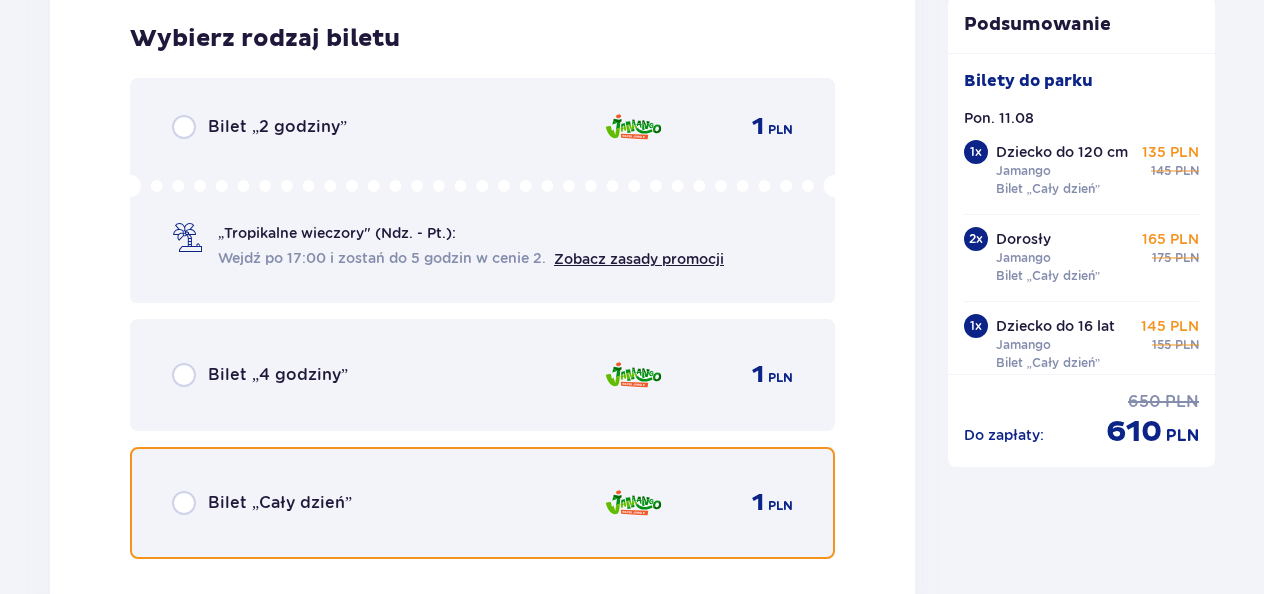 click at bounding box center [184, 503] 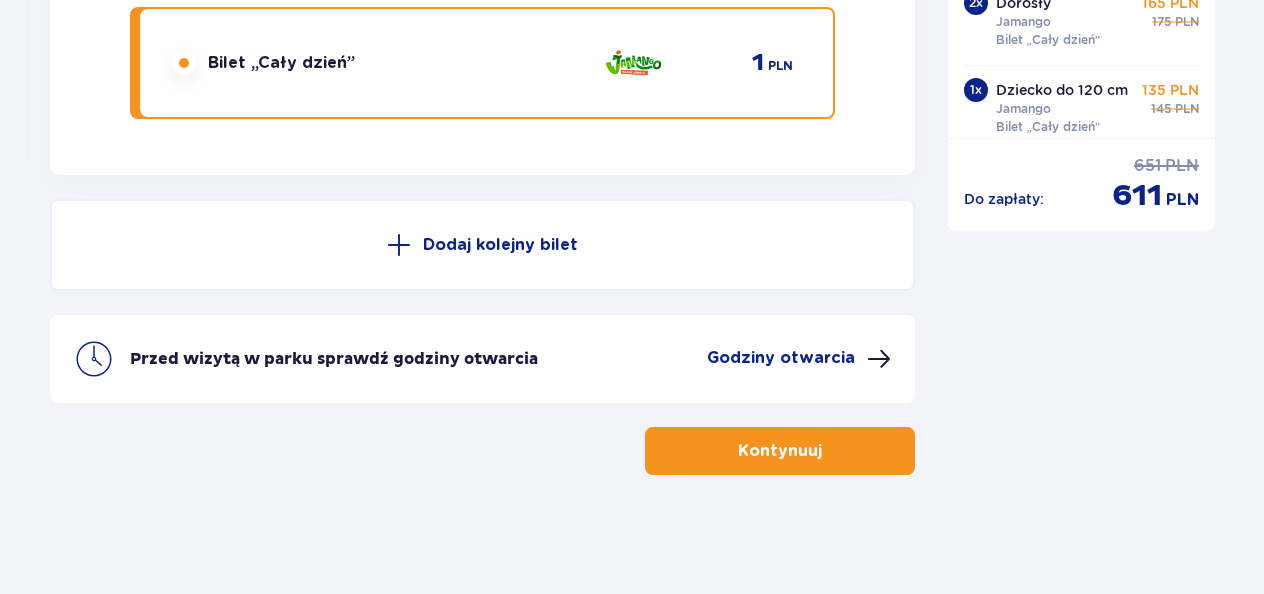 scroll, scrollTop: 8023, scrollLeft: 0, axis: vertical 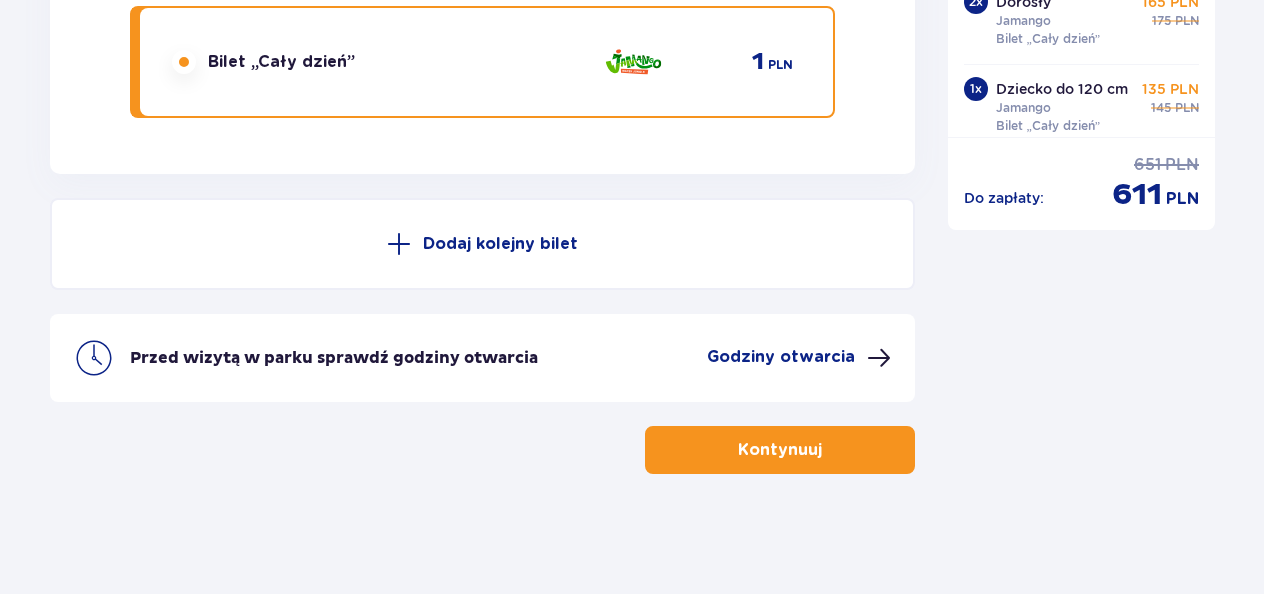 click at bounding box center [184, -1293] 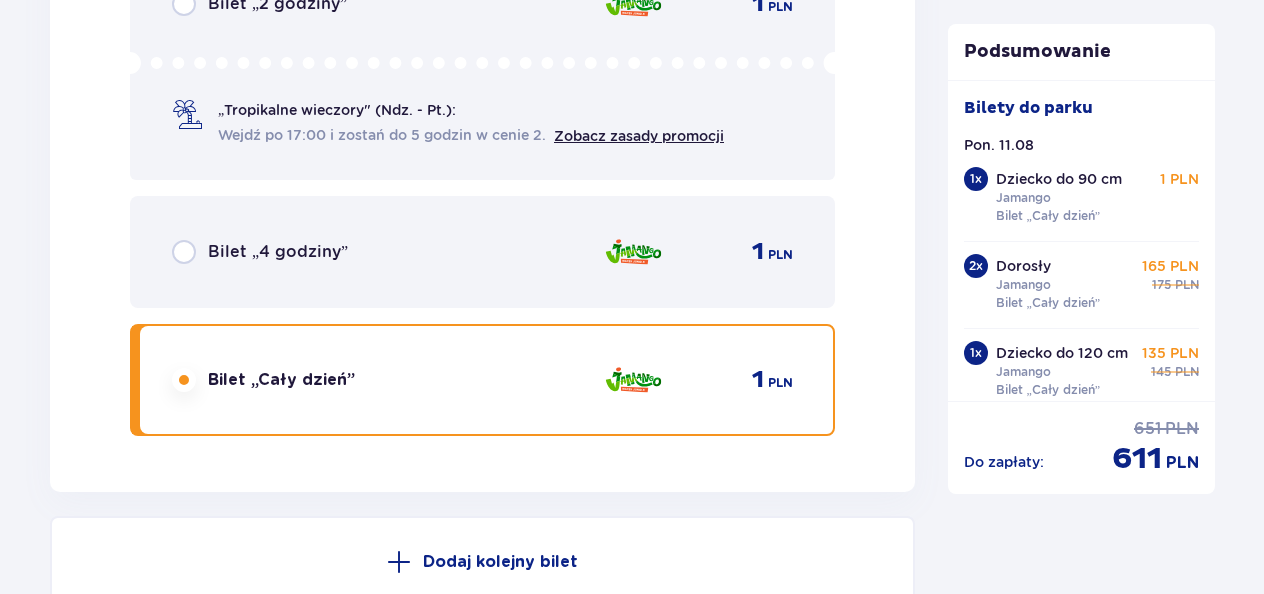 click at bounding box center (184, -2330) 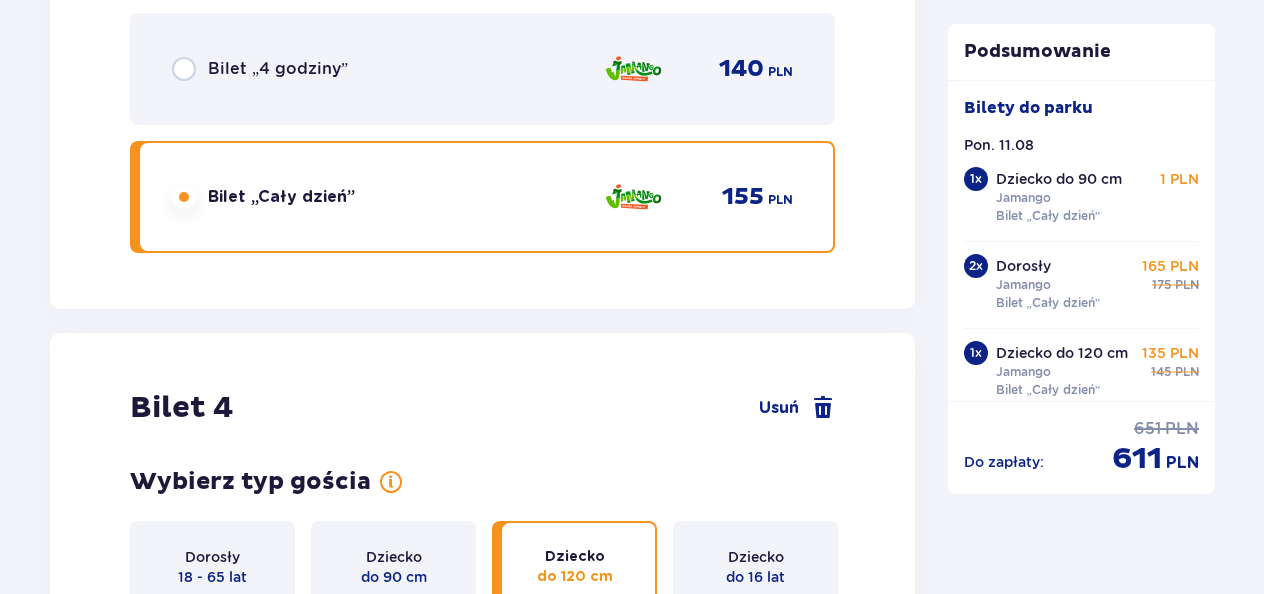 scroll, scrollTop: 5078, scrollLeft: 0, axis: vertical 